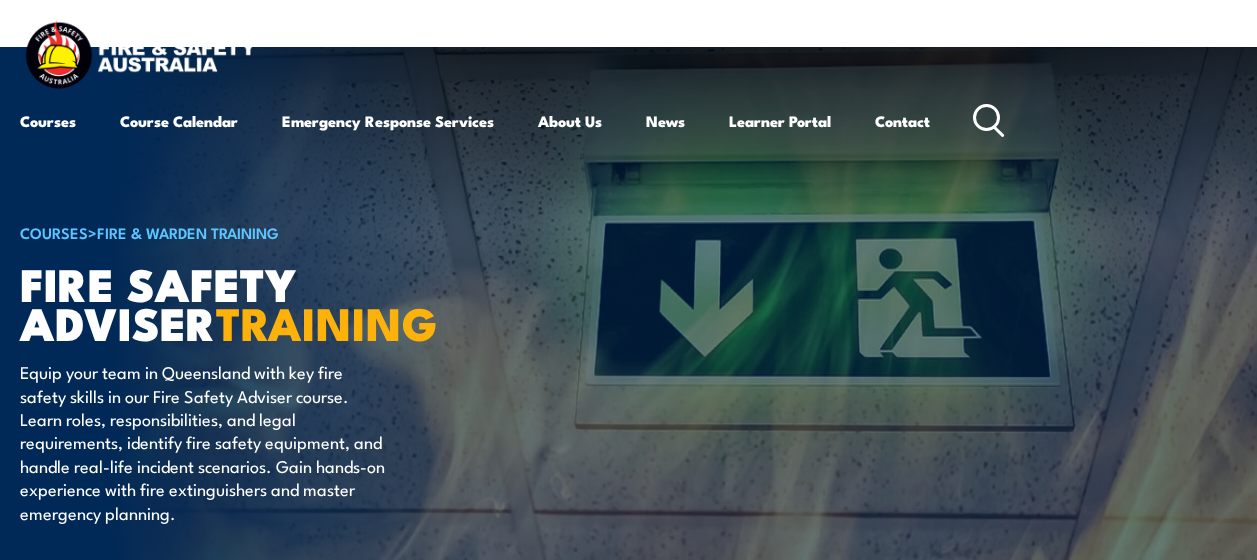 scroll, scrollTop: 0, scrollLeft: 0, axis: both 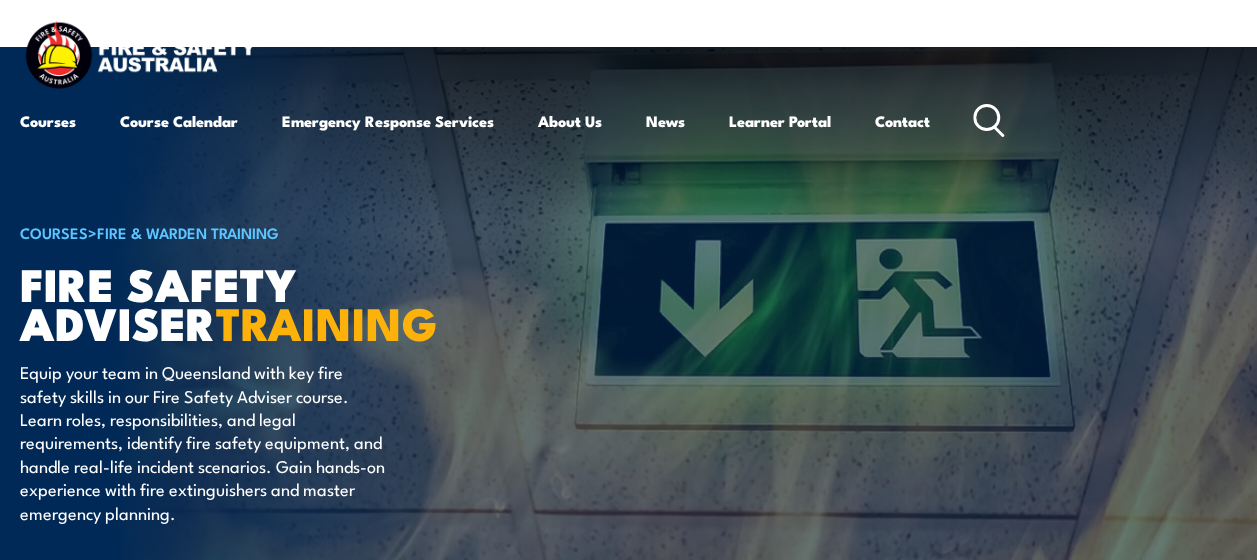 click on "COURSE TOPICS
All Course Topics
Aviation Safety Training Confined Space Training Fire & Warden Training Driver Training First Aid Training Electricity Supply Industry (ESI) Training Emergency Response & Rescue Training Global Wind Organisation Safety (GWO) HAZMAT Training and Spill Response Height Safety & Rescue Training High Risk Work Licence Training Forklift Training & EWP Courses Safety Training Santos Training Health & Safety Representative Training Work Health & Safety Training (WHS)" at bounding box center (0, 0) 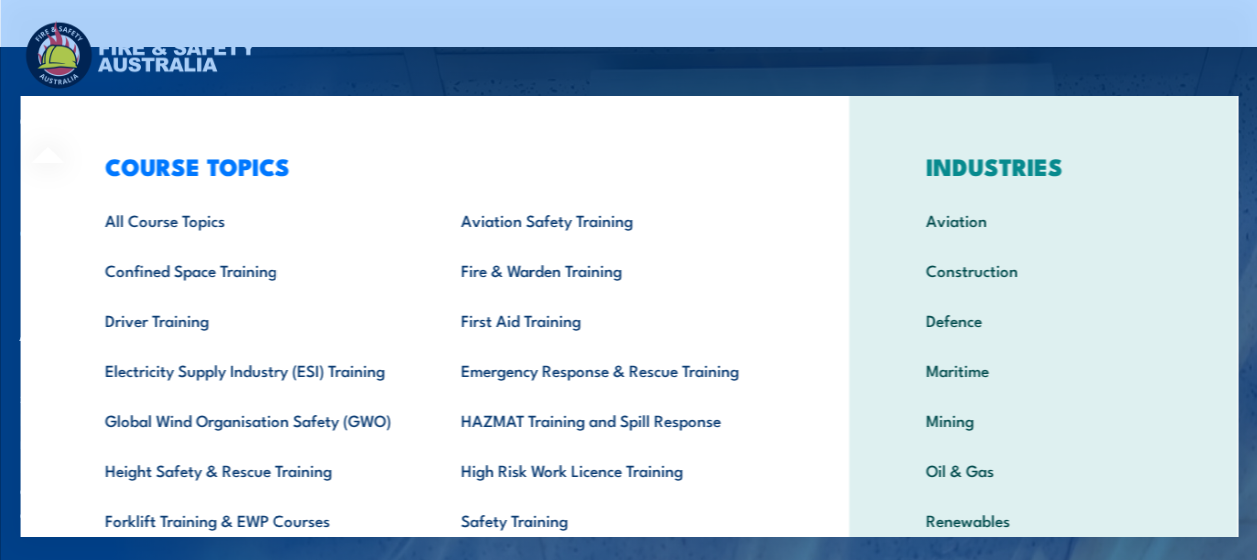 scroll, scrollTop: 7, scrollLeft: 0, axis: vertical 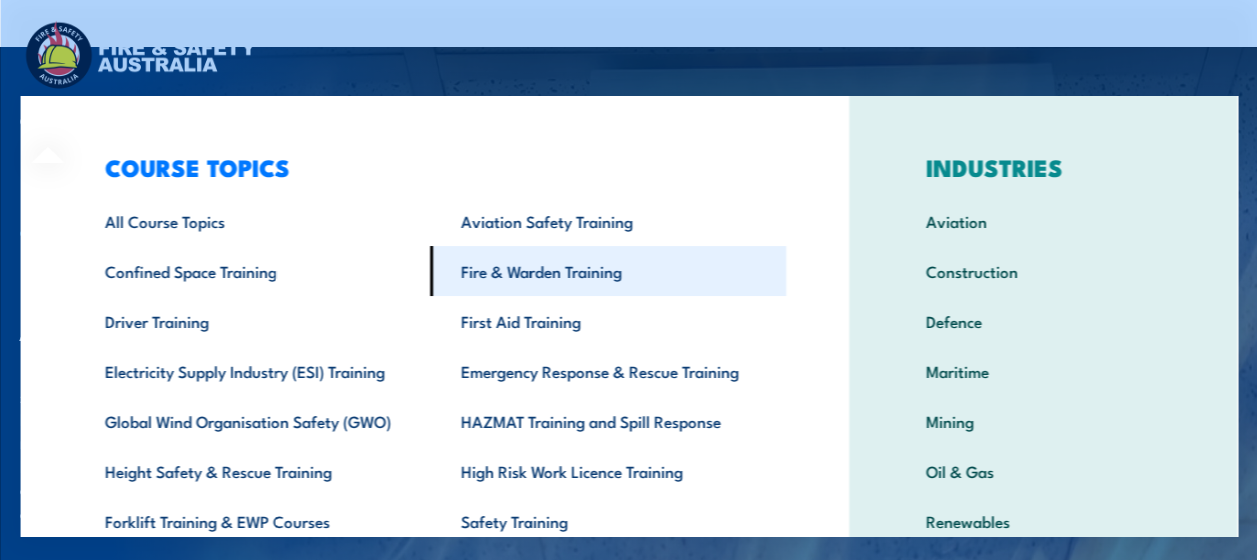 click on "Fire & Warden Training" at bounding box center [607, 271] 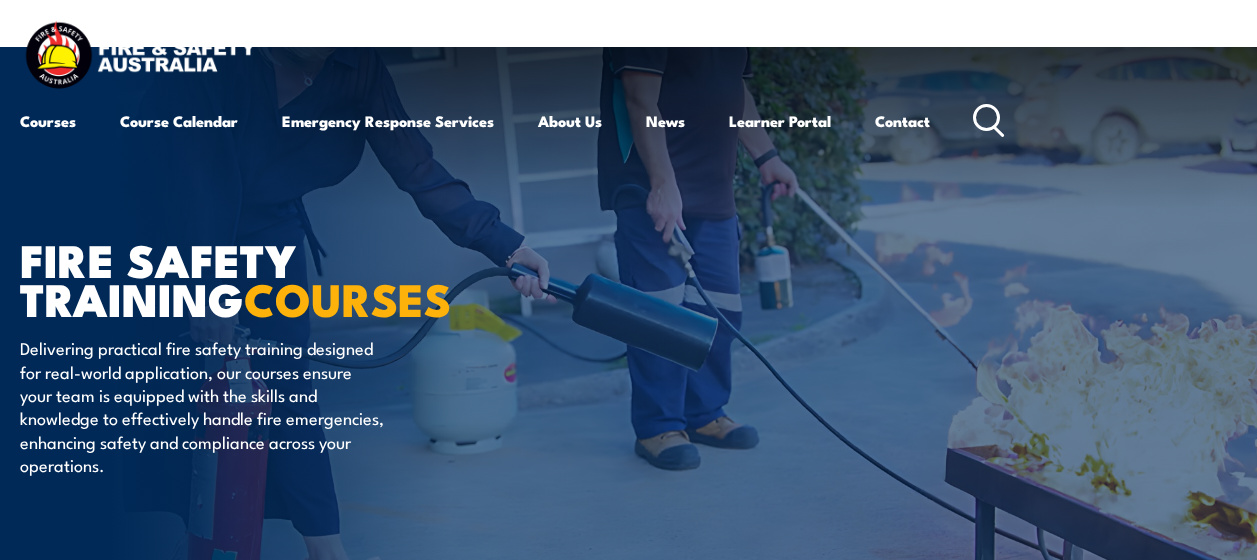 scroll, scrollTop: 0, scrollLeft: 0, axis: both 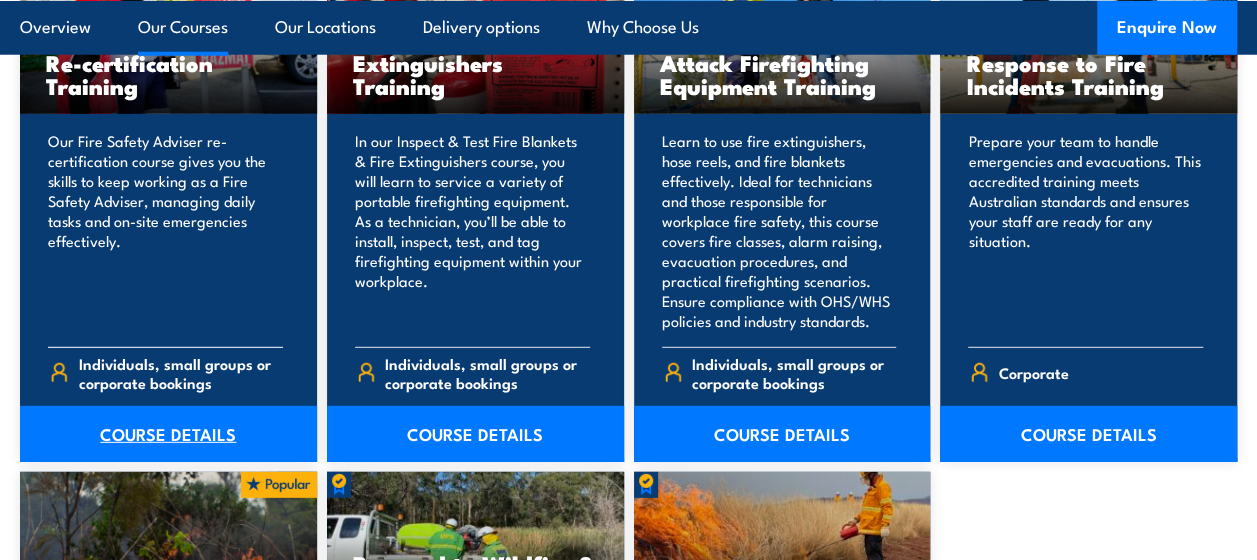 click on "COURSE DETAILS" at bounding box center [168, 434] 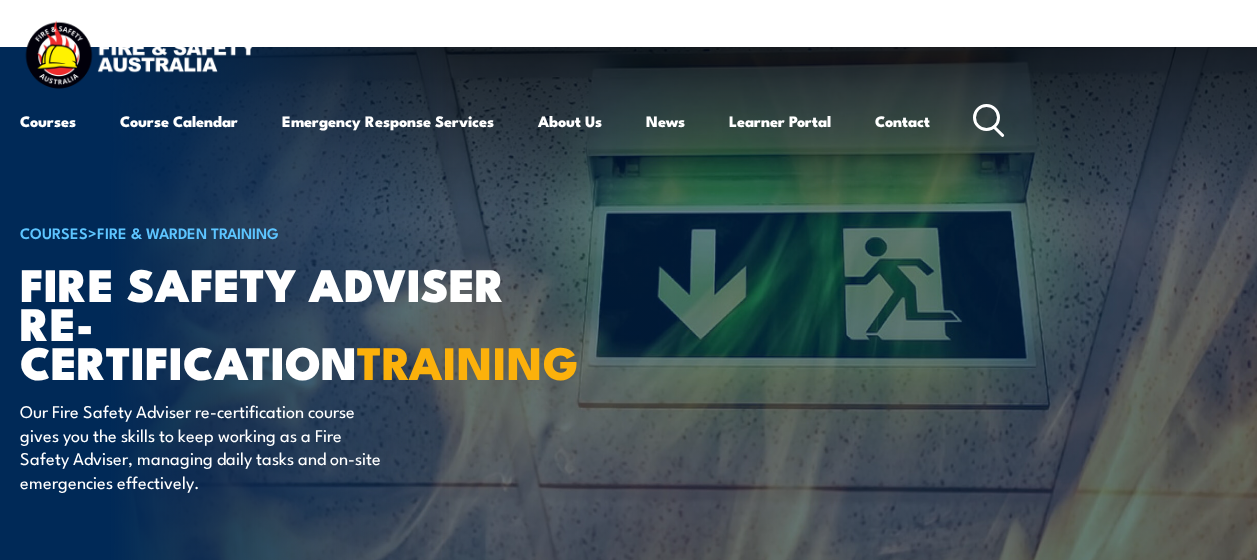 scroll, scrollTop: 0, scrollLeft: 0, axis: both 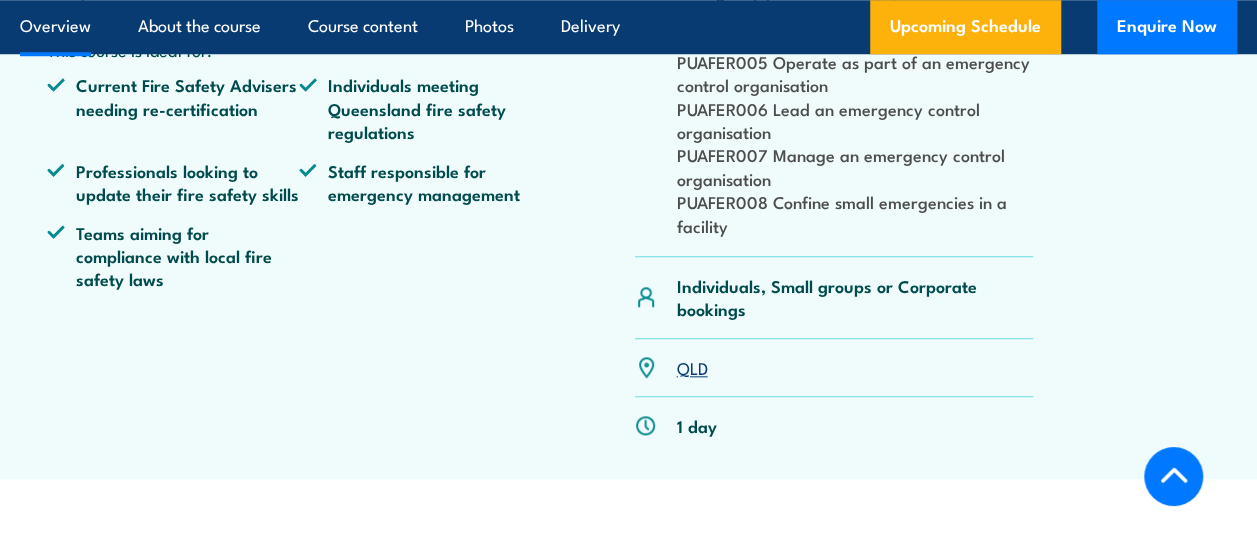 click on "QLD" at bounding box center (691, 367) 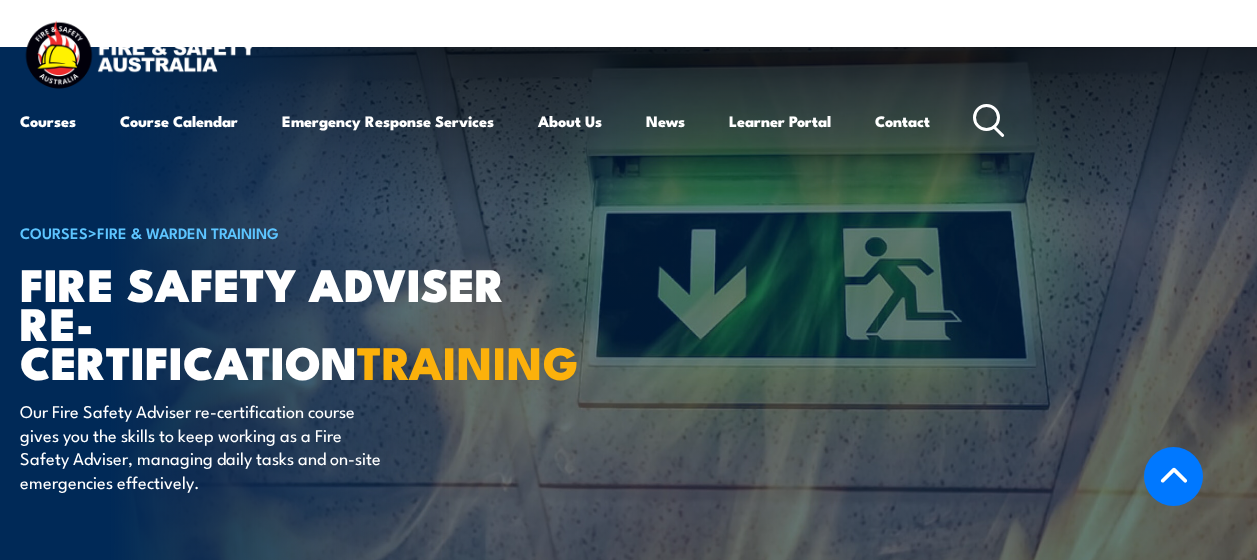 scroll, scrollTop: 3316, scrollLeft: 0, axis: vertical 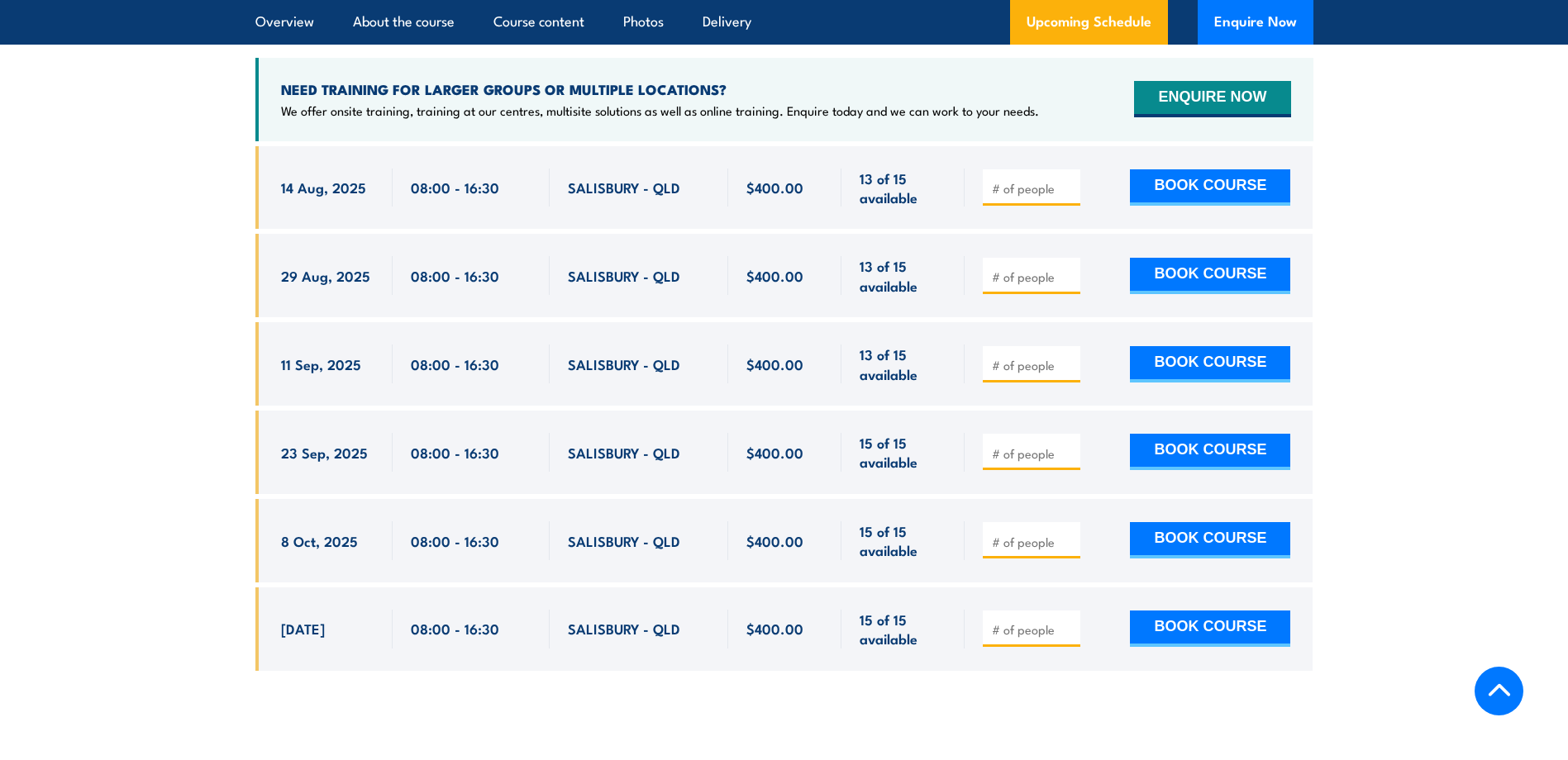 click at bounding box center [1033, 277] 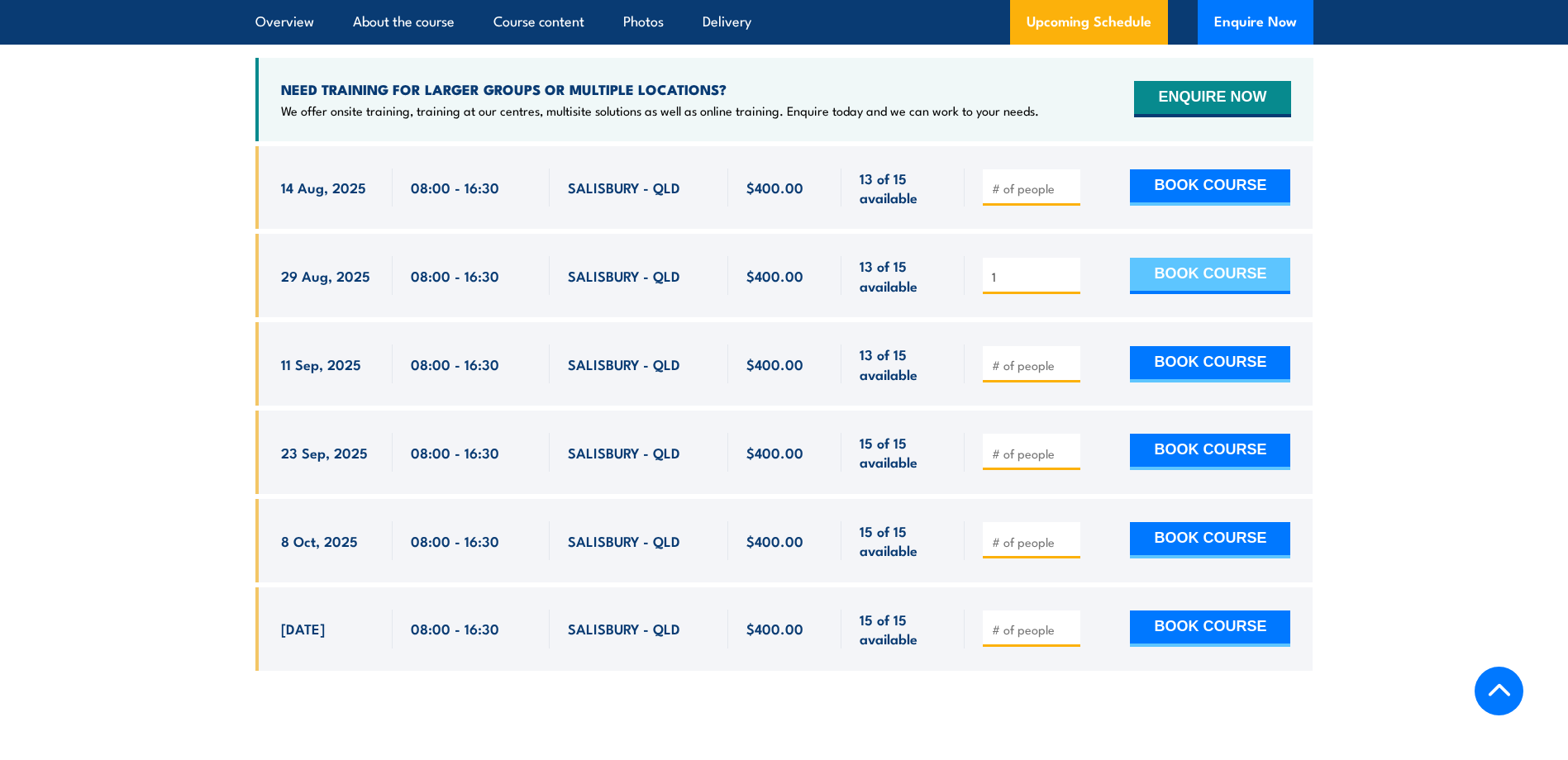 type on "1" 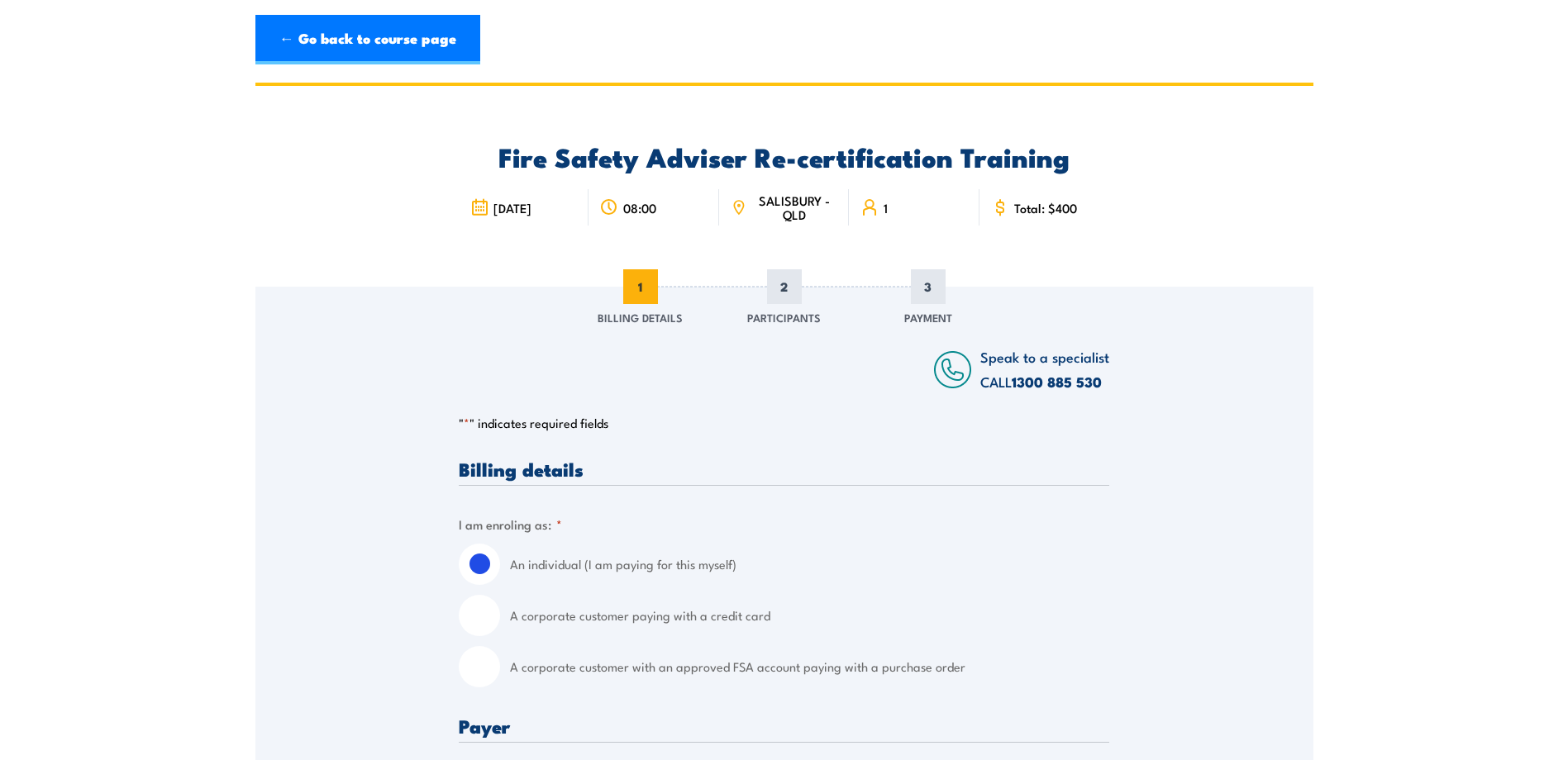 scroll, scrollTop: 0, scrollLeft: 0, axis: both 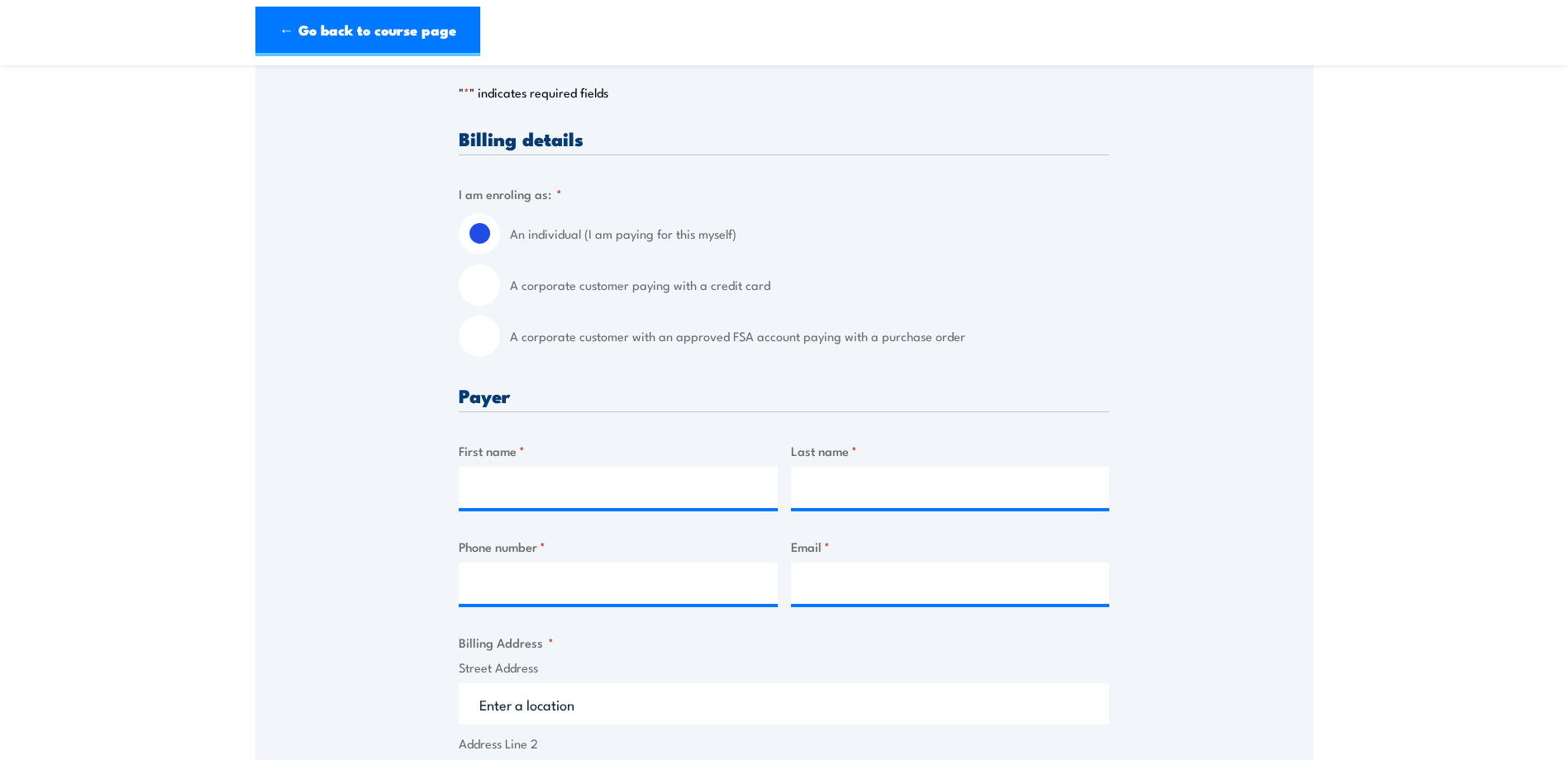 click on "A corporate customer paying with a credit card" at bounding box center [479, 285] 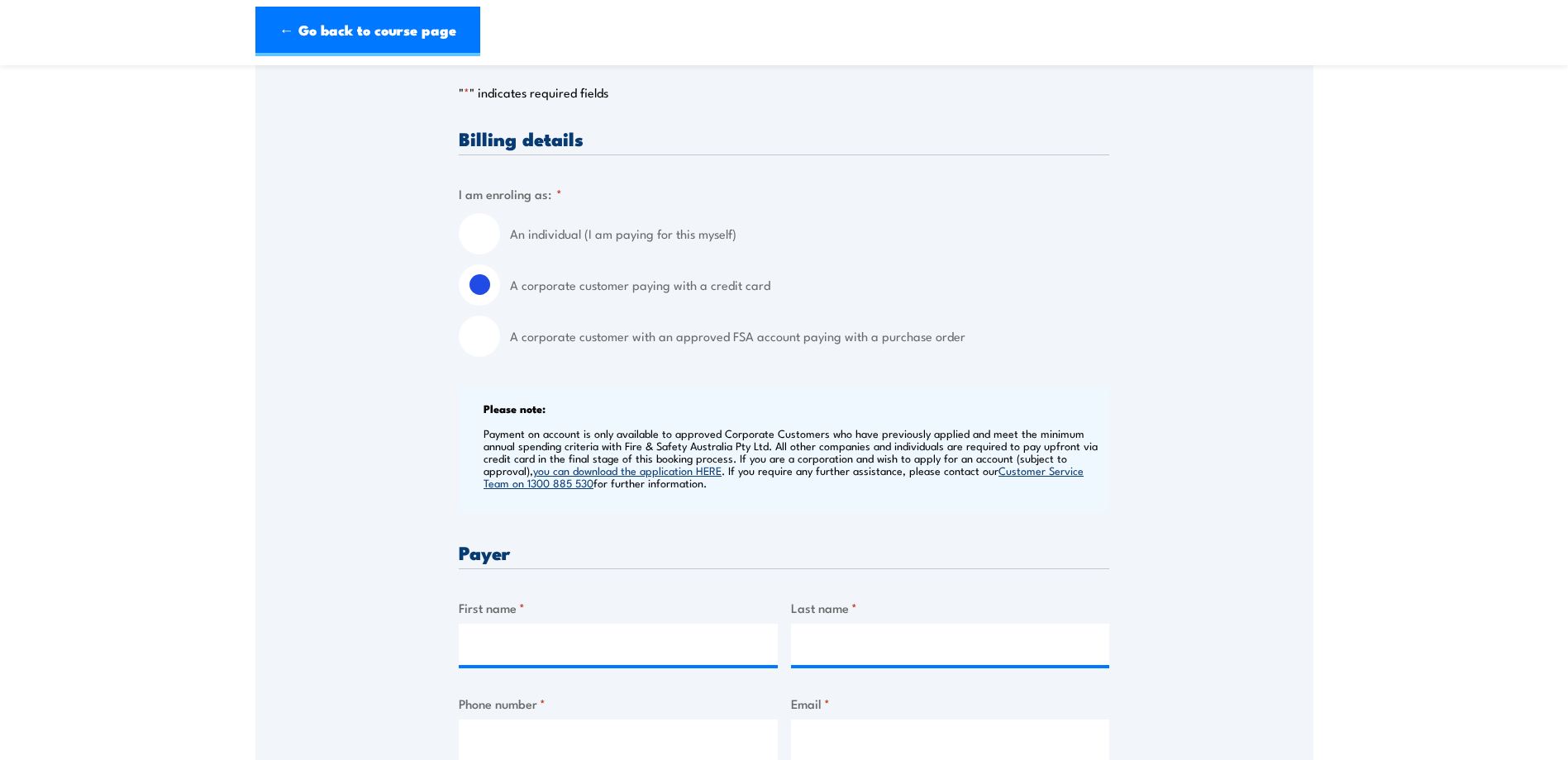 scroll, scrollTop: 578, scrollLeft: 0, axis: vertical 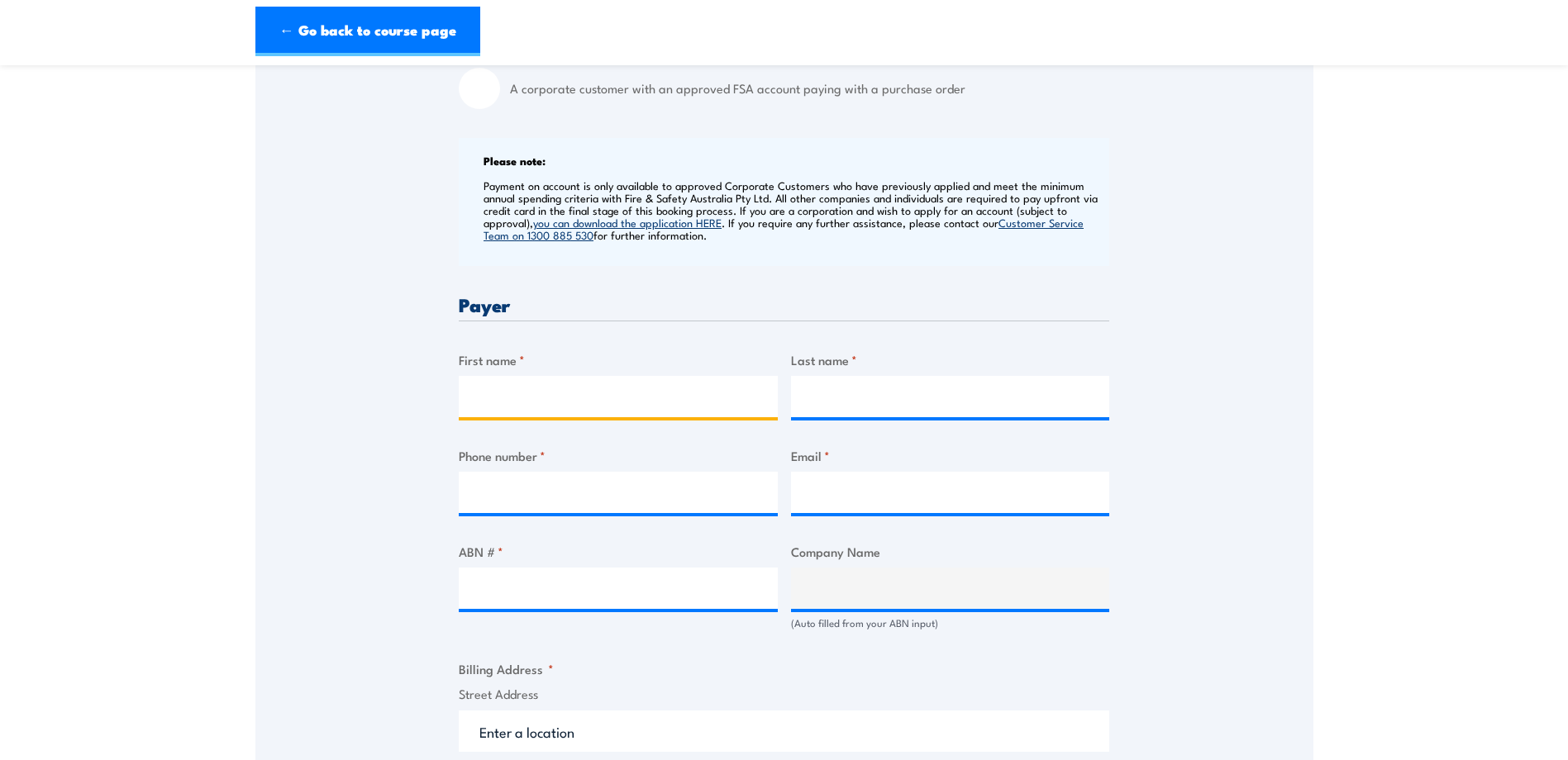 click on "First name *" at bounding box center (618, 397) 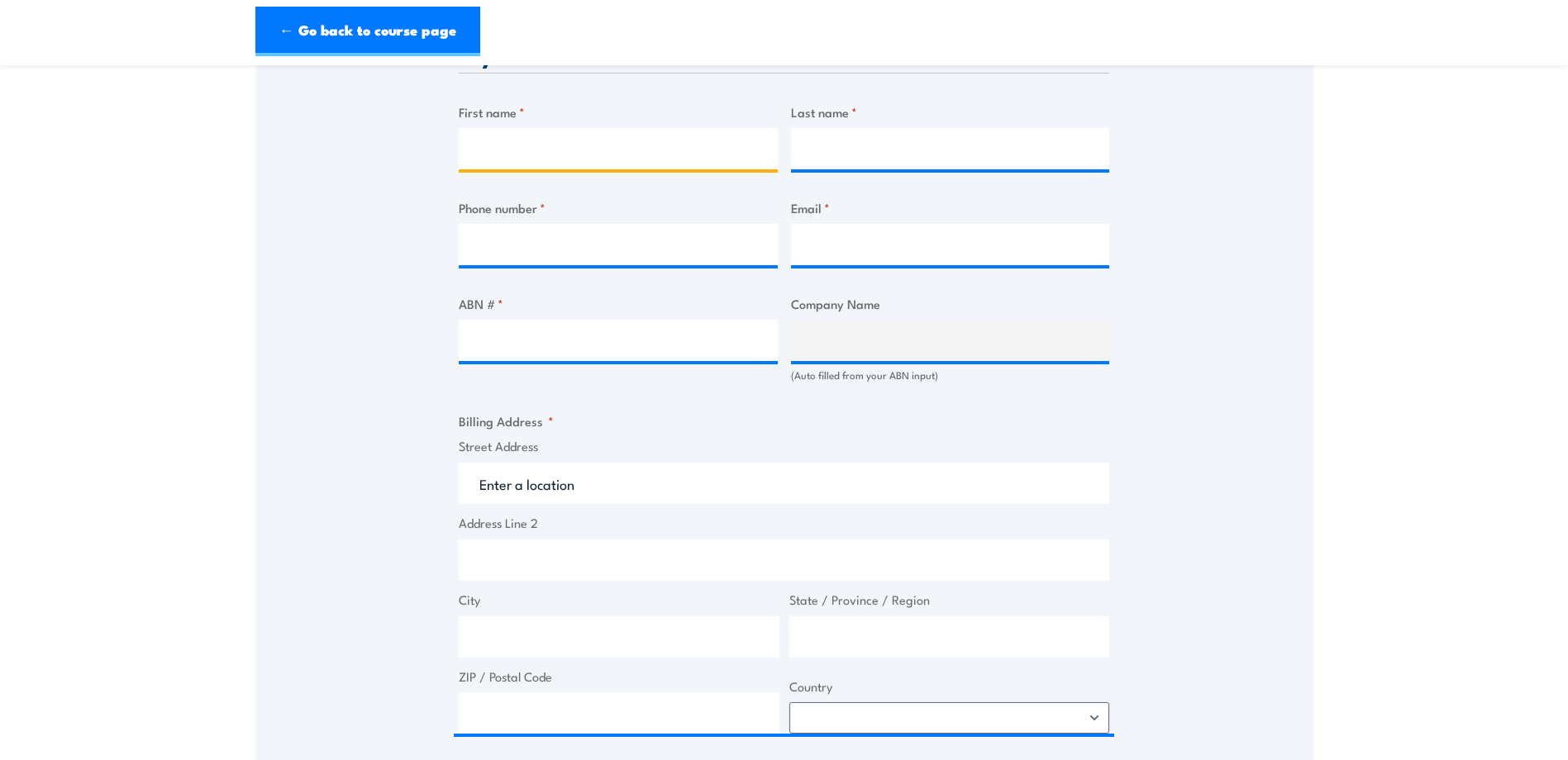 scroll, scrollTop: 743, scrollLeft: 0, axis: vertical 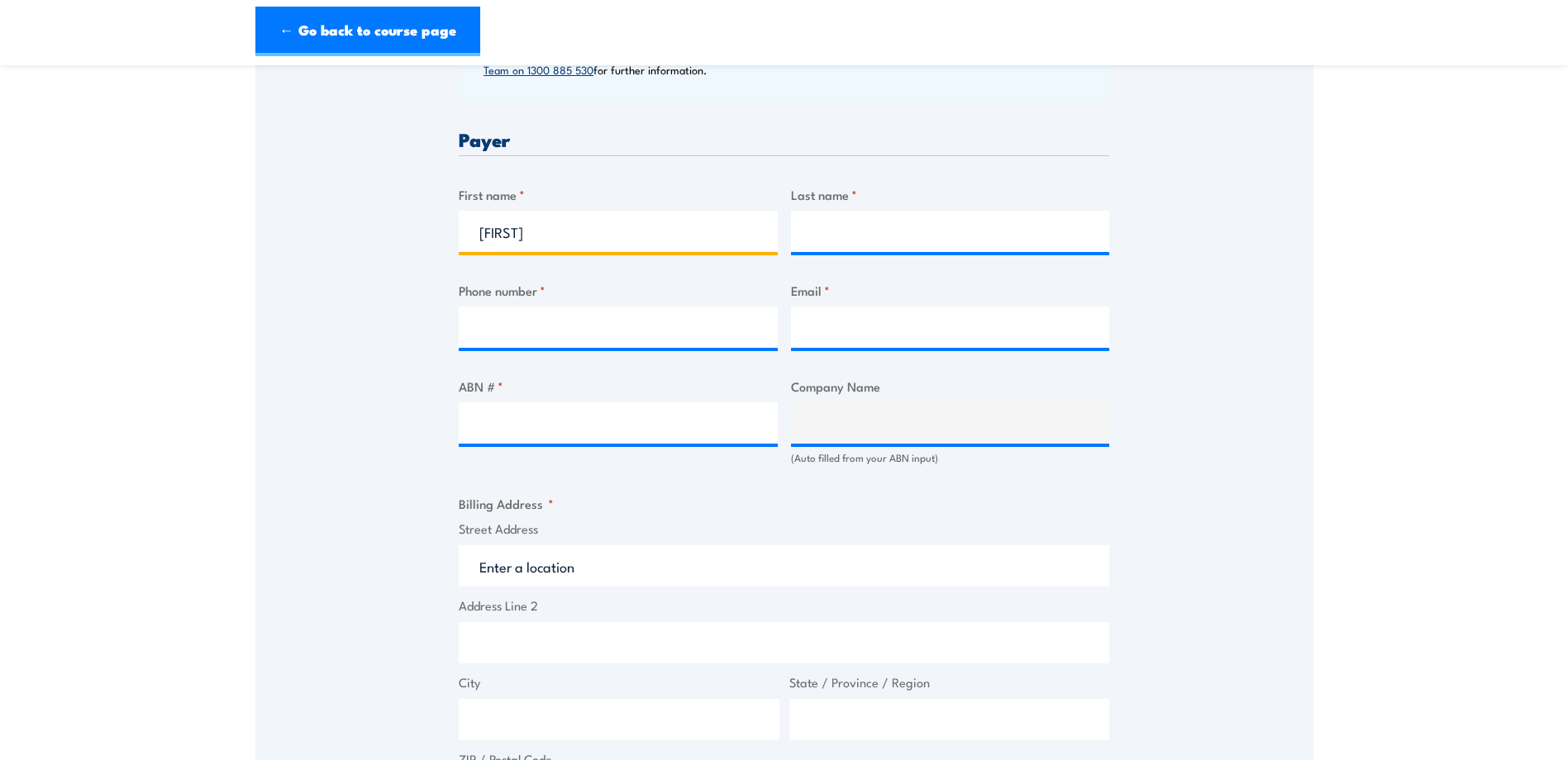 type on "[FIRST]" 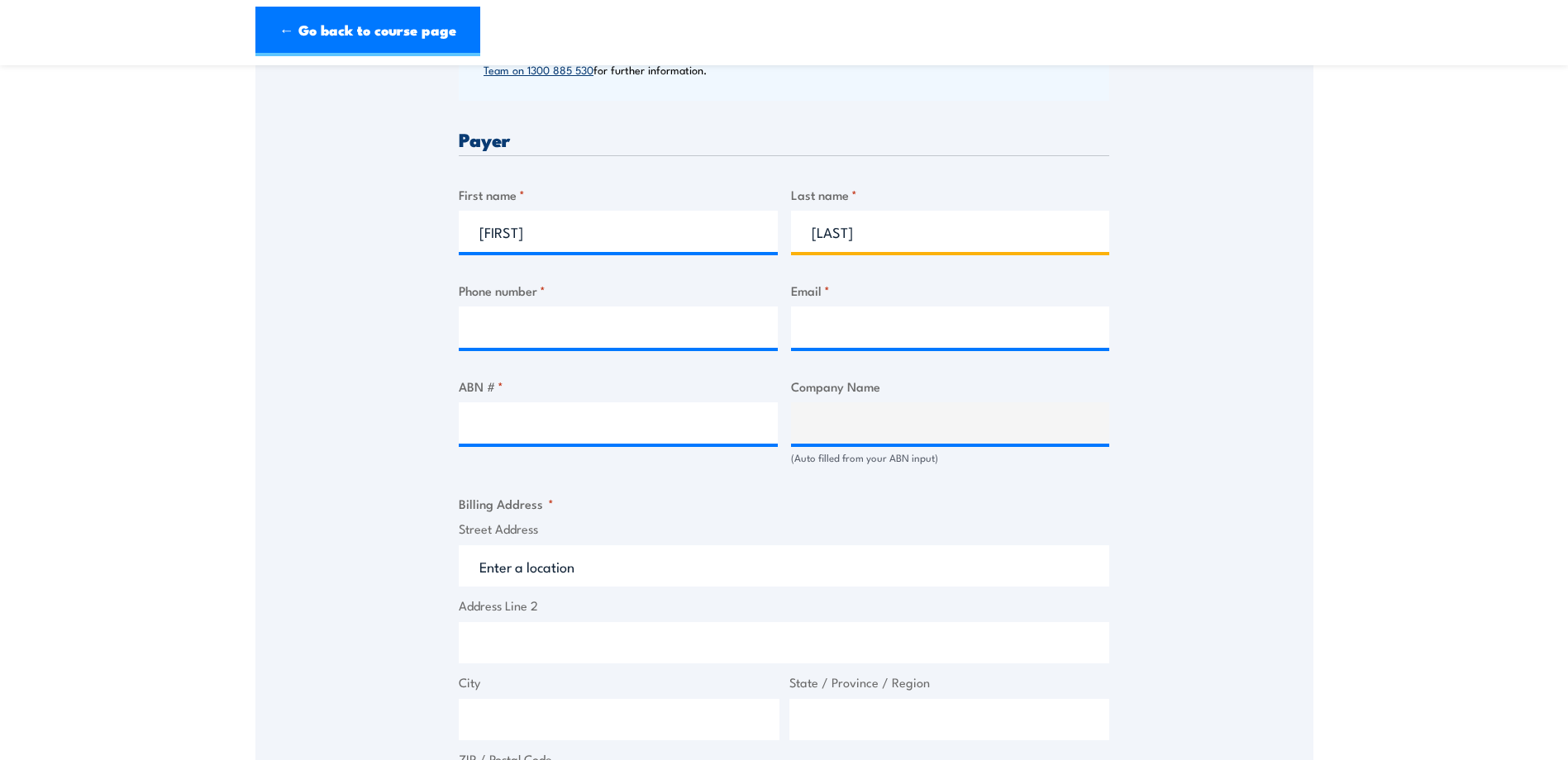 type on "[LAST]" 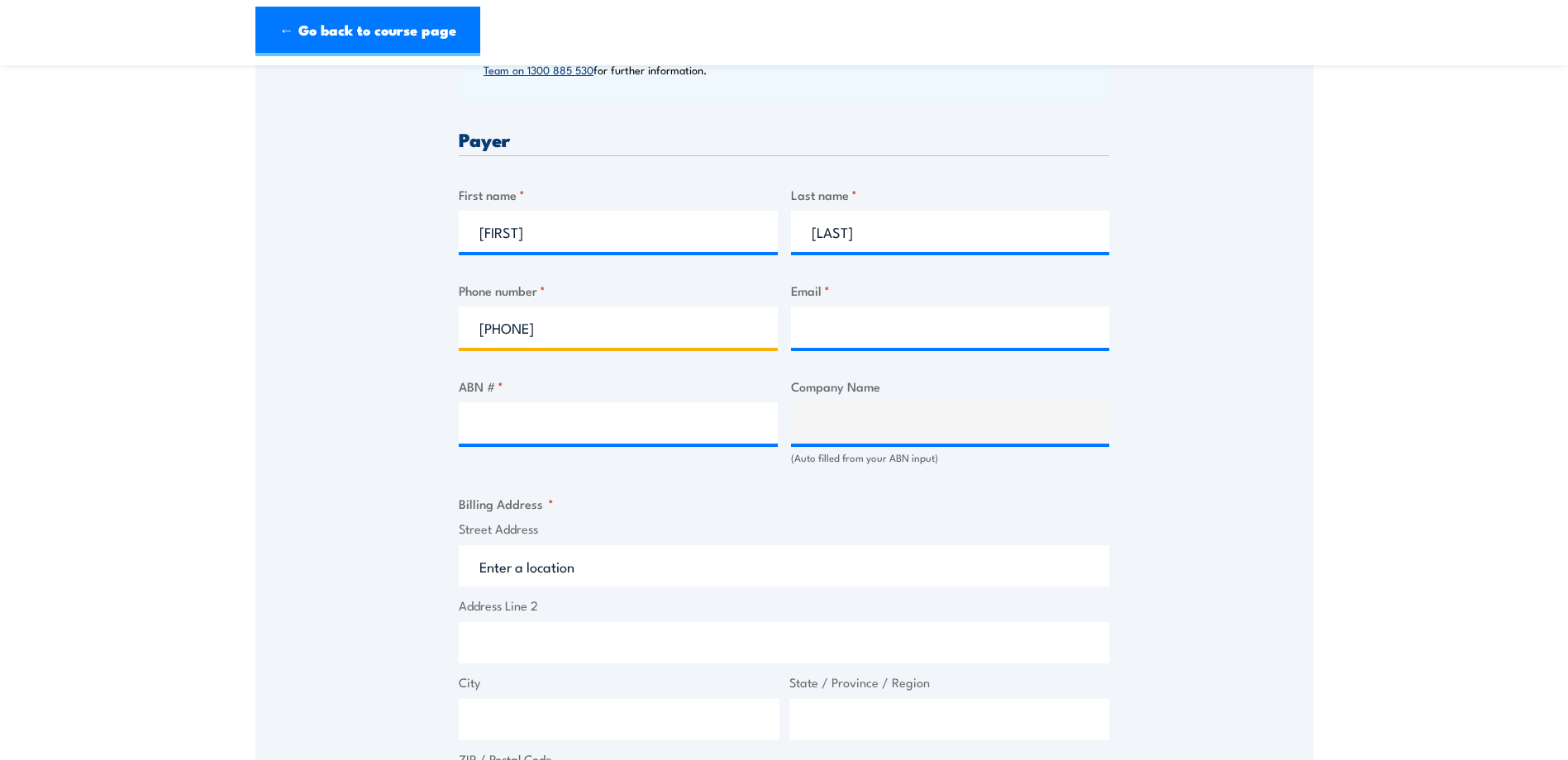 type on "0738263558" 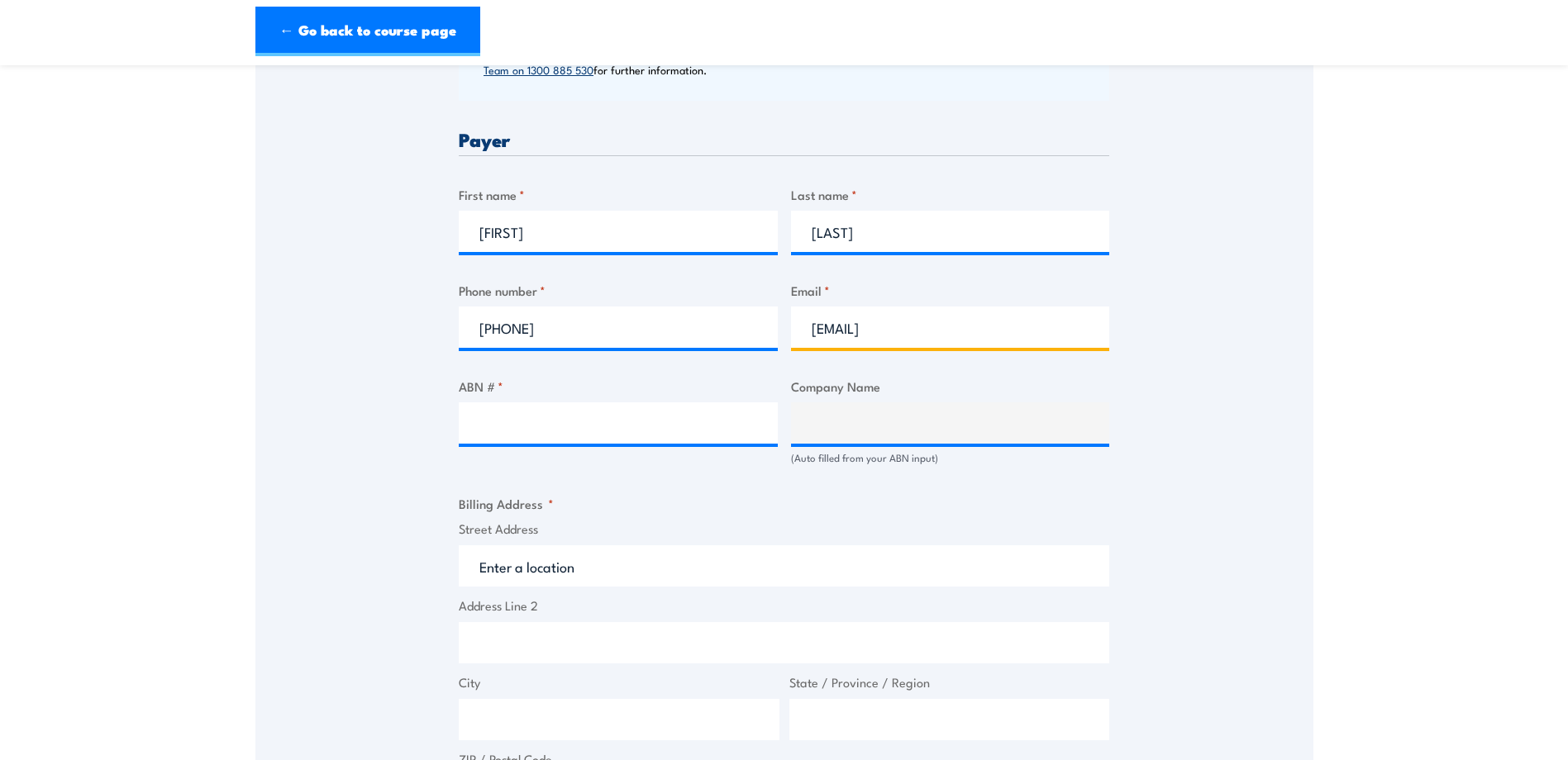 type on "[EMAIL]" 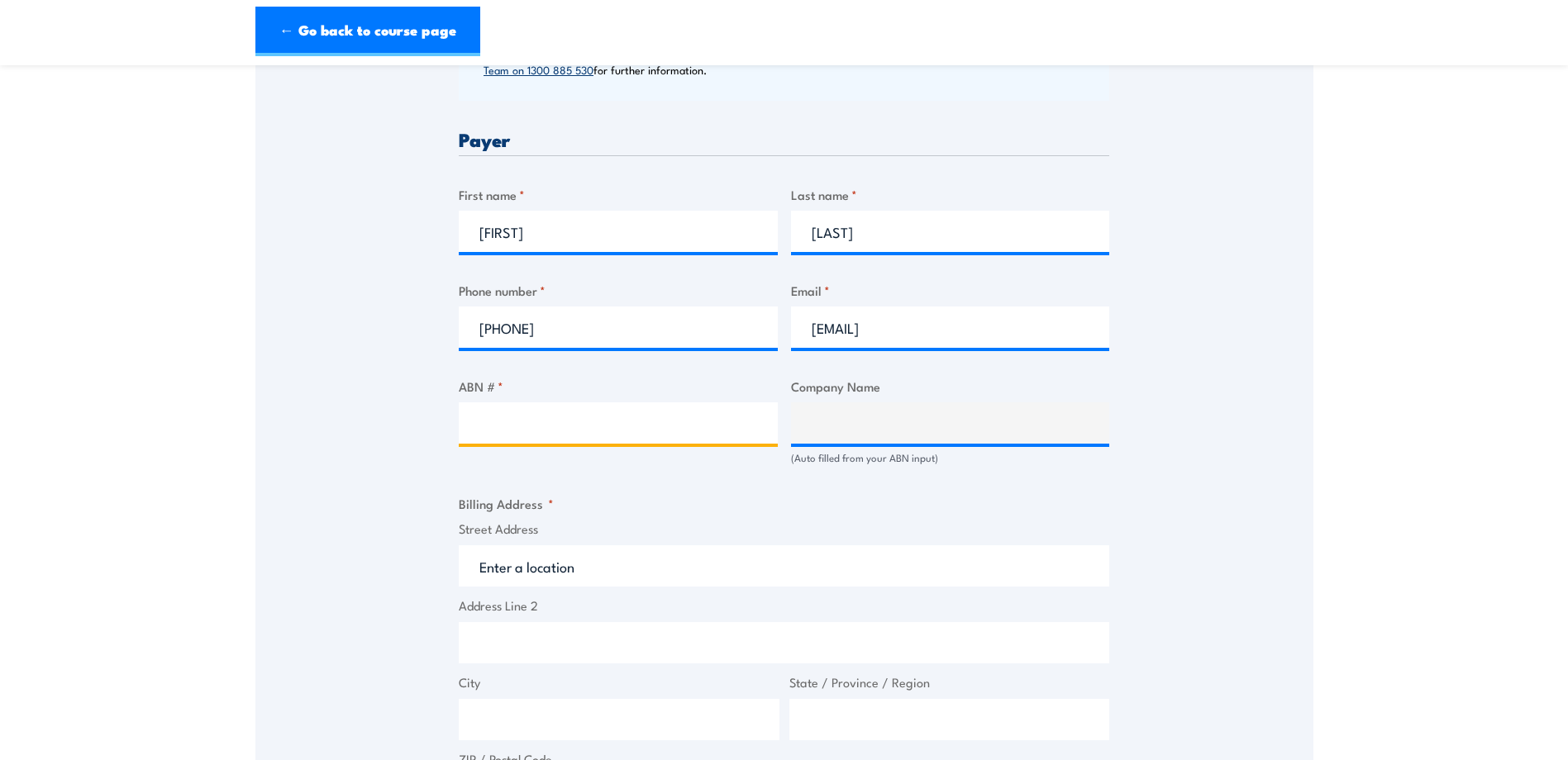 click on "ABN # *" at bounding box center (618, 423) 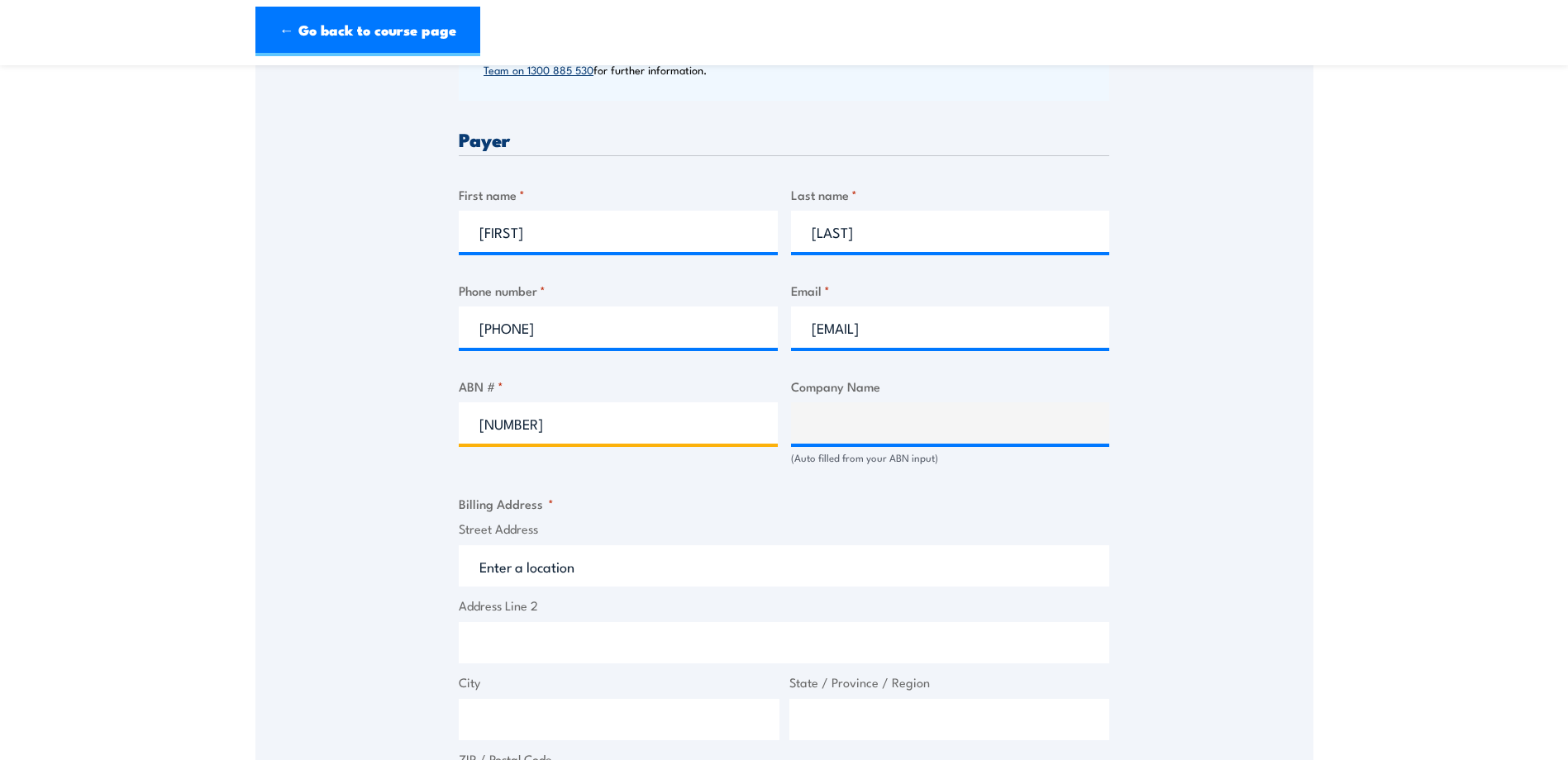 type on "14010160371" 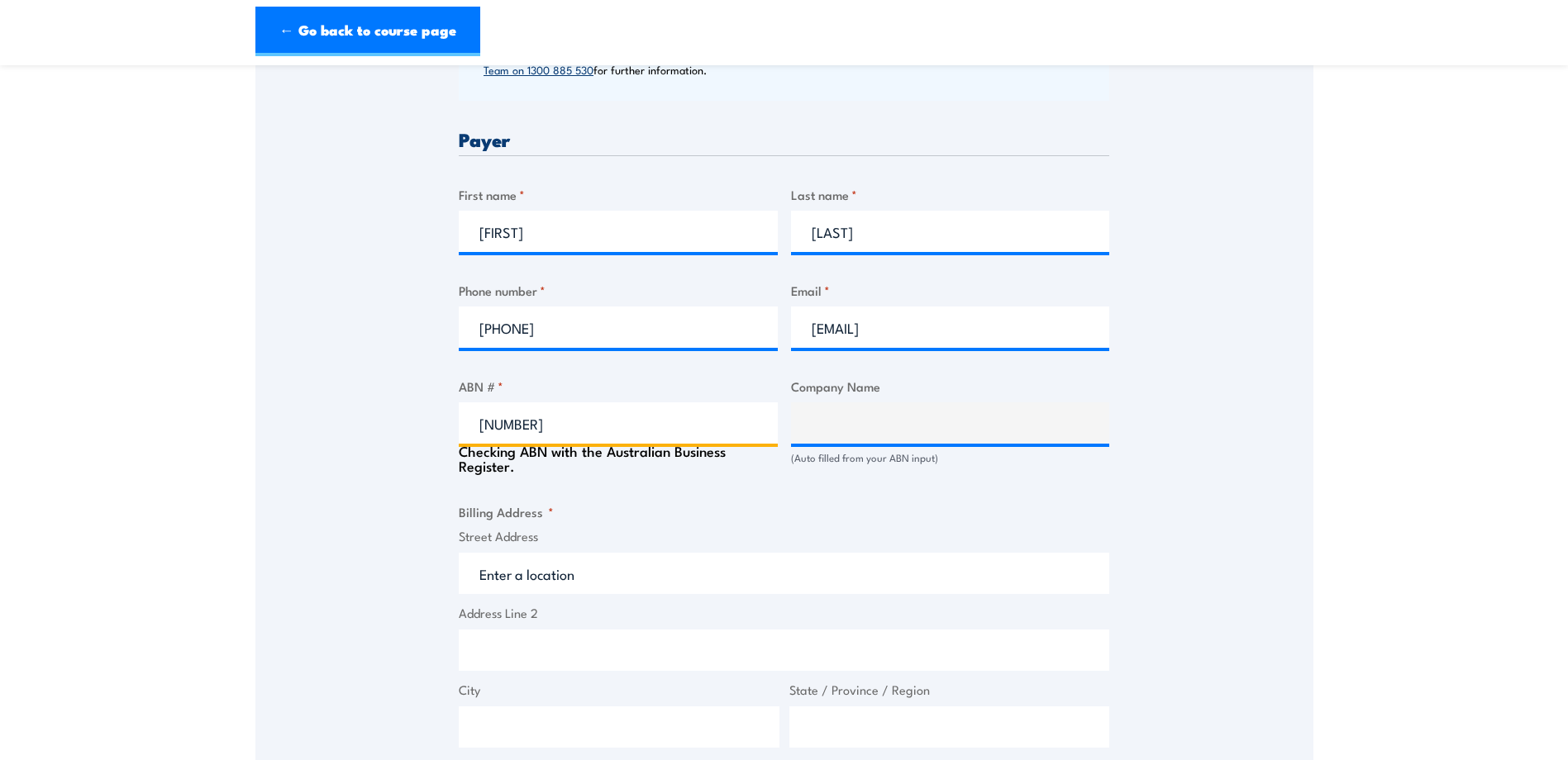 type on "JOHN PAUL COLLEGE LIMITED" 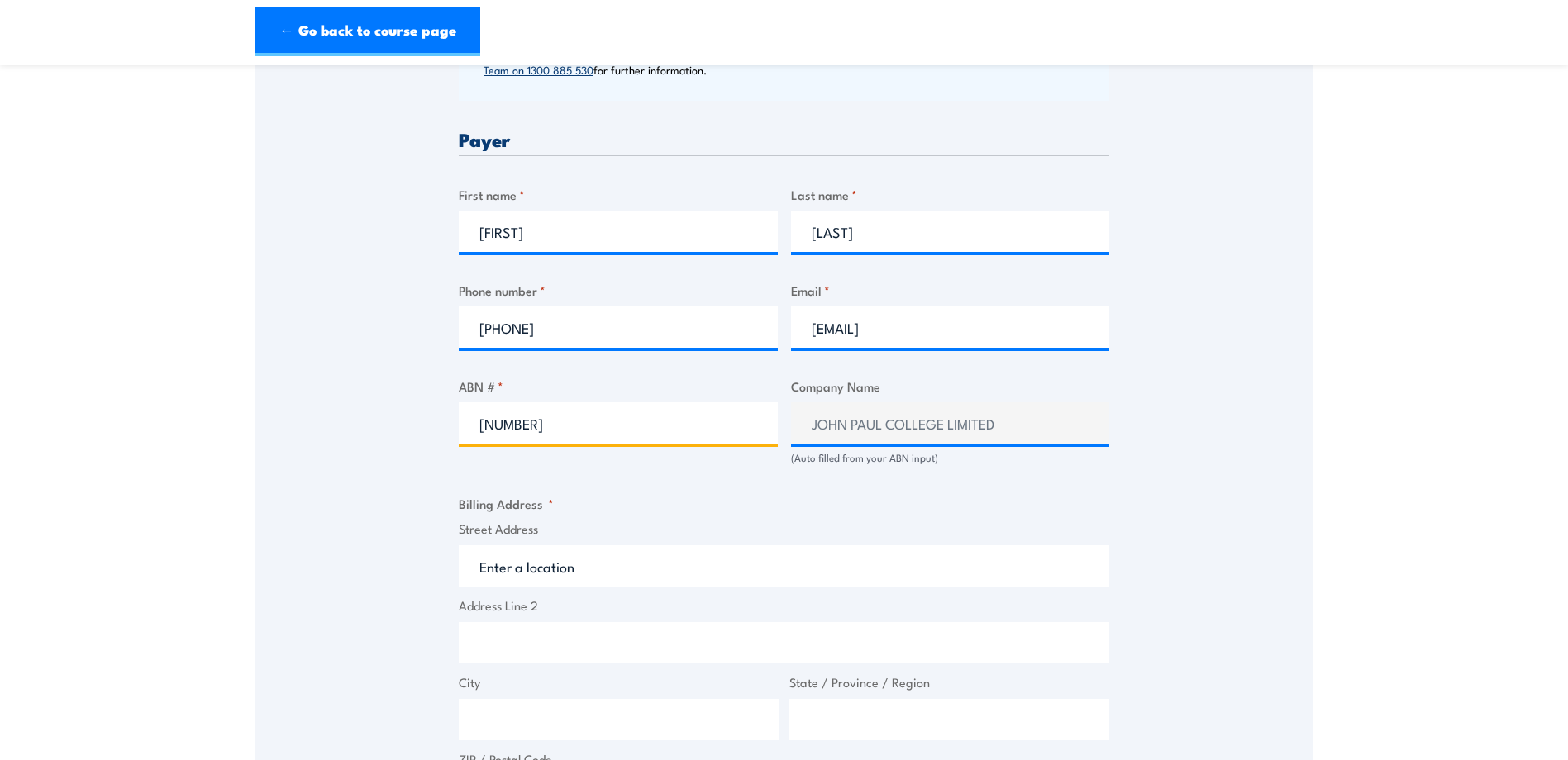 scroll, scrollTop: 826, scrollLeft: 0, axis: vertical 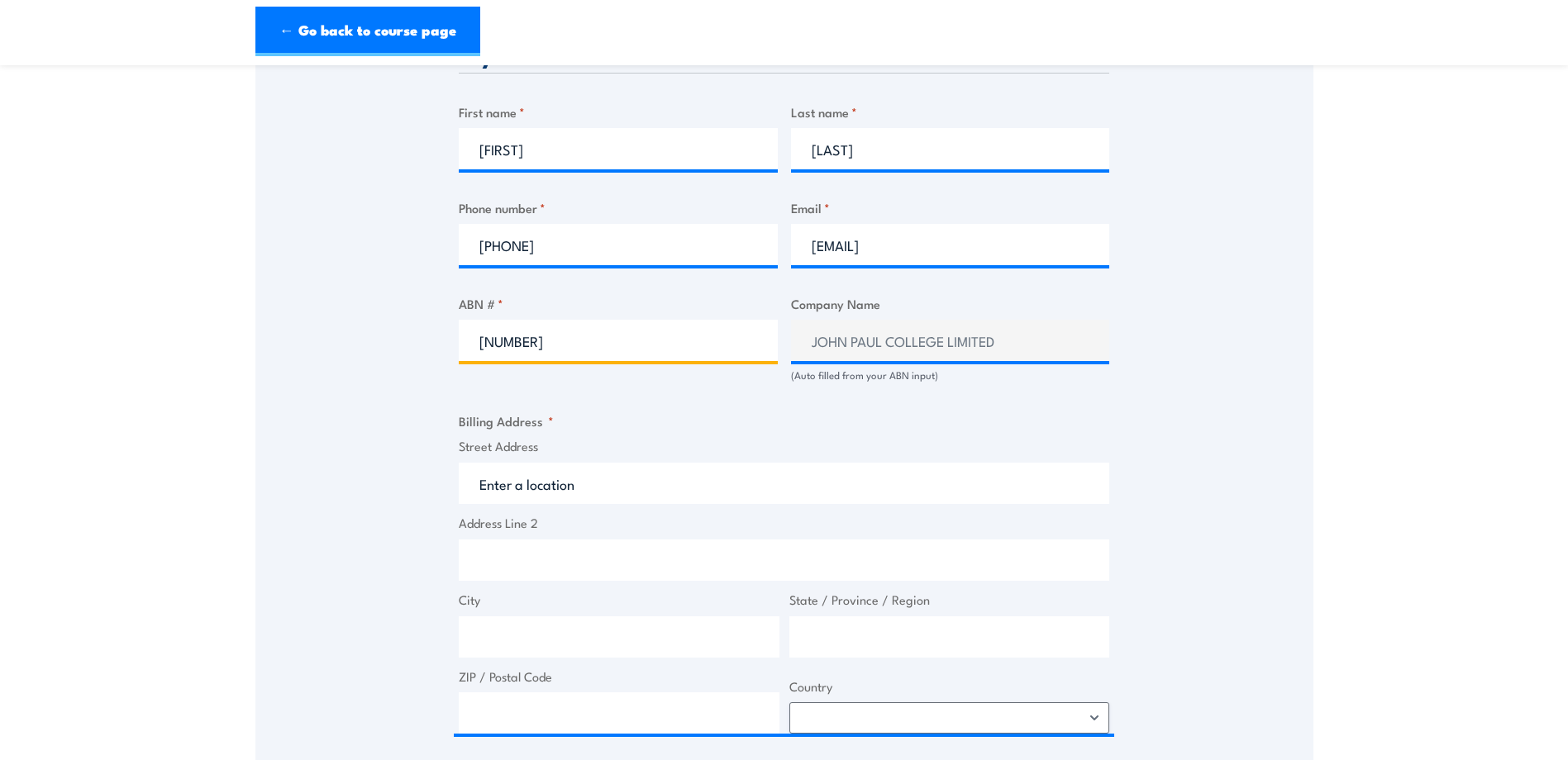 type on "14010160371" 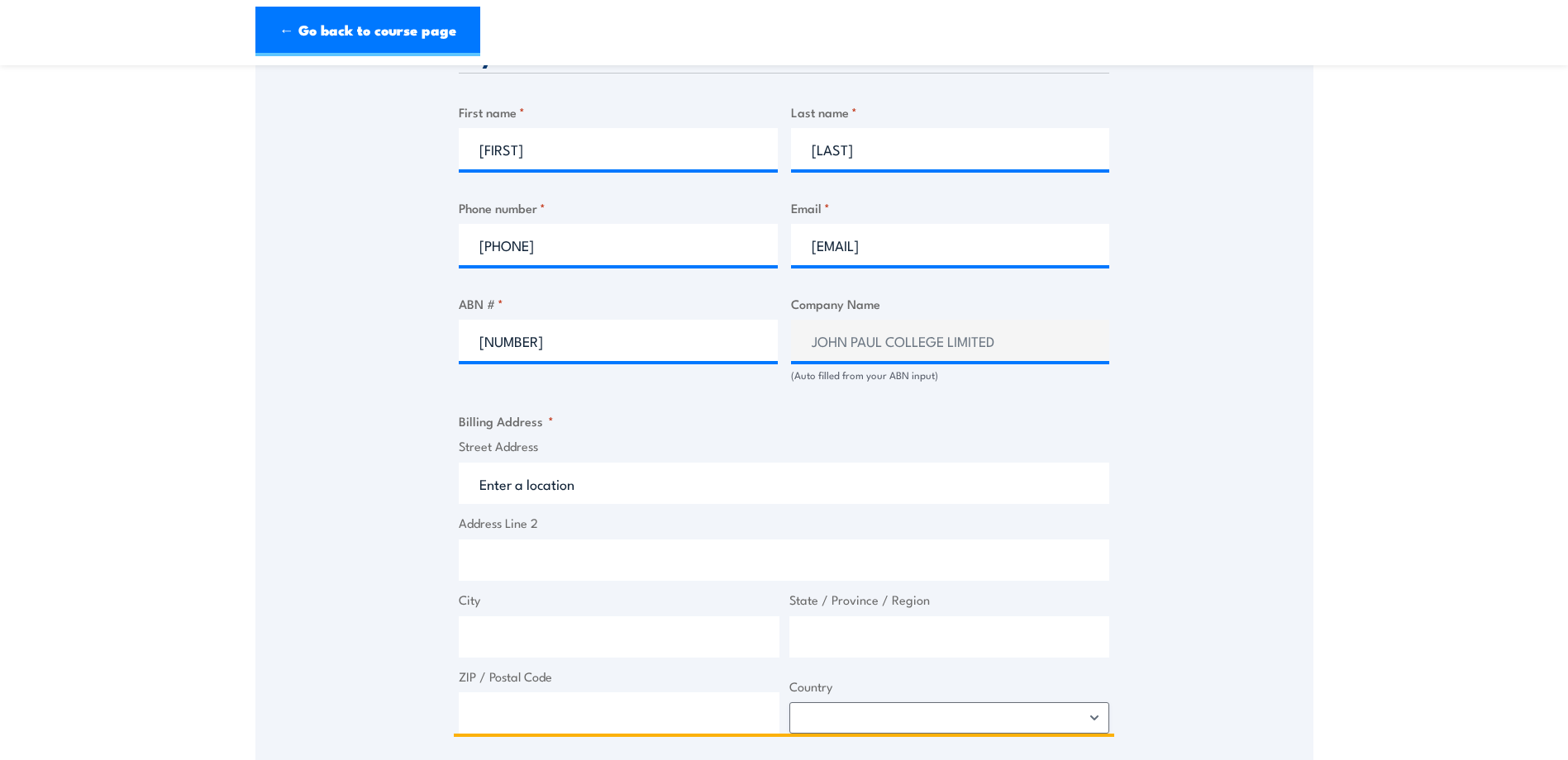 click on "Street Address" at bounding box center [784, 483] 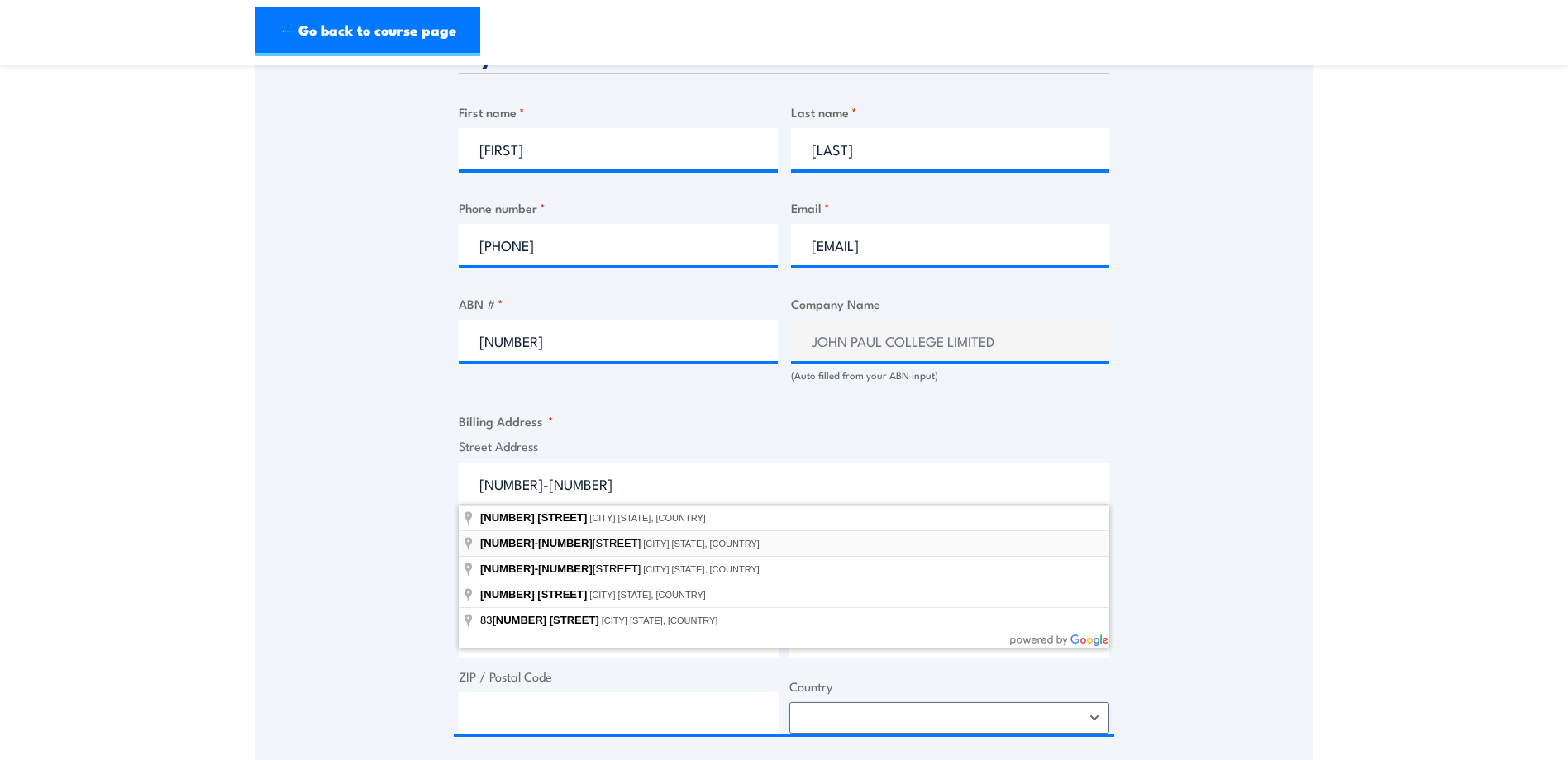 type on "83-125 John Paul Drive, Daisy Hill QLD, Australia" 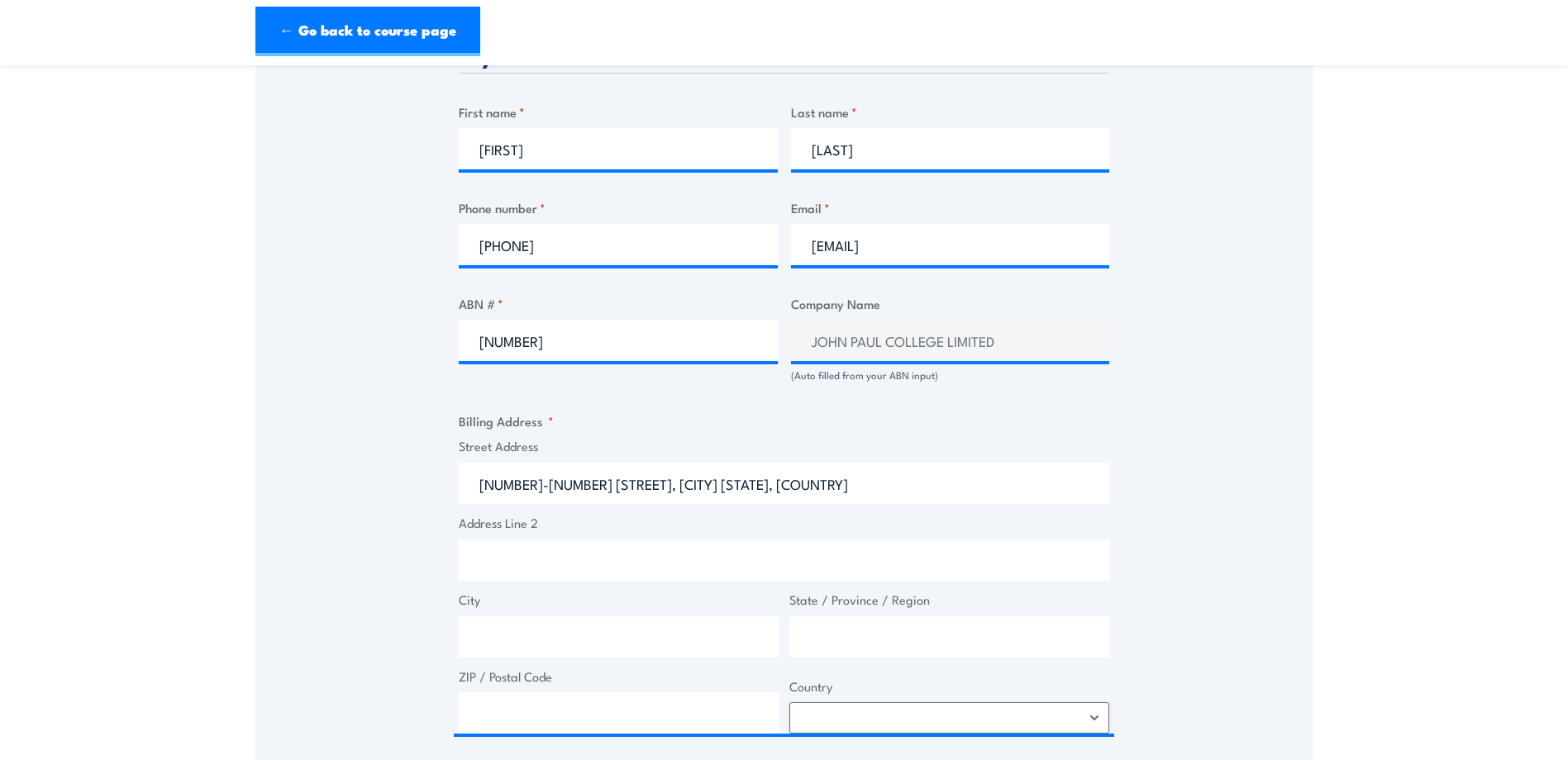 type on "83-125 John Paul Dr" 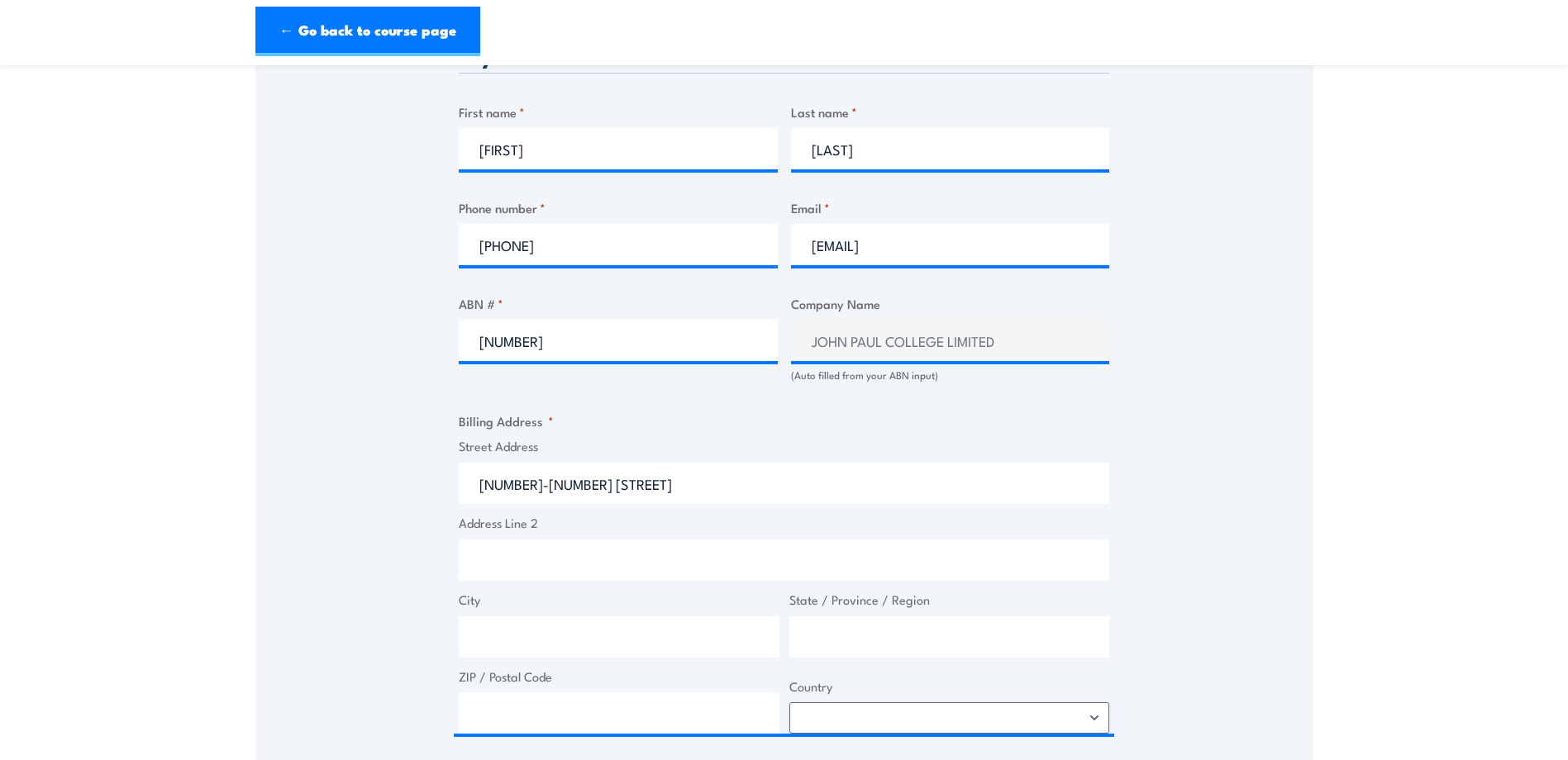 type on "Daisy Hill" 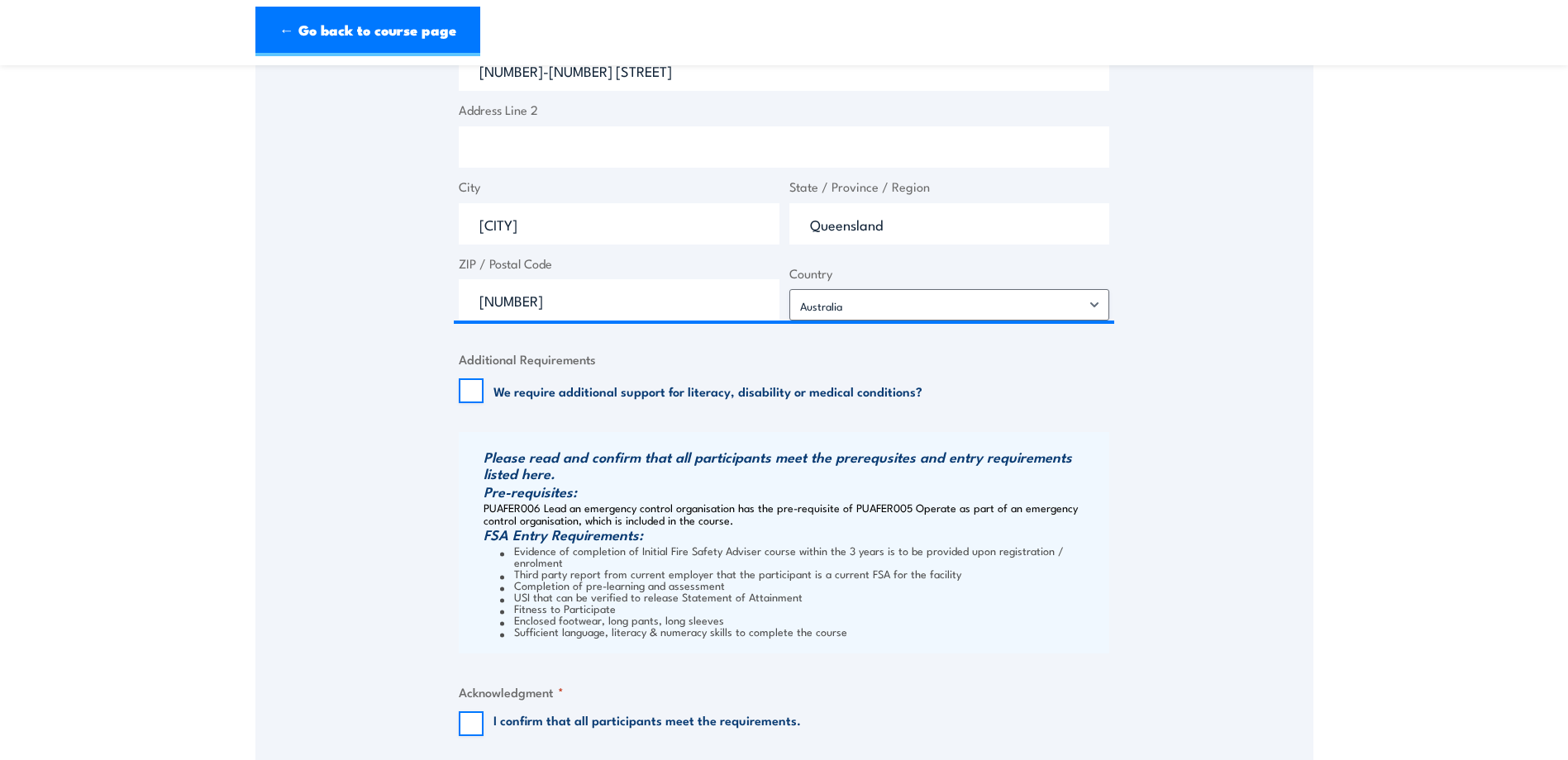 scroll, scrollTop: 1487, scrollLeft: 0, axis: vertical 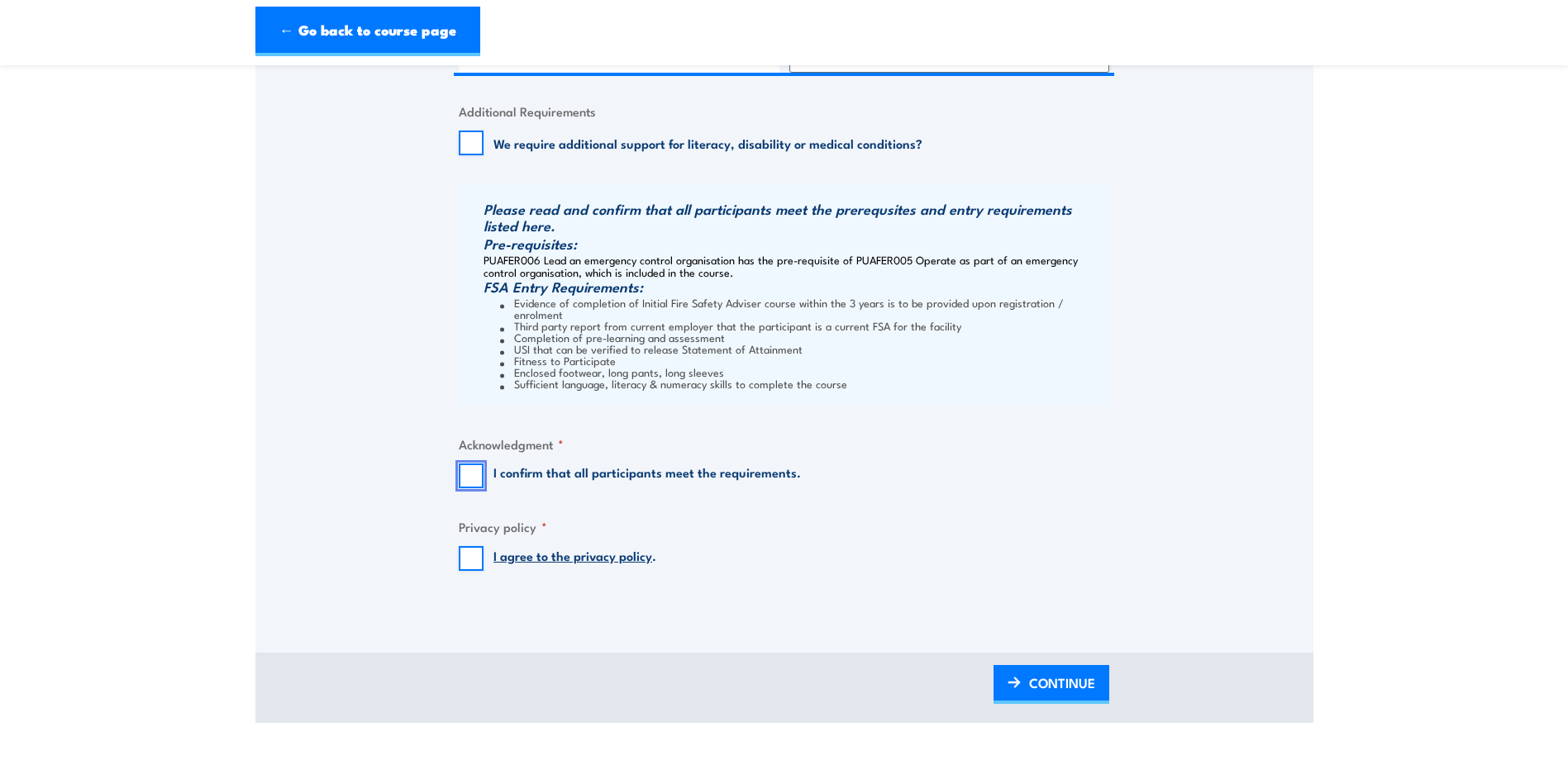 click on "I confirm that all participants meet the requirements." at bounding box center [471, 476] 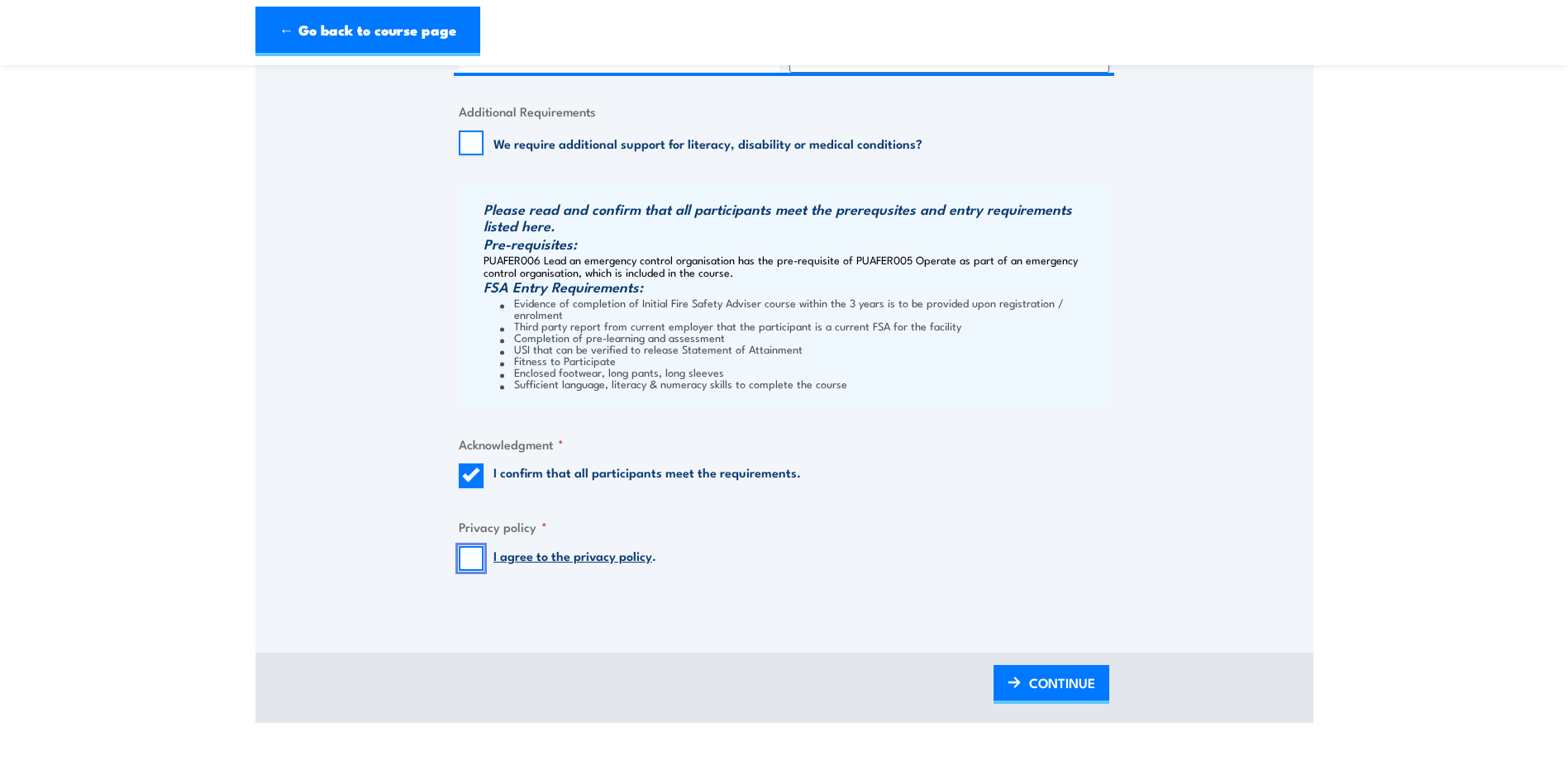 click on "I agree to the privacy policy ." at bounding box center [471, 558] 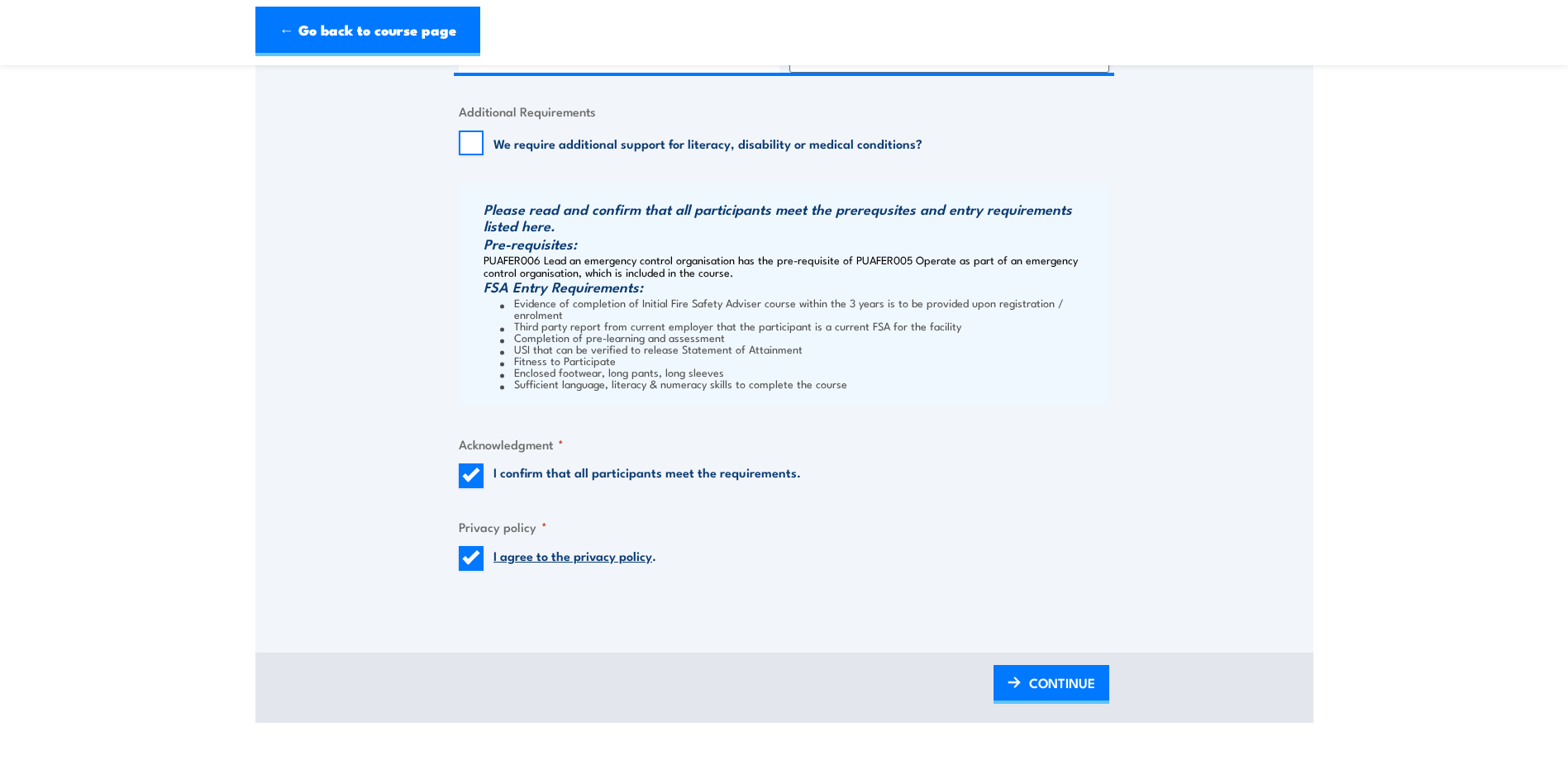 drag, startPoint x: 1079, startPoint y: 671, endPoint x: 1160, endPoint y: 686, distance: 82.37718 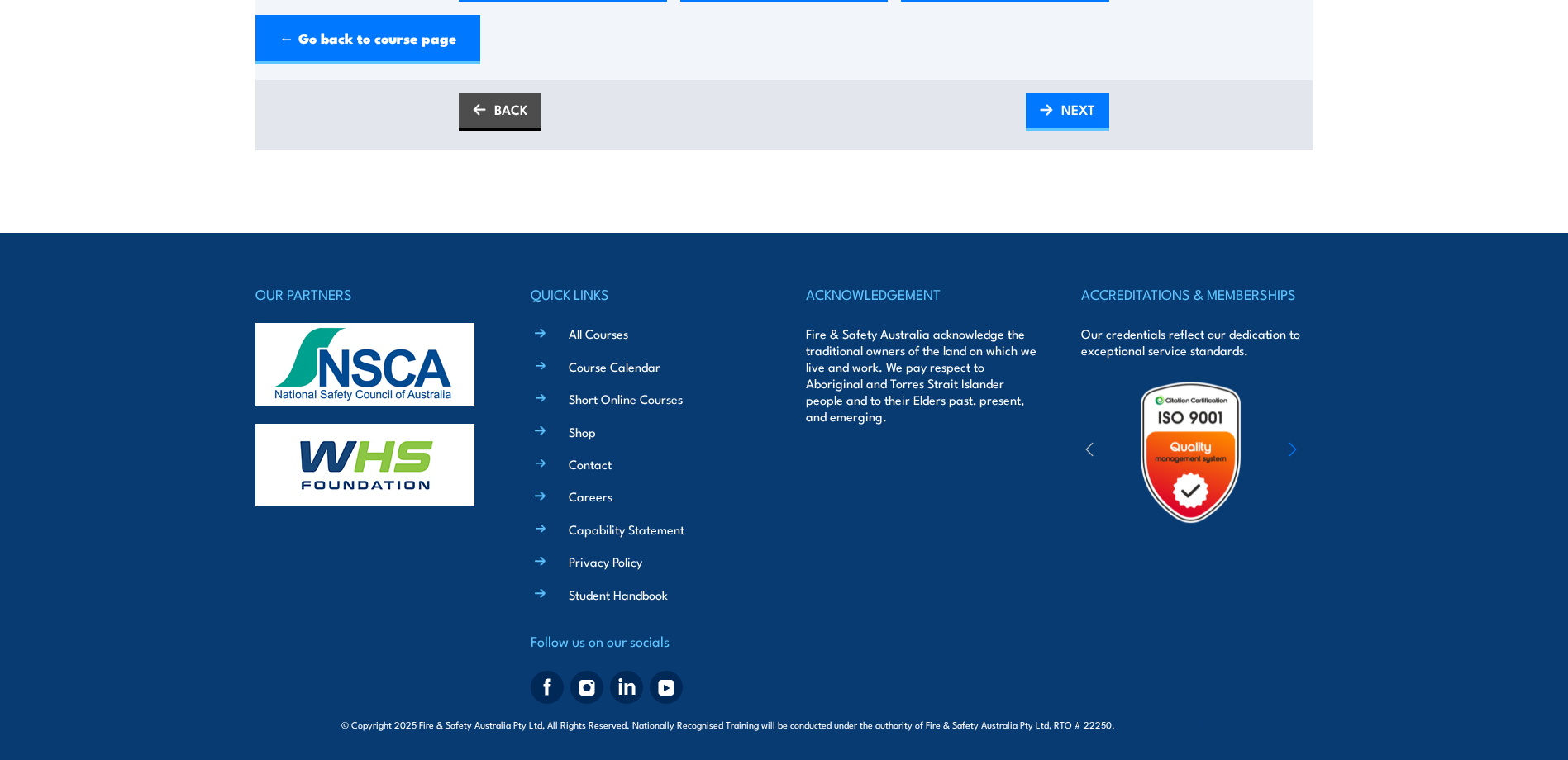 scroll, scrollTop: 0, scrollLeft: 0, axis: both 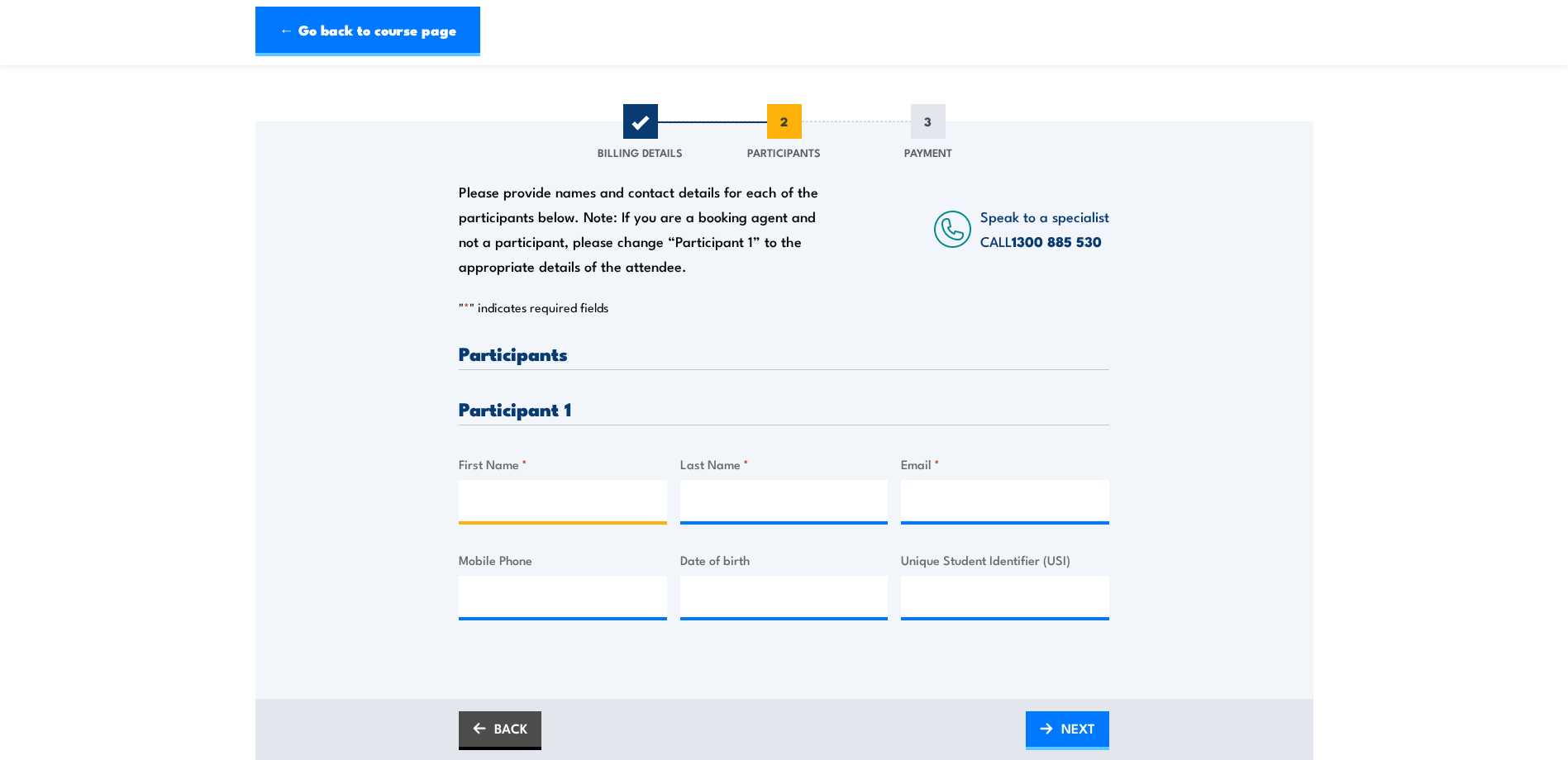 click on "First Name *" at bounding box center (563, 501) 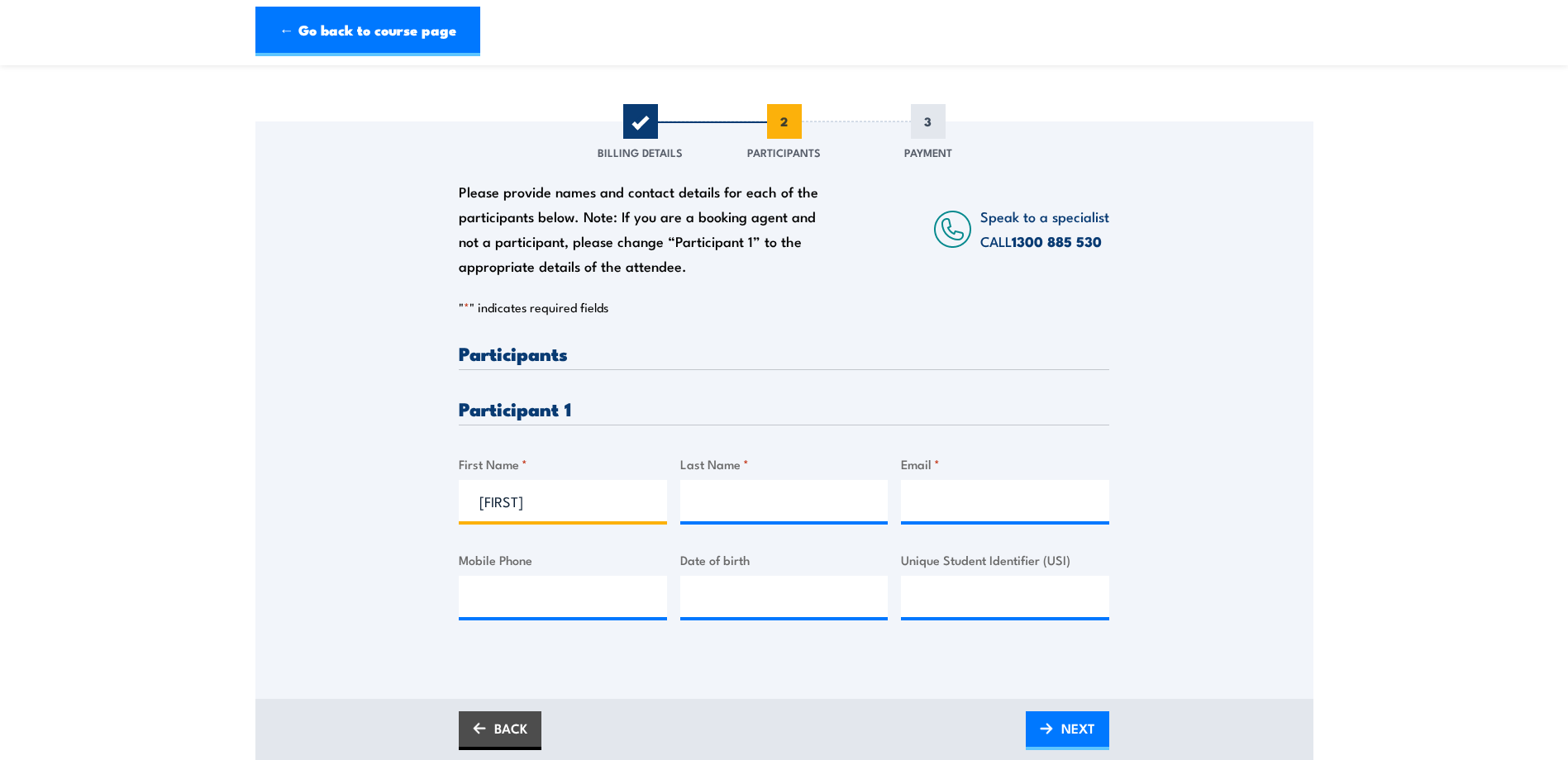 type on "[FIRST]" 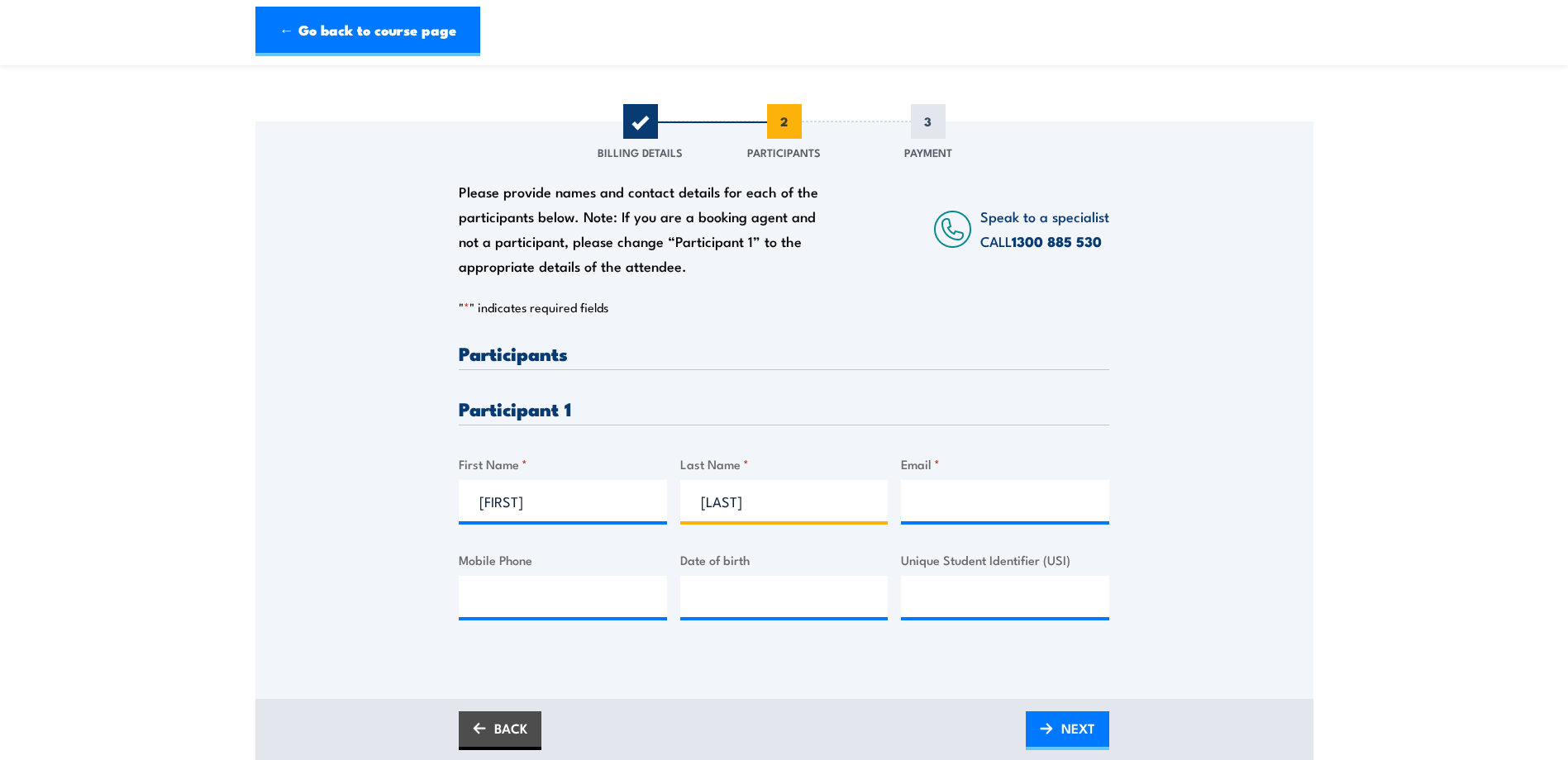 type on "[LAST]" 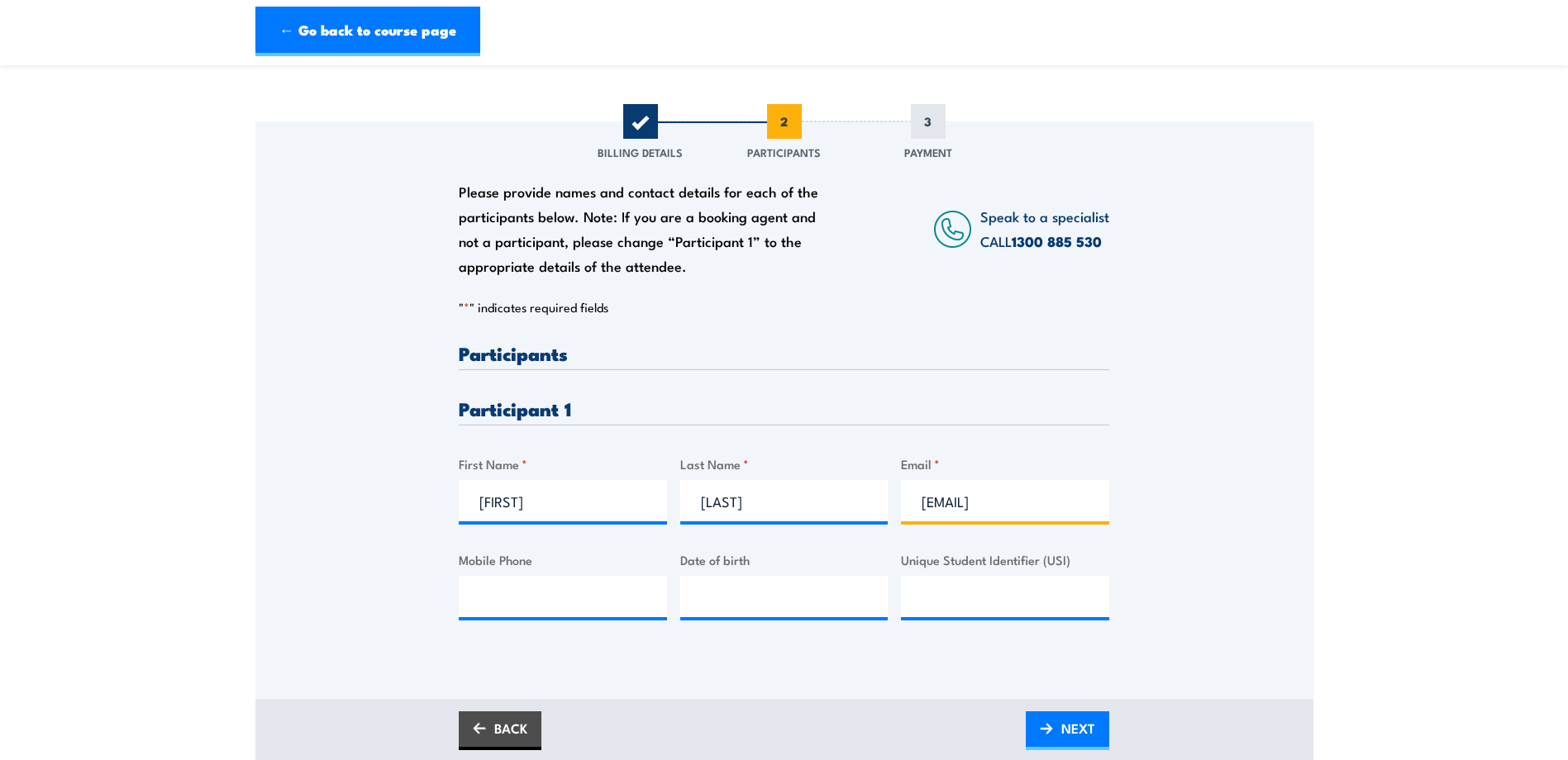 scroll, scrollTop: 0, scrollLeft: 16, axis: horizontal 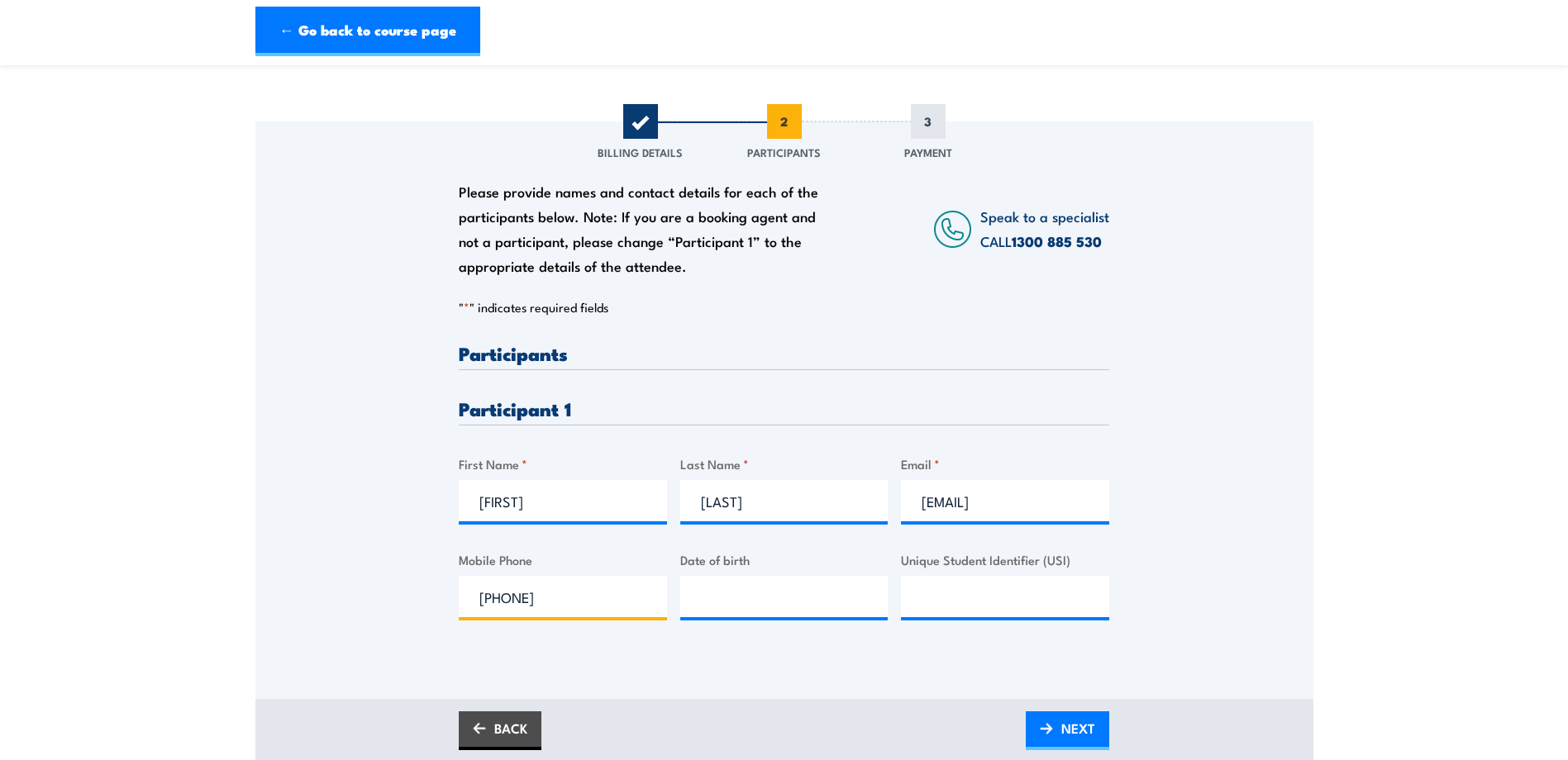 type on "[PHONE]" 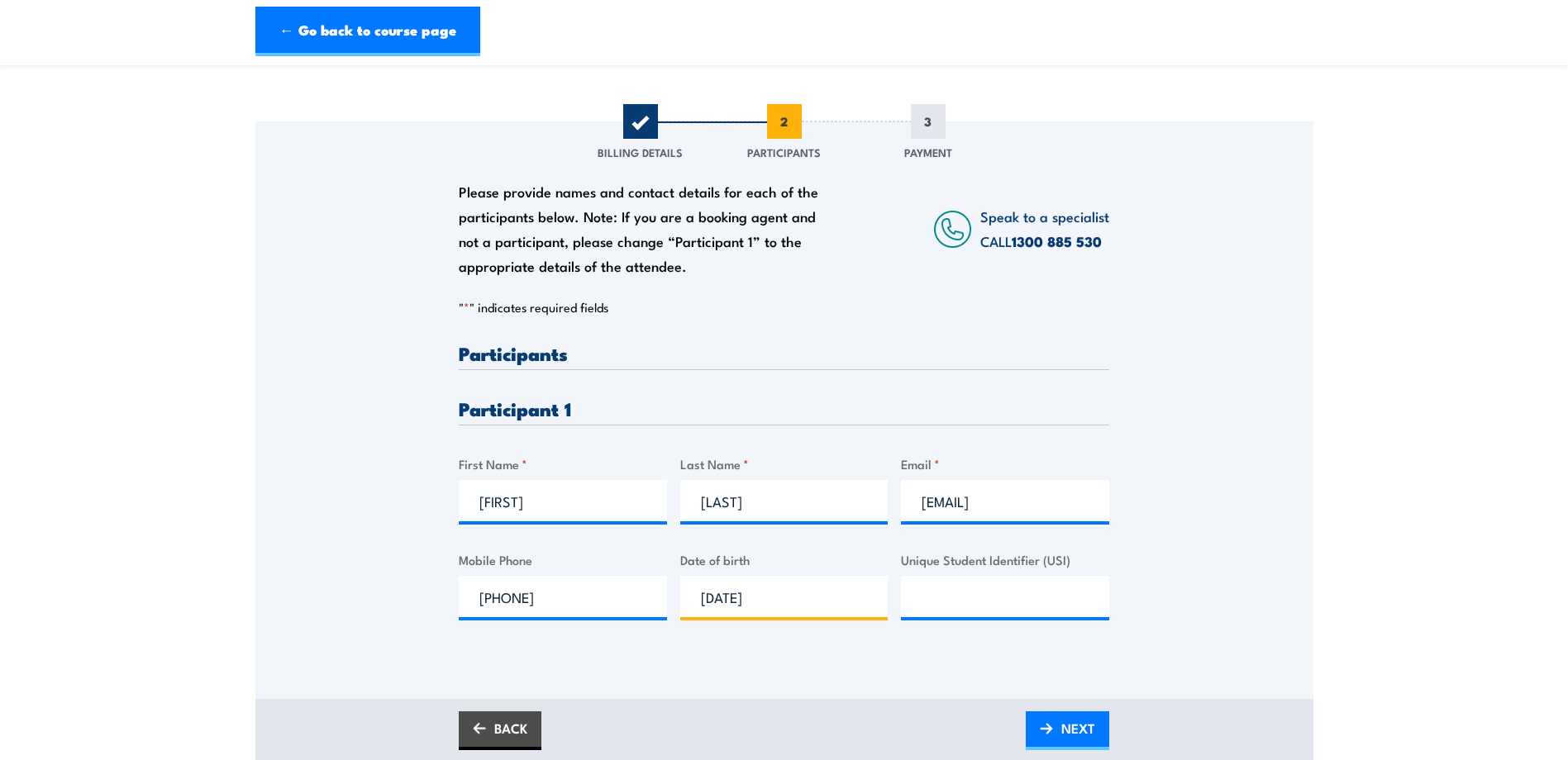 type on "01/07/1985" 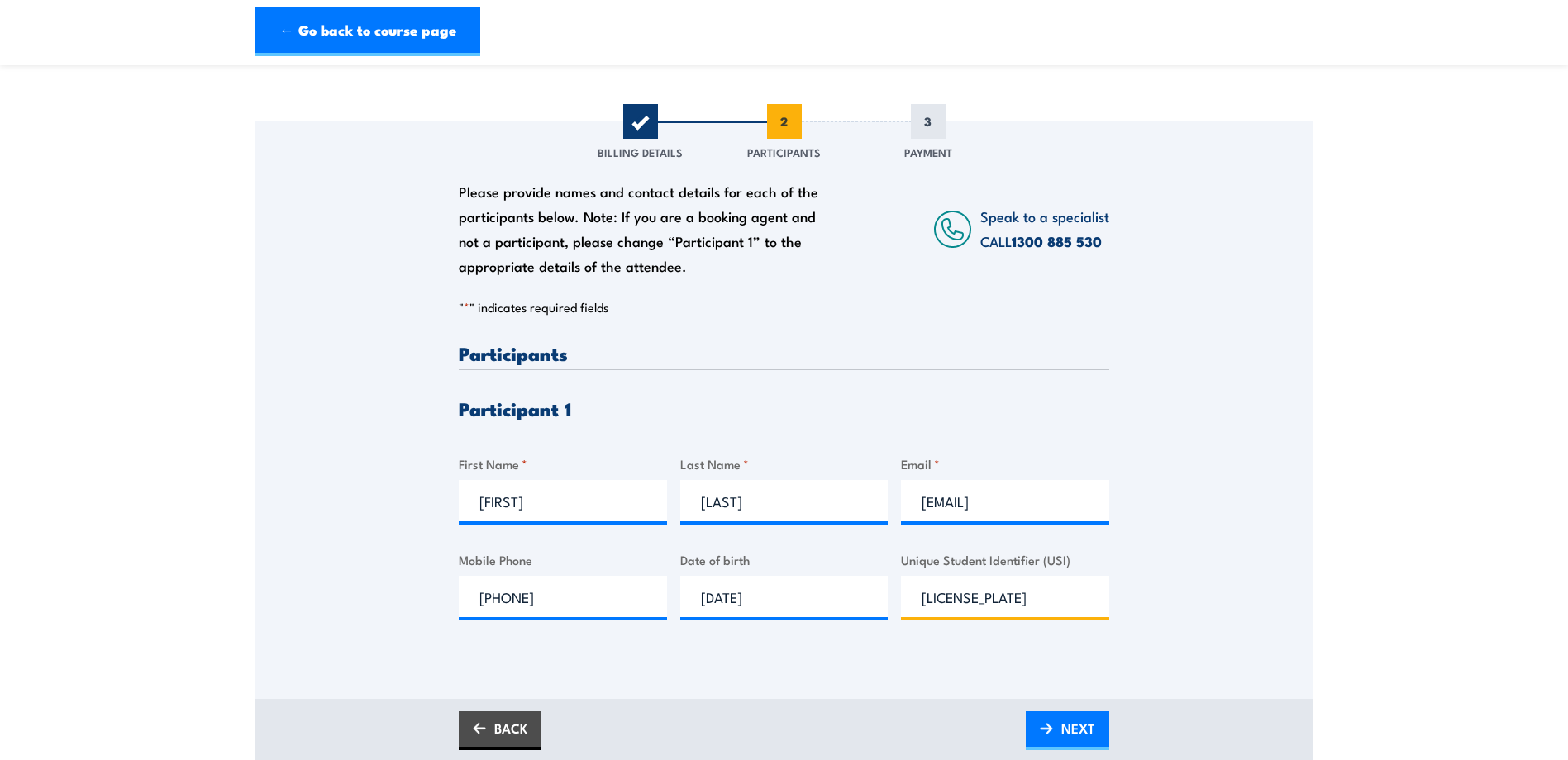 scroll, scrollTop: 413, scrollLeft: 0, axis: vertical 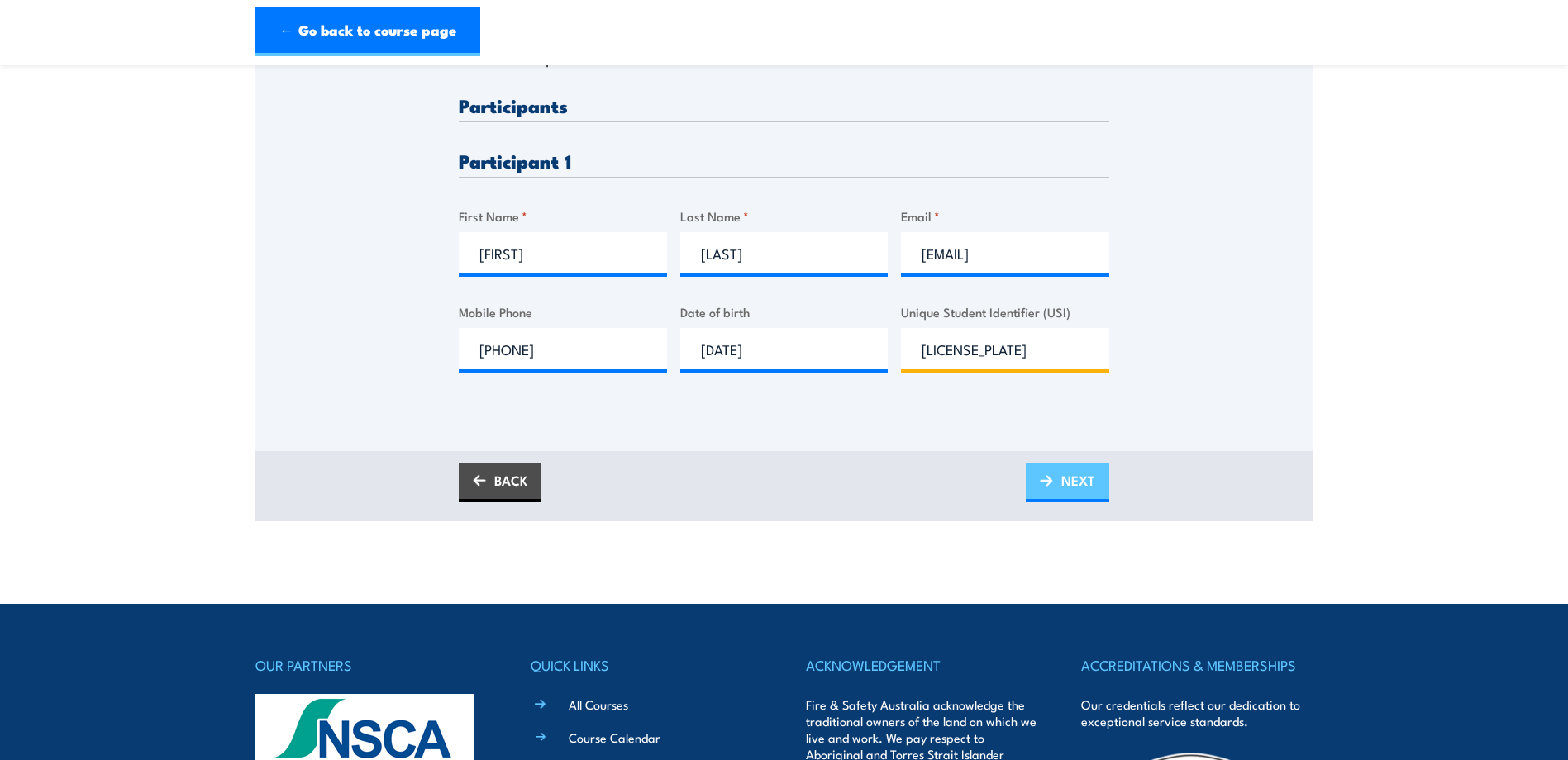 type on "[LICENSE]" 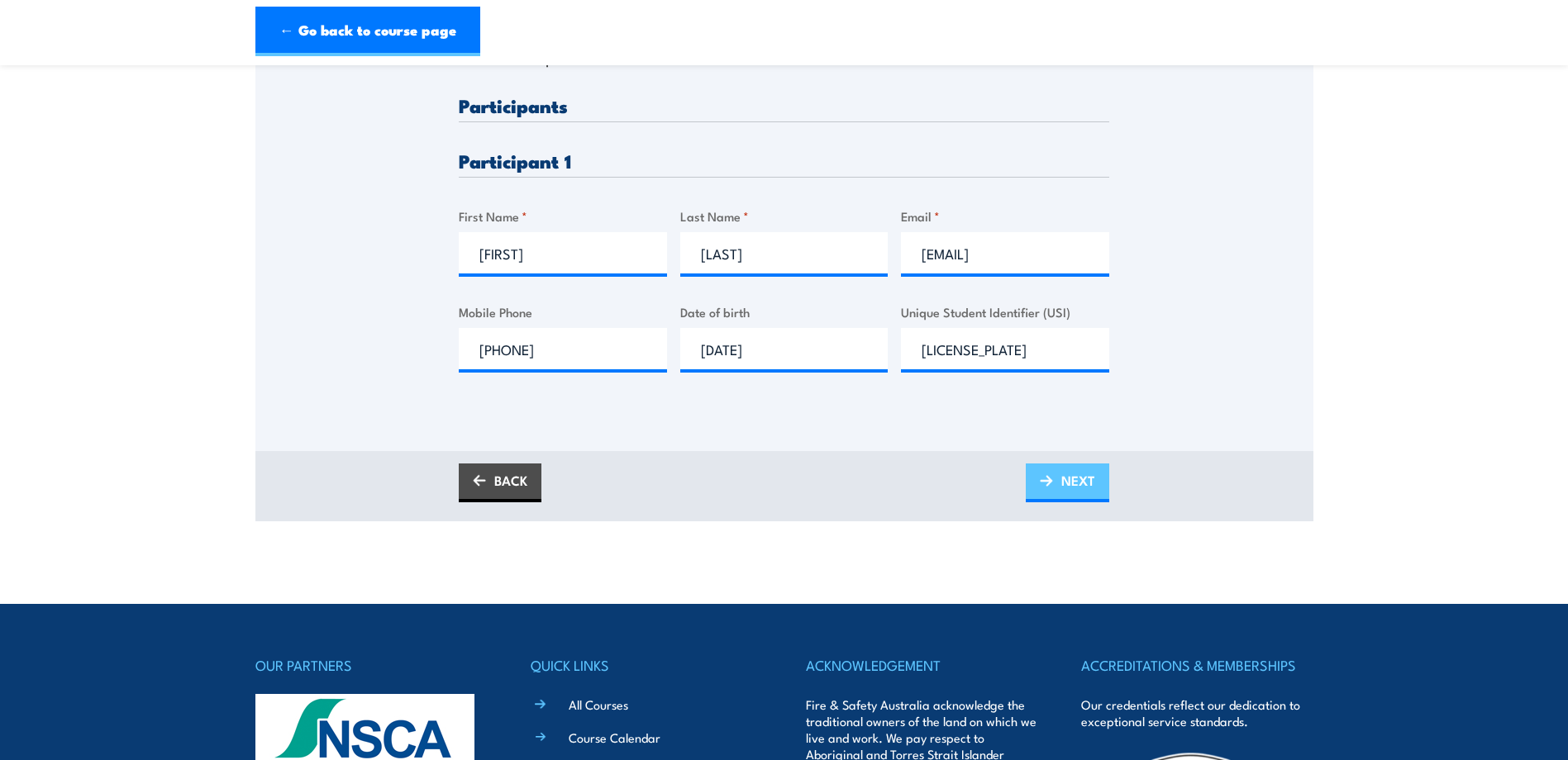 click on "NEXT" at bounding box center [1078, 480] 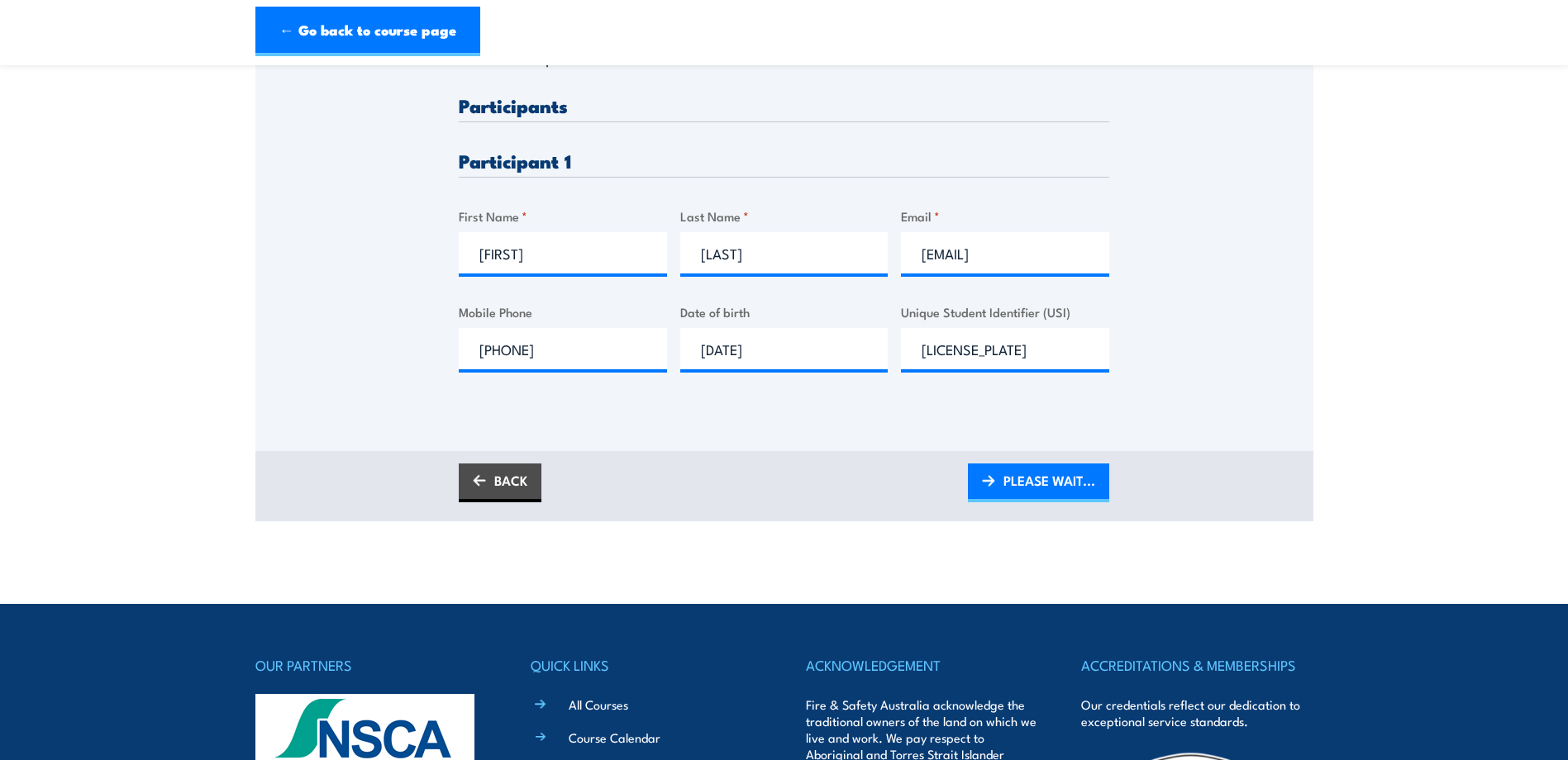 scroll, scrollTop: 0, scrollLeft: 0, axis: both 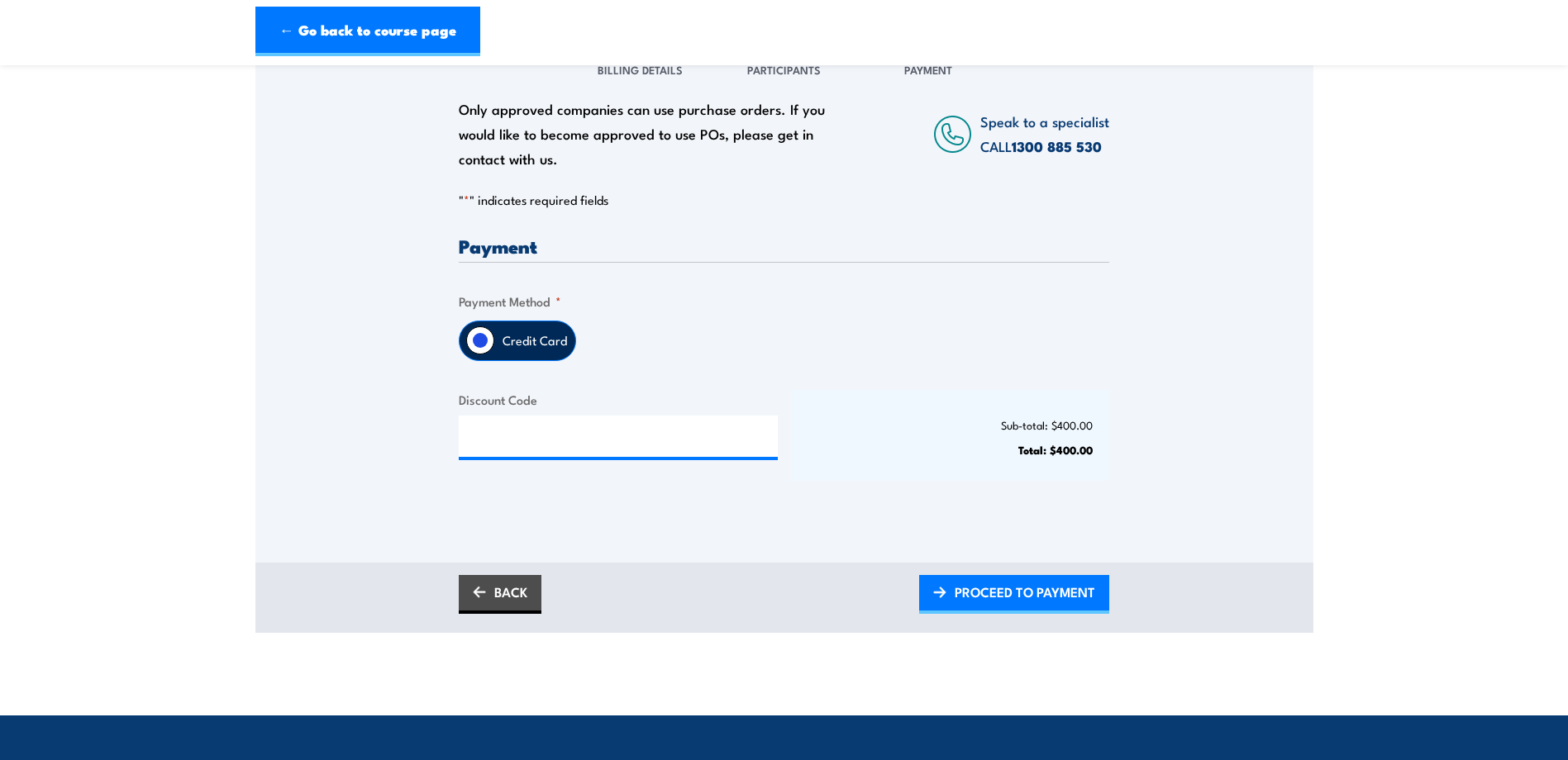 click on "PROCEED TO PAYMENT" at bounding box center (1025, 591) 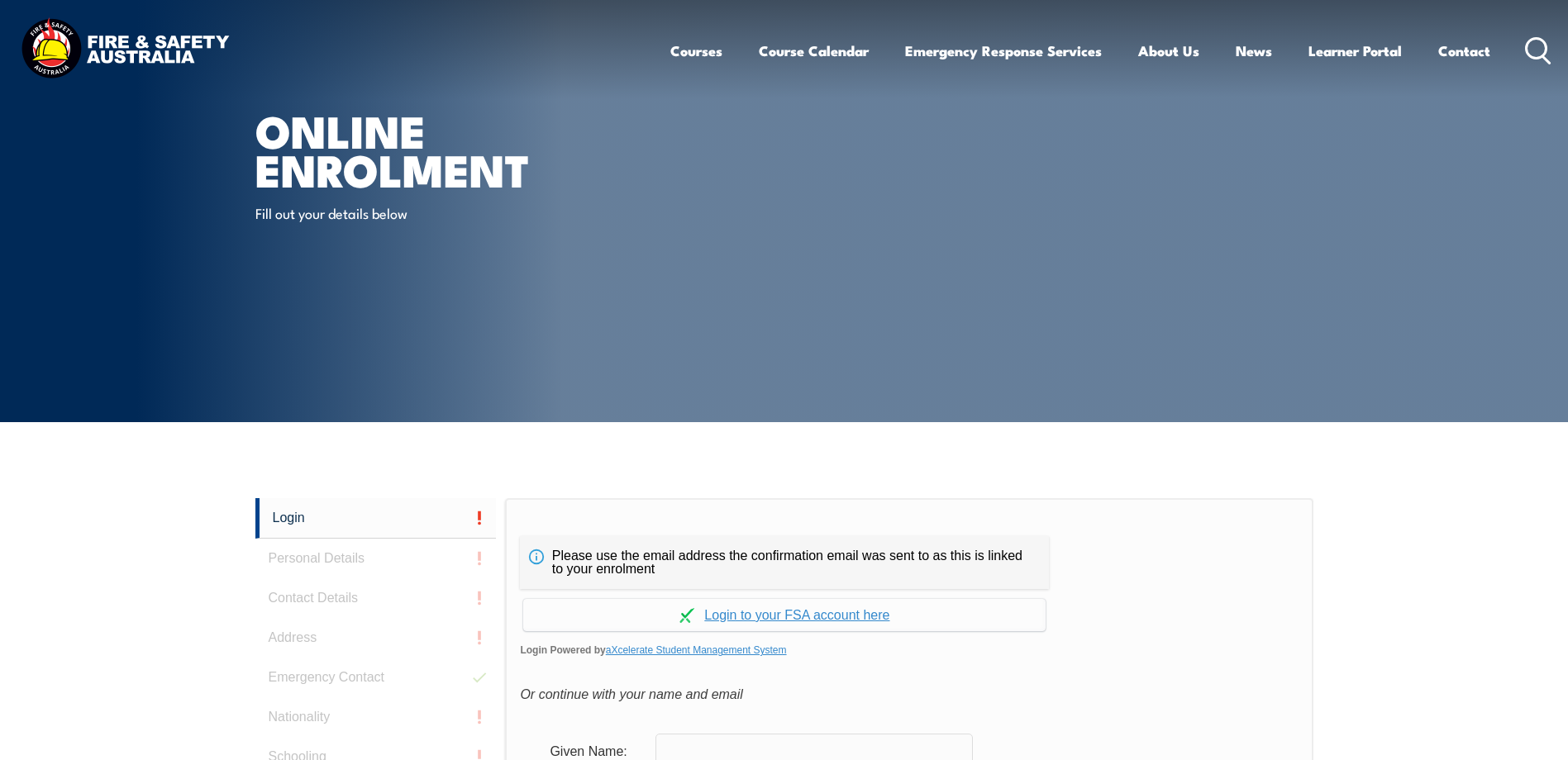 scroll, scrollTop: 0, scrollLeft: 0, axis: both 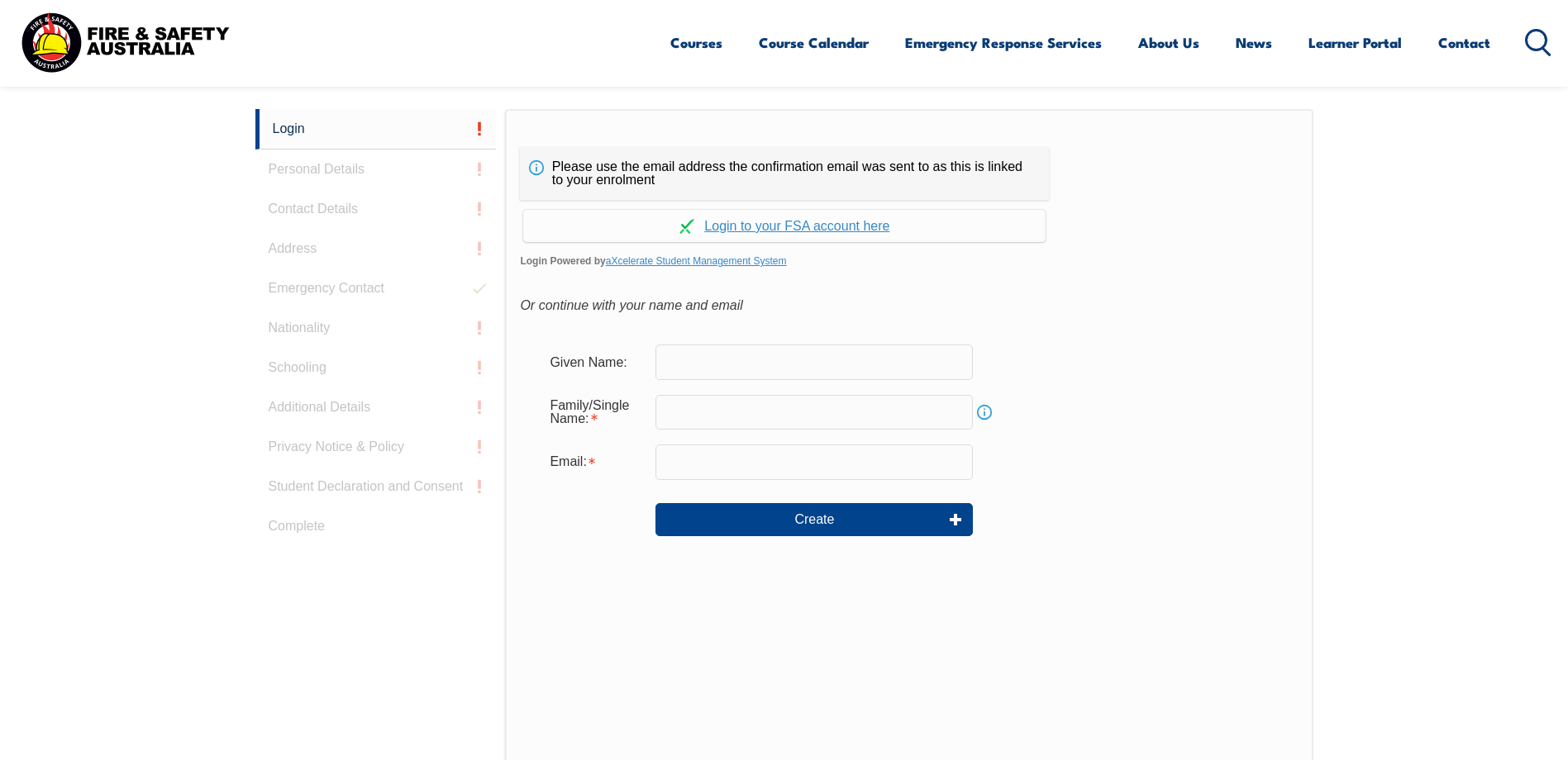 drag, startPoint x: 803, startPoint y: 357, endPoint x: 951, endPoint y: 357, distance: 148 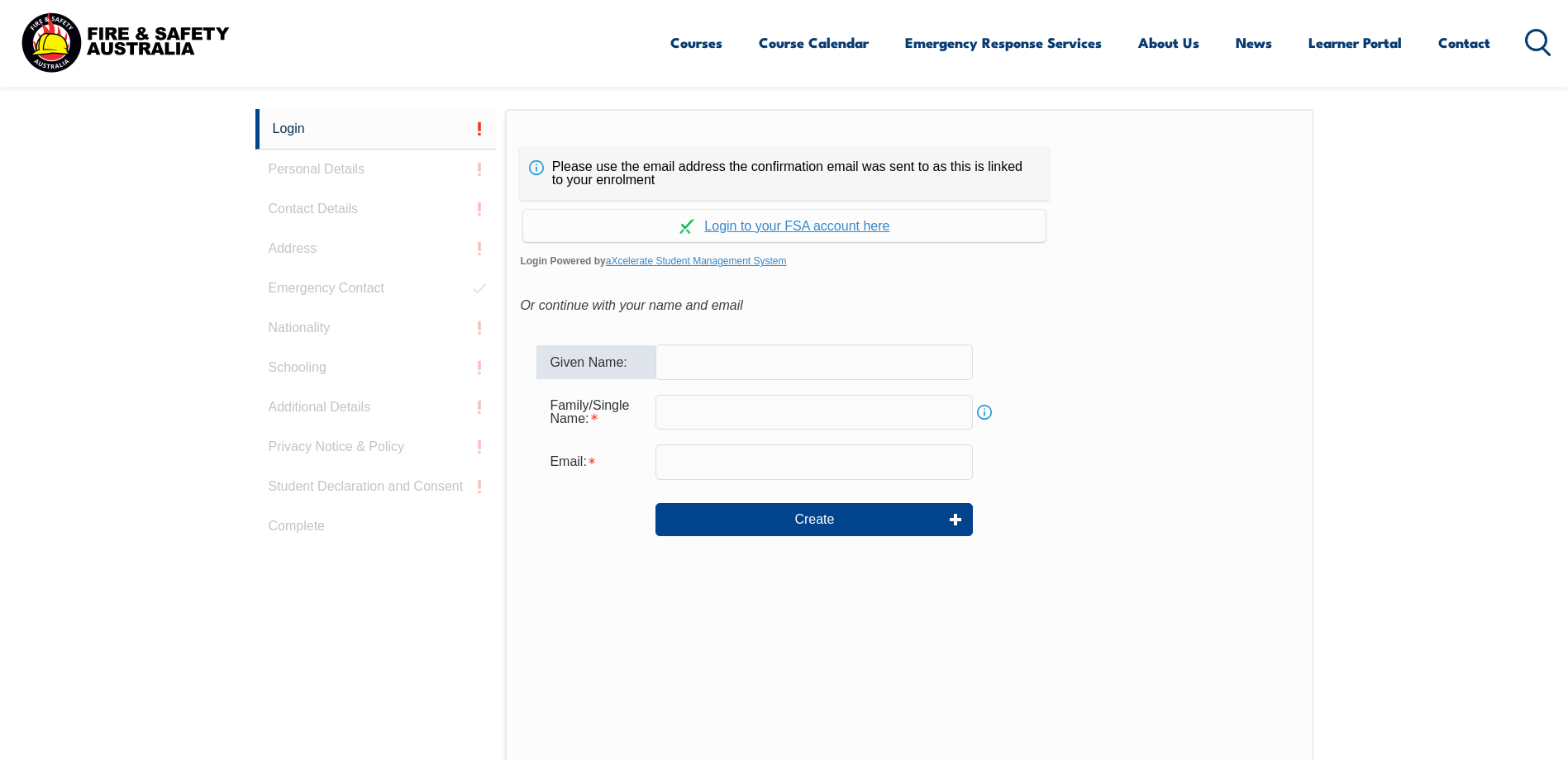 type on "[FIRST]" 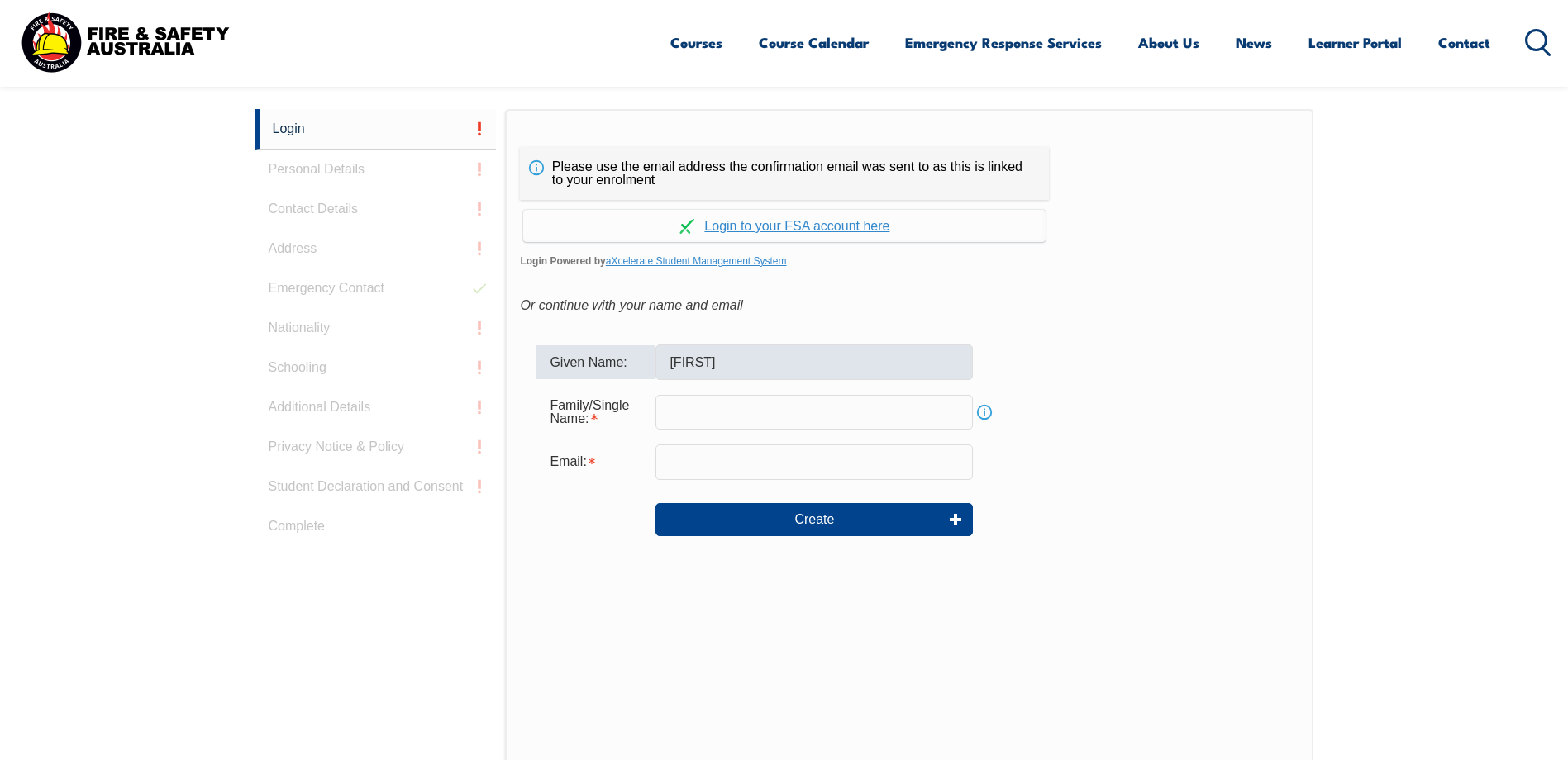 type on "[EMAIL]" 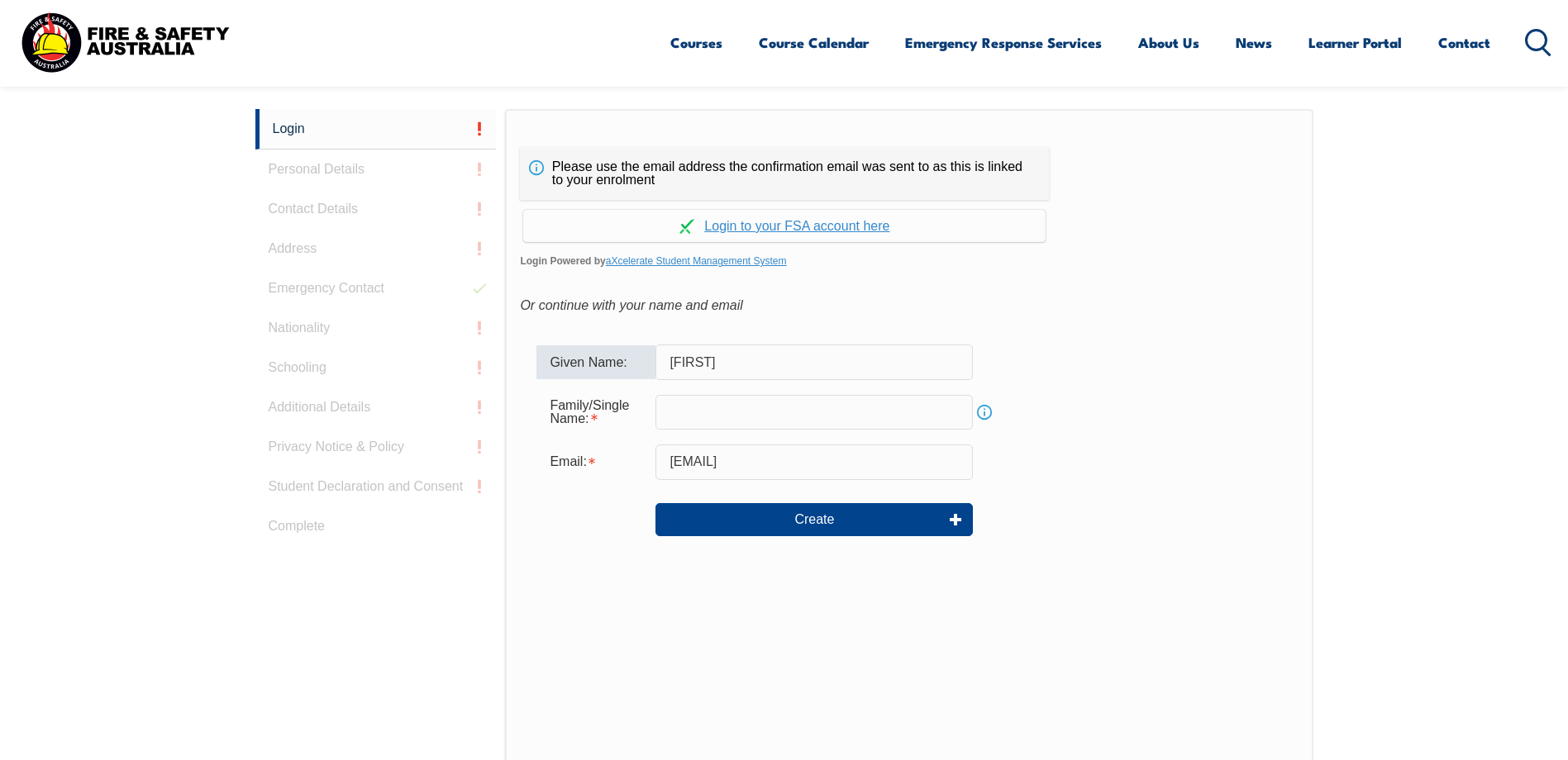 click at bounding box center (814, 412) 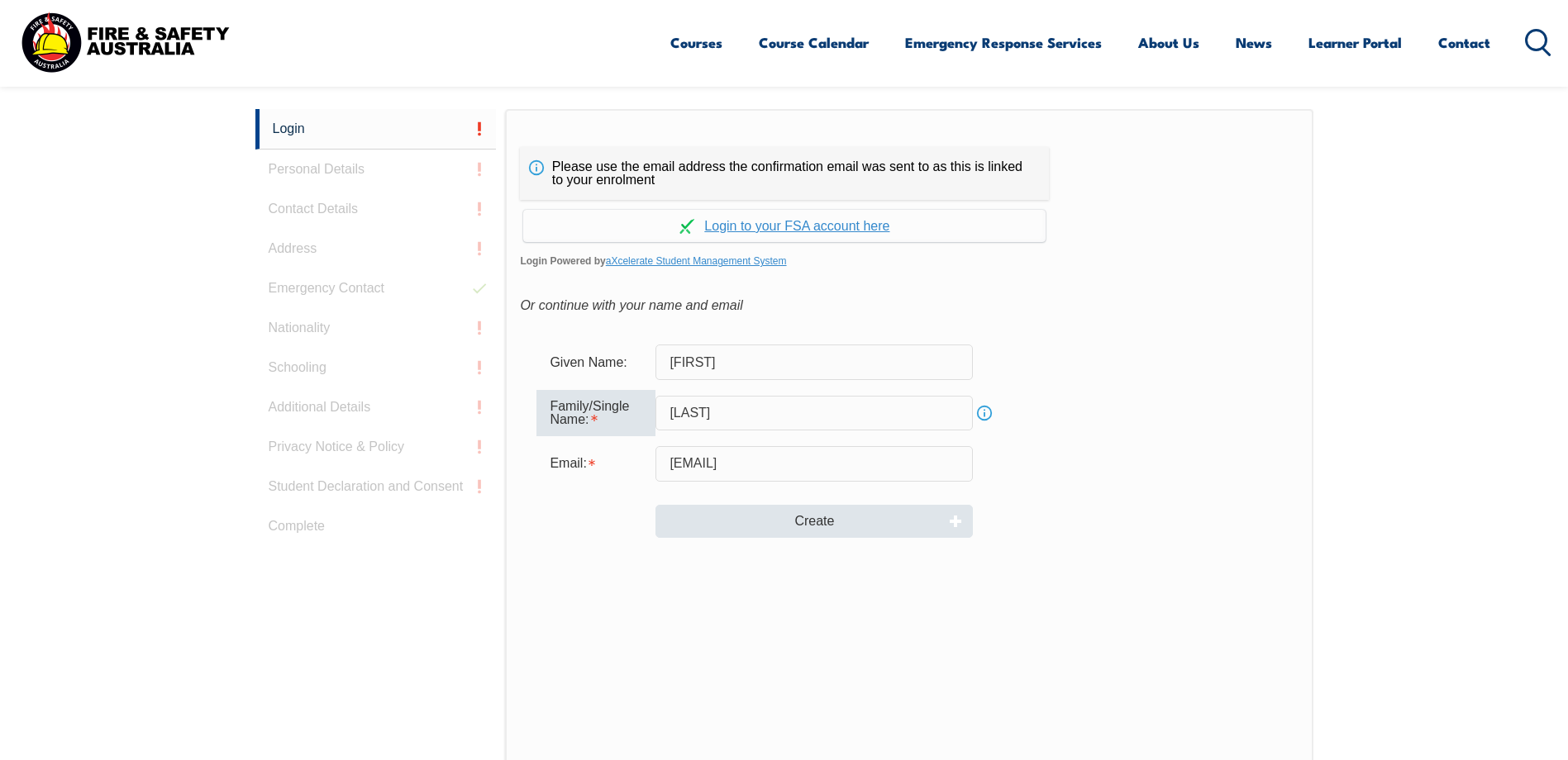 type on "[LAST]" 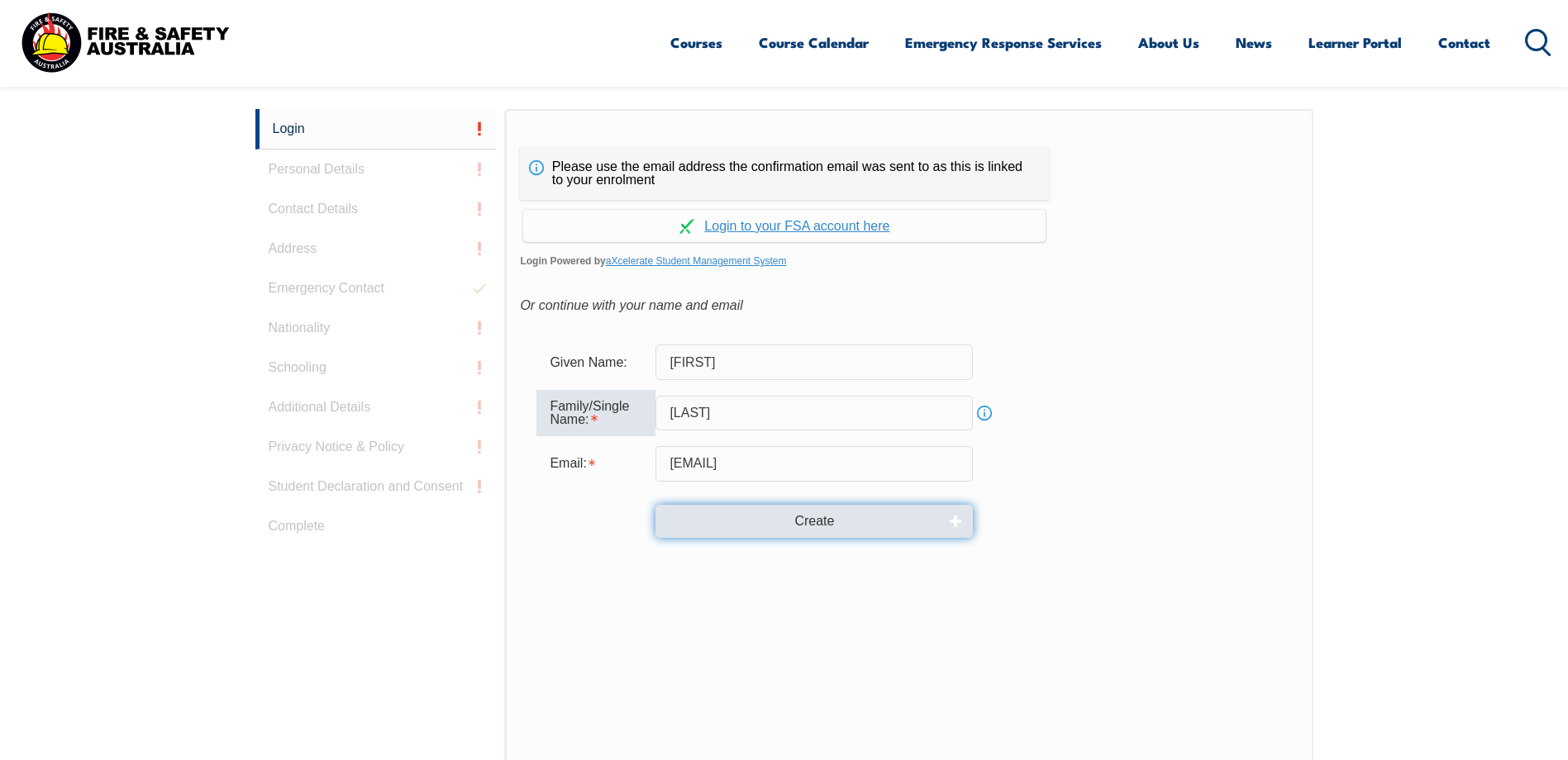 click on "Create" at bounding box center [814, 521] 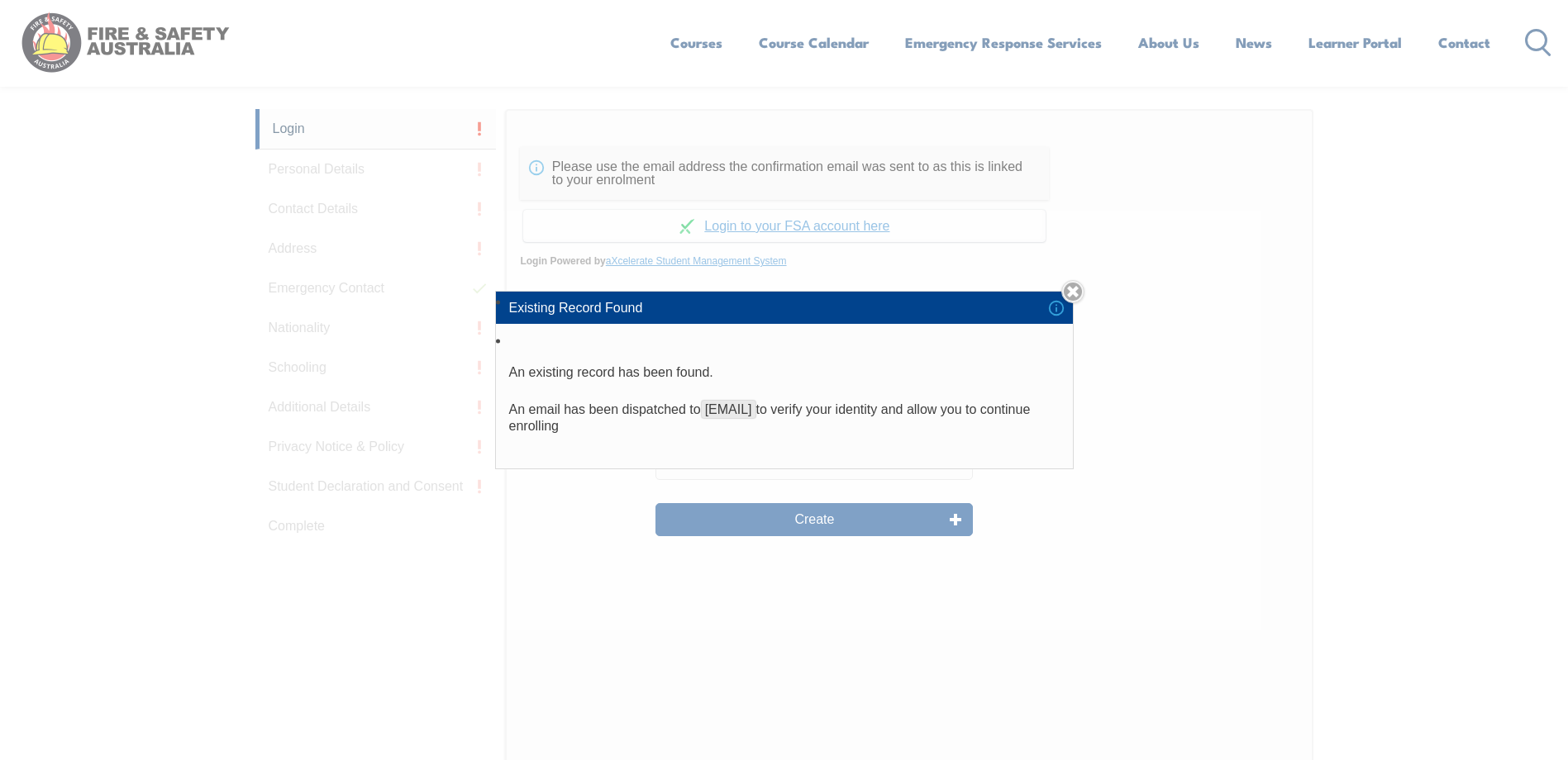 click on "**********" at bounding box center [784, 418] 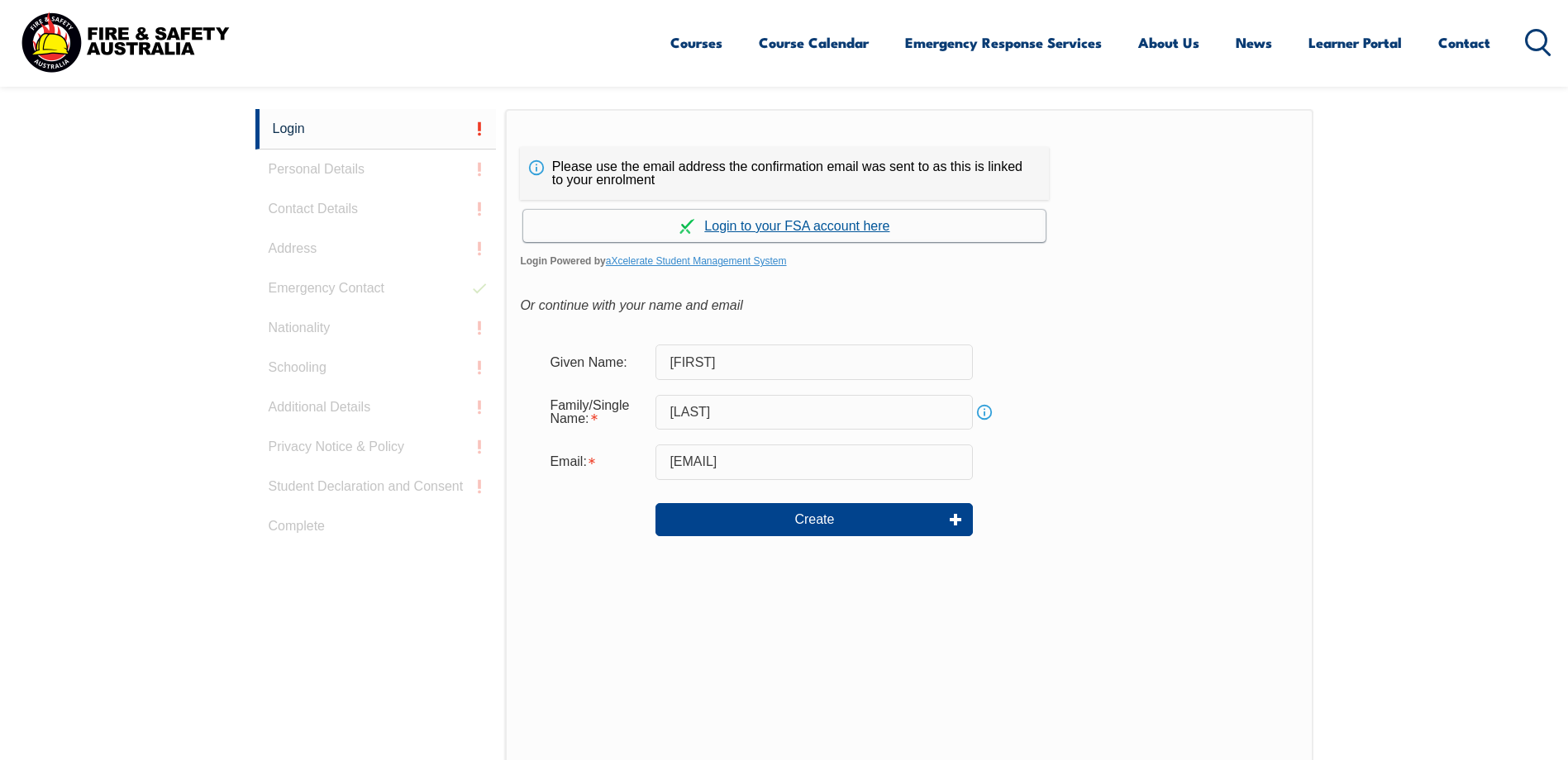 click on "Continue with aXcelerate" at bounding box center (784, 226) 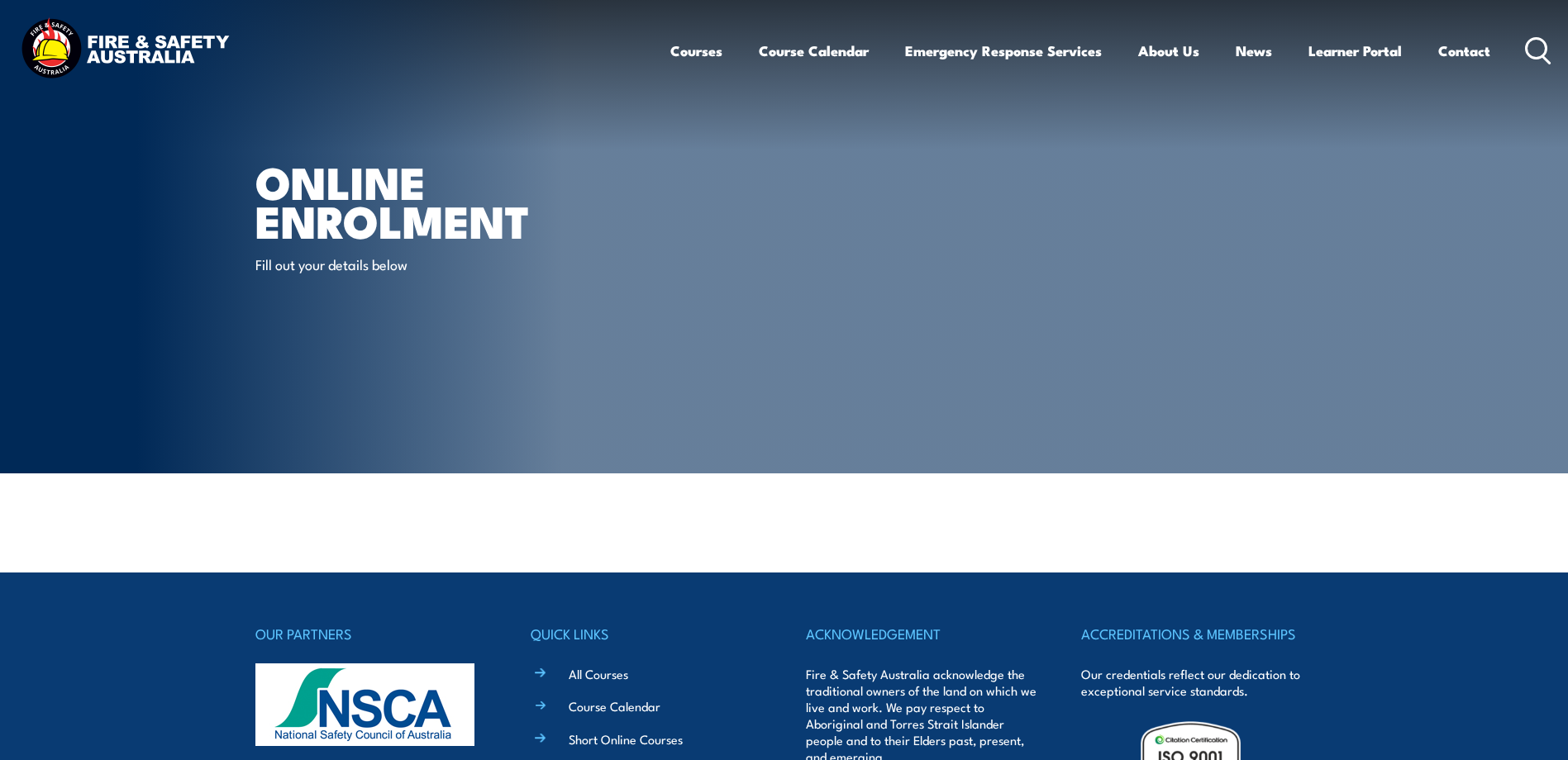scroll, scrollTop: 0, scrollLeft: 0, axis: both 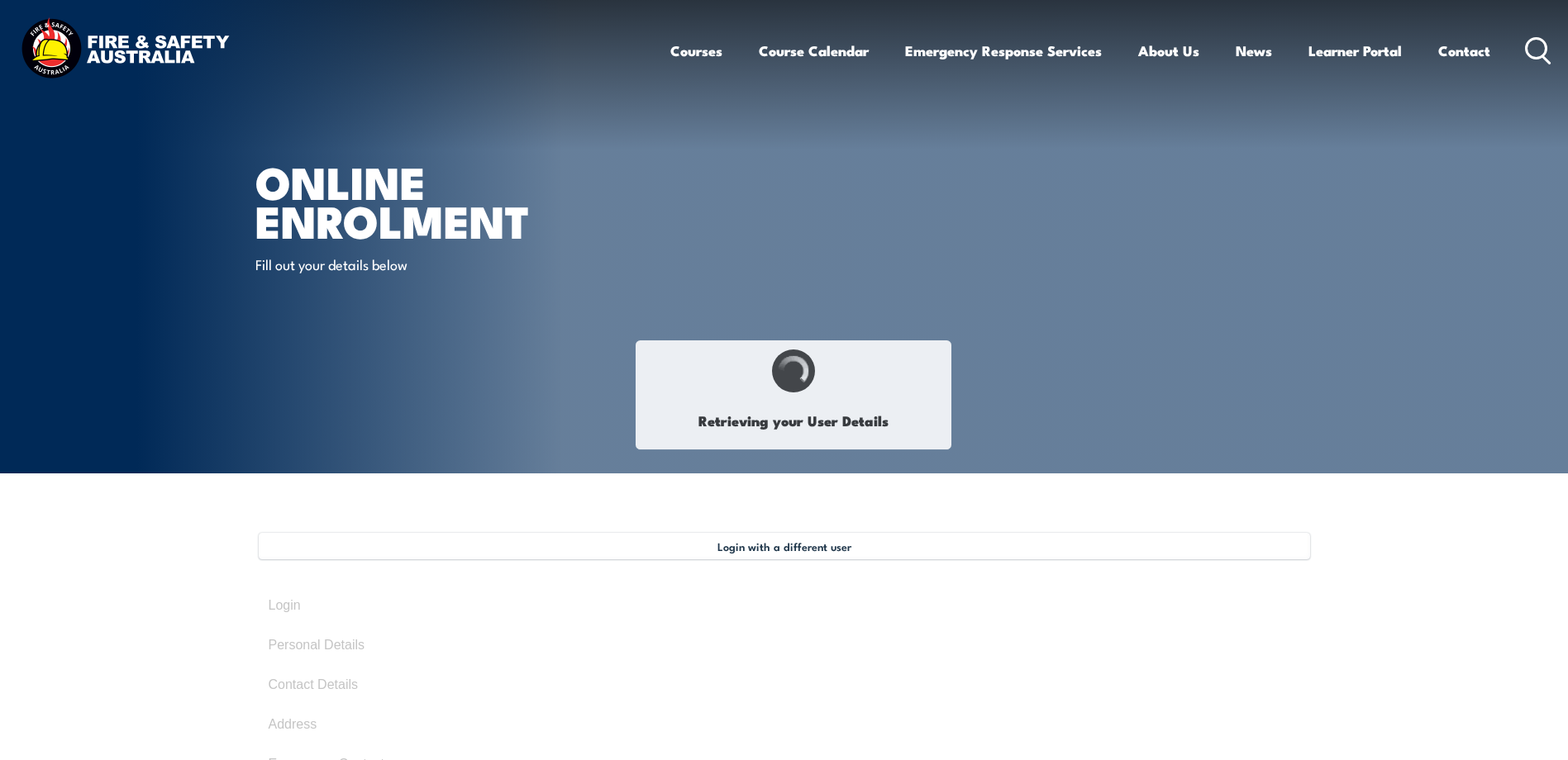 type on "[FIRST]" 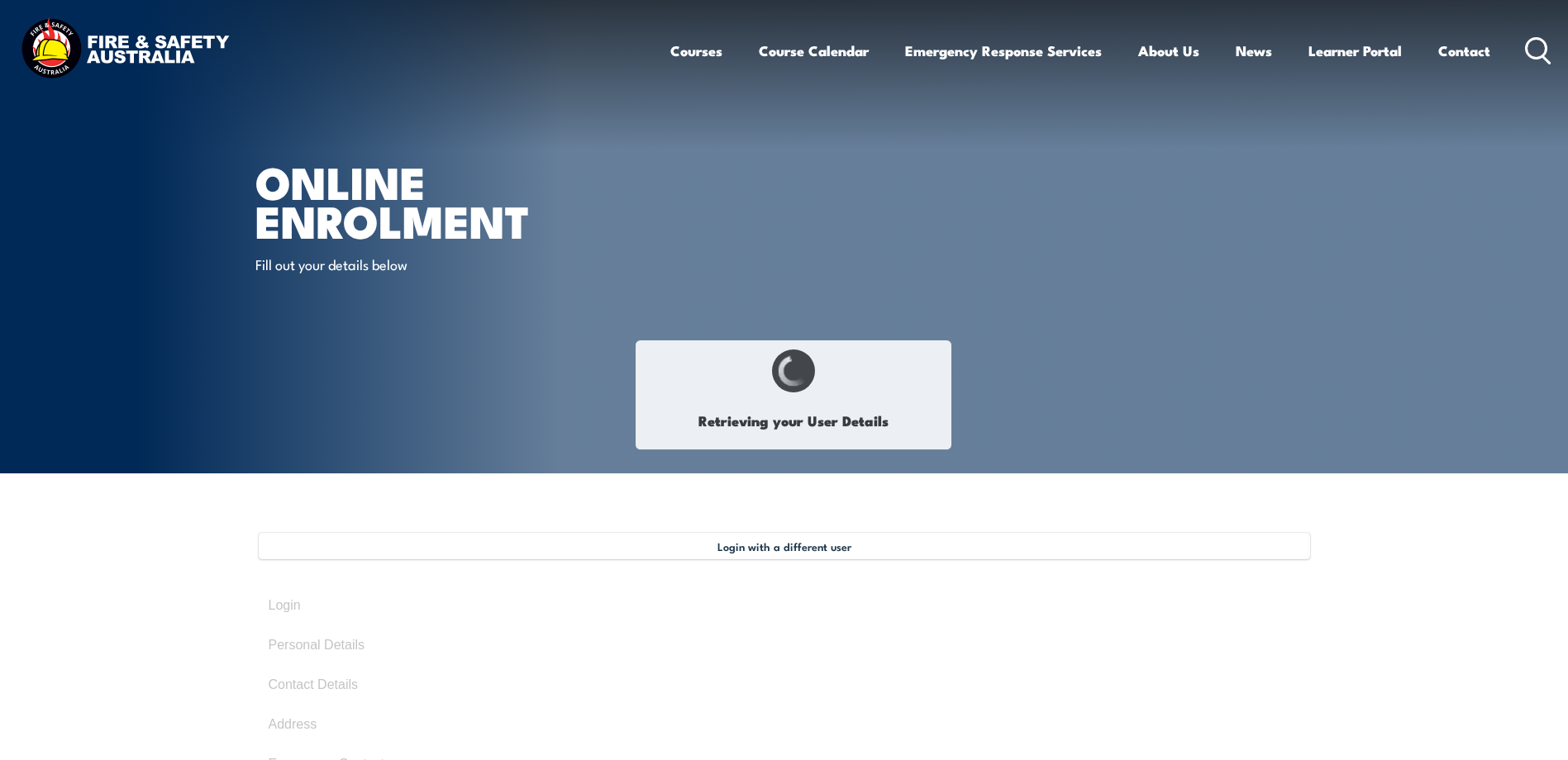 type on "[LAST]" 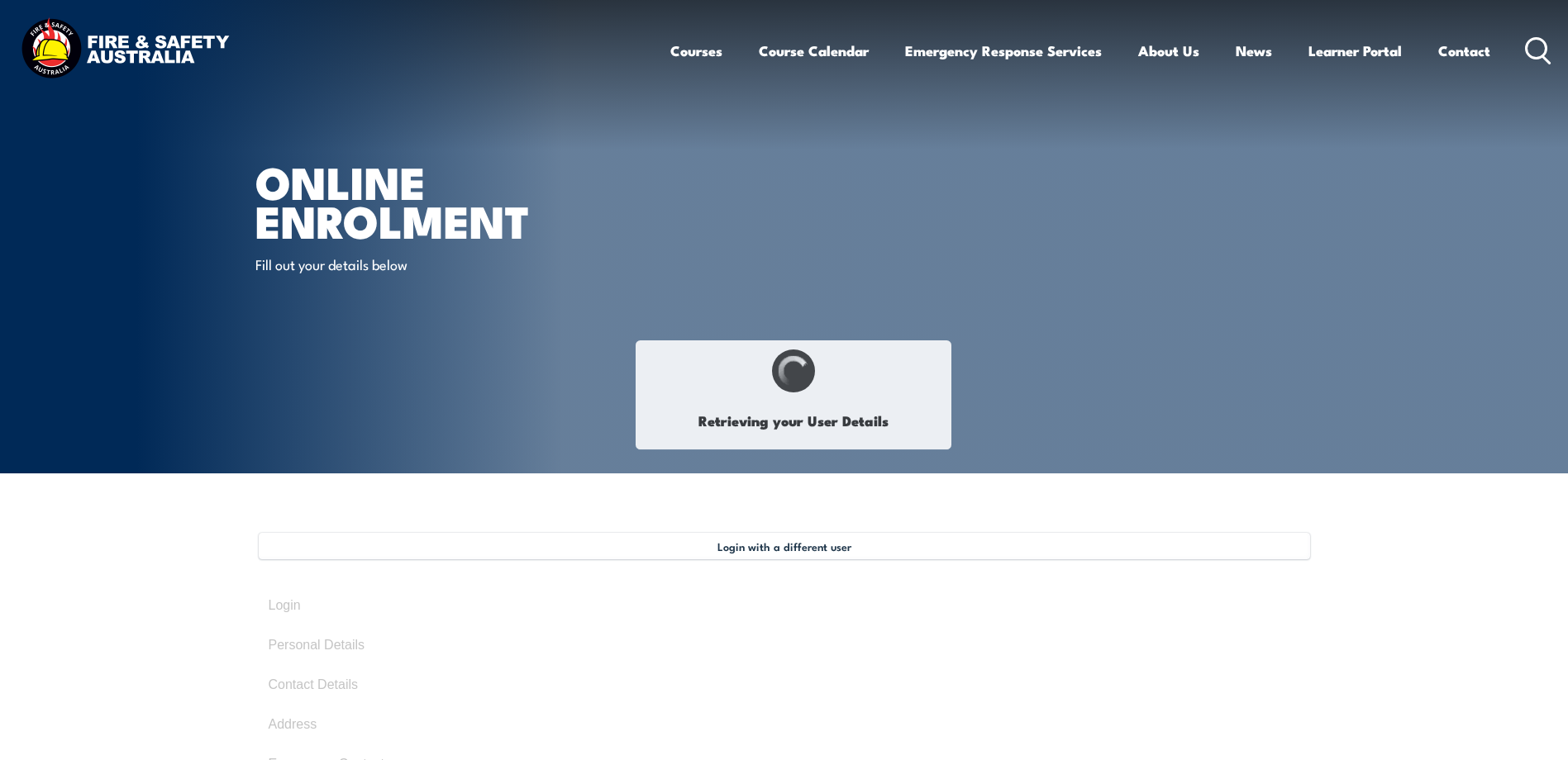type on "[LICENSE]" 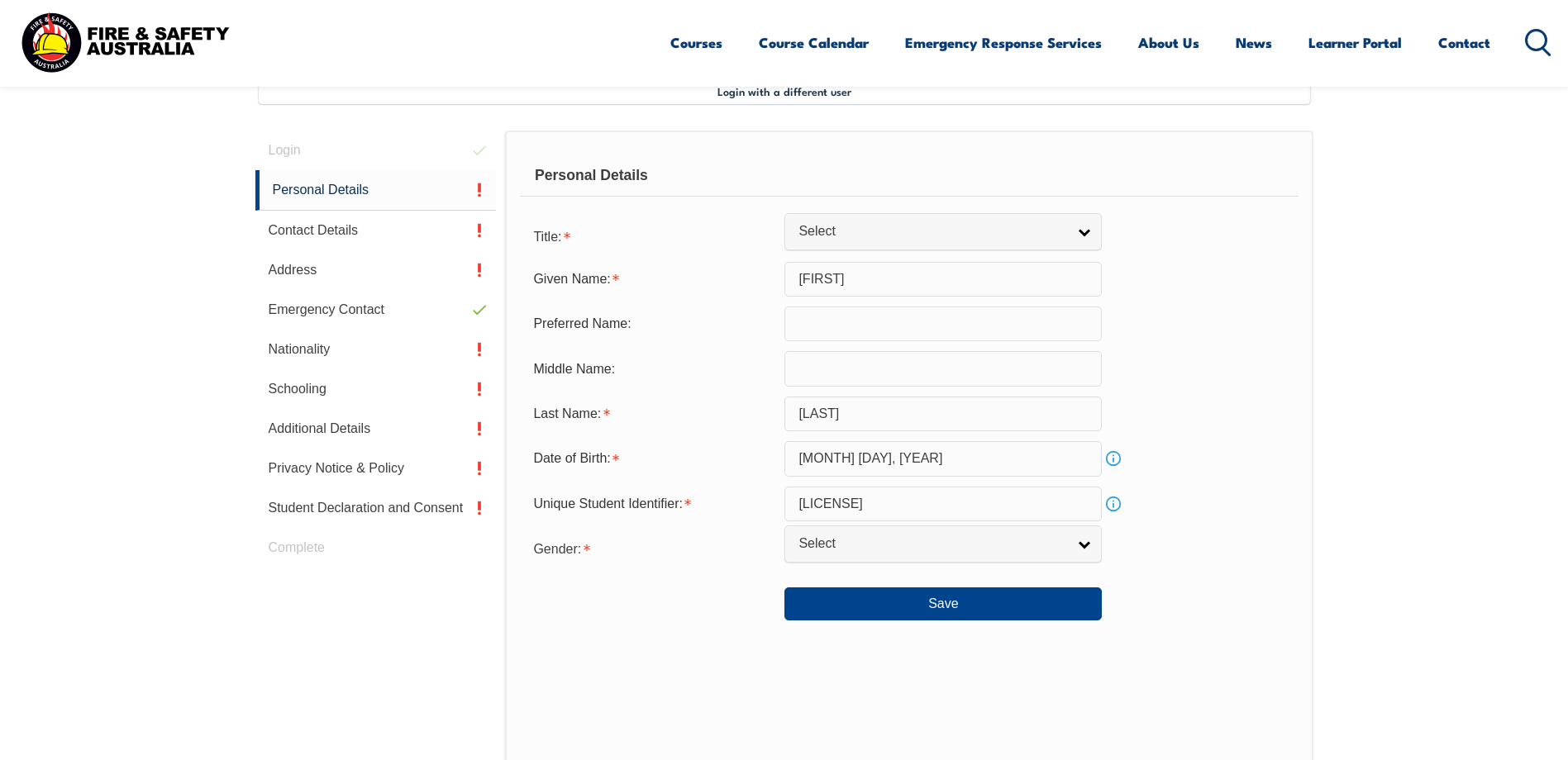 scroll, scrollTop: 450, scrollLeft: 0, axis: vertical 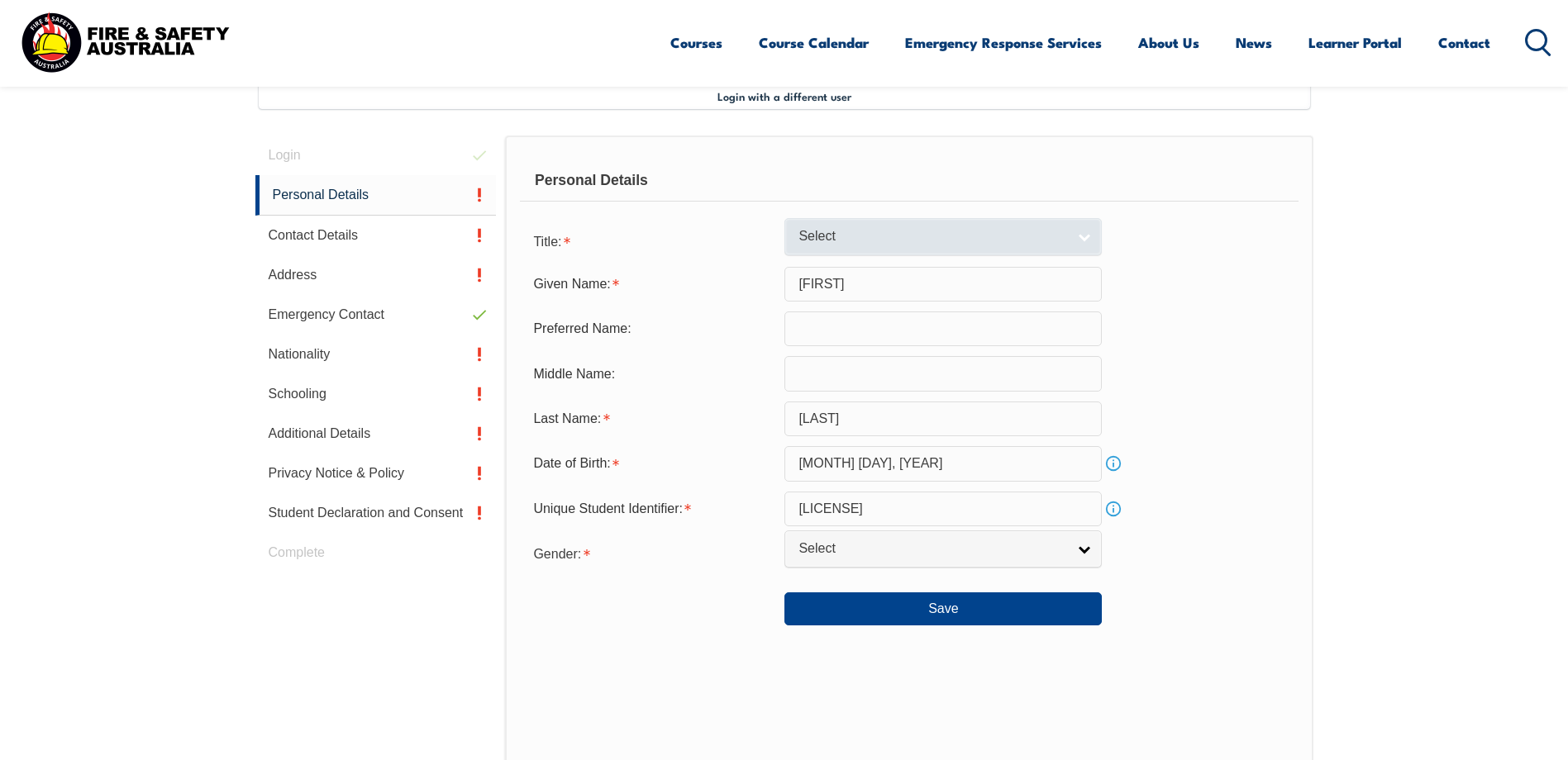 click on "Select" at bounding box center (932, 236) 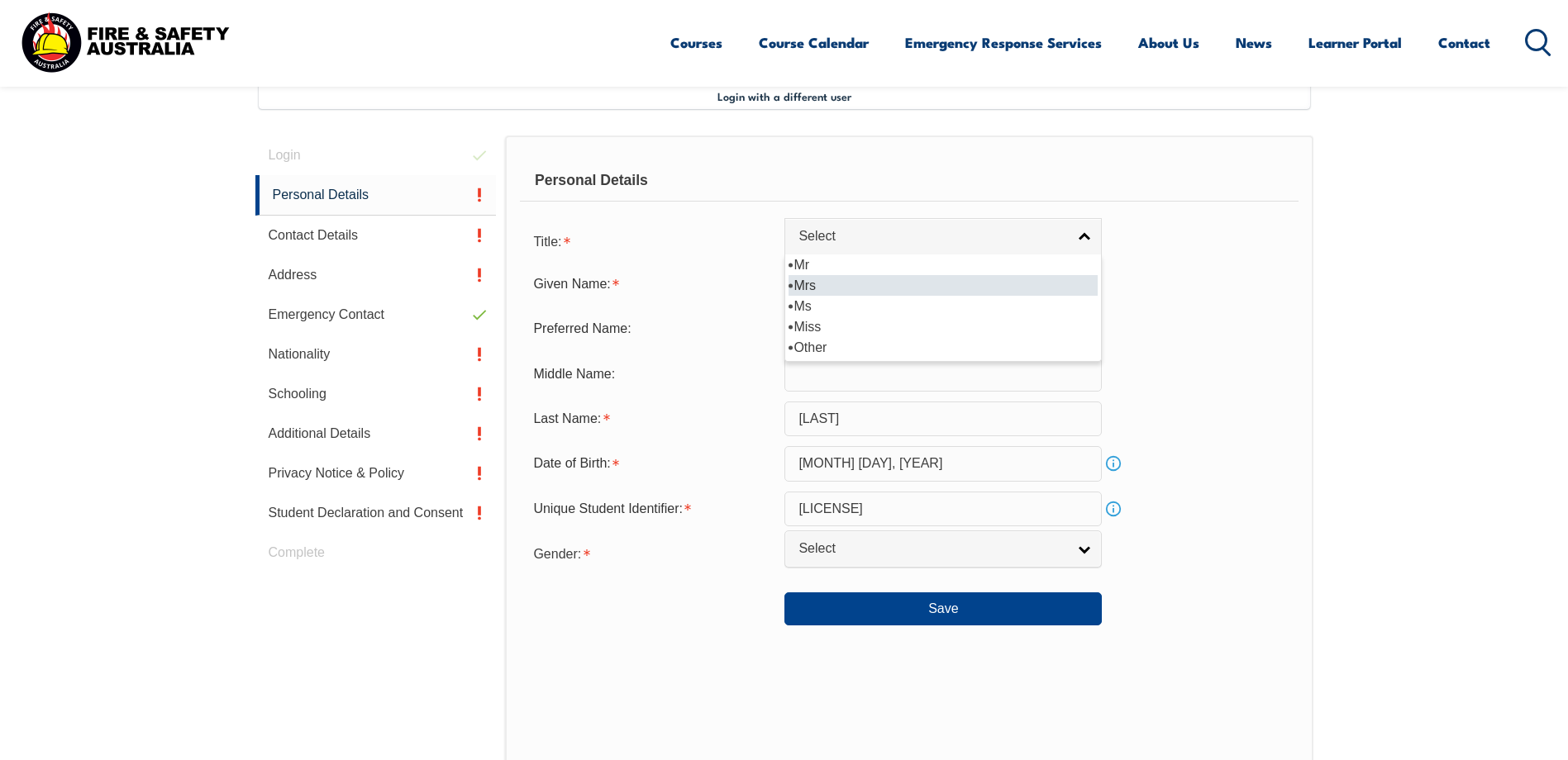 click on "Mrs" at bounding box center [943, 285] 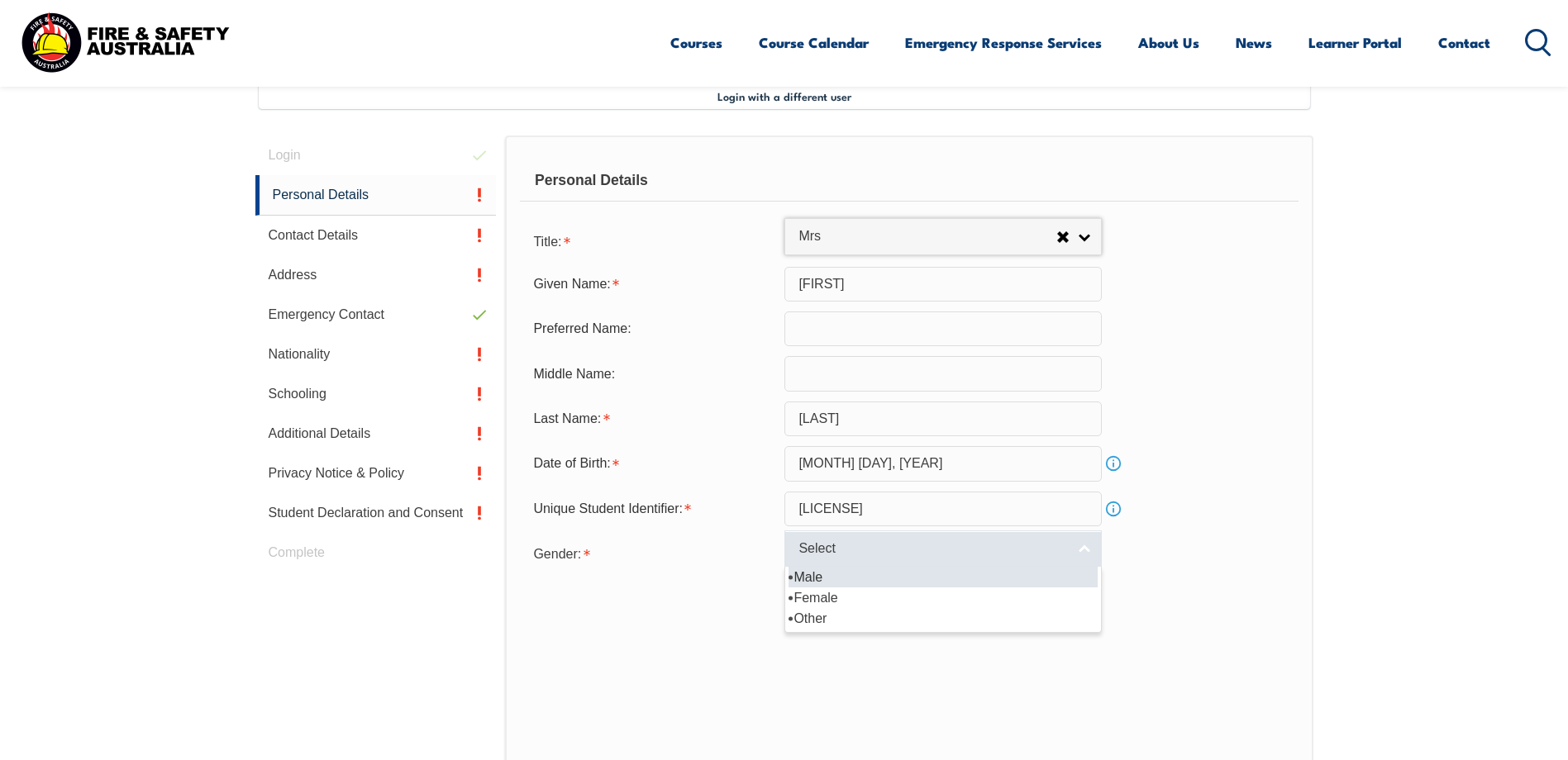 click on "Select" at bounding box center (932, 549) 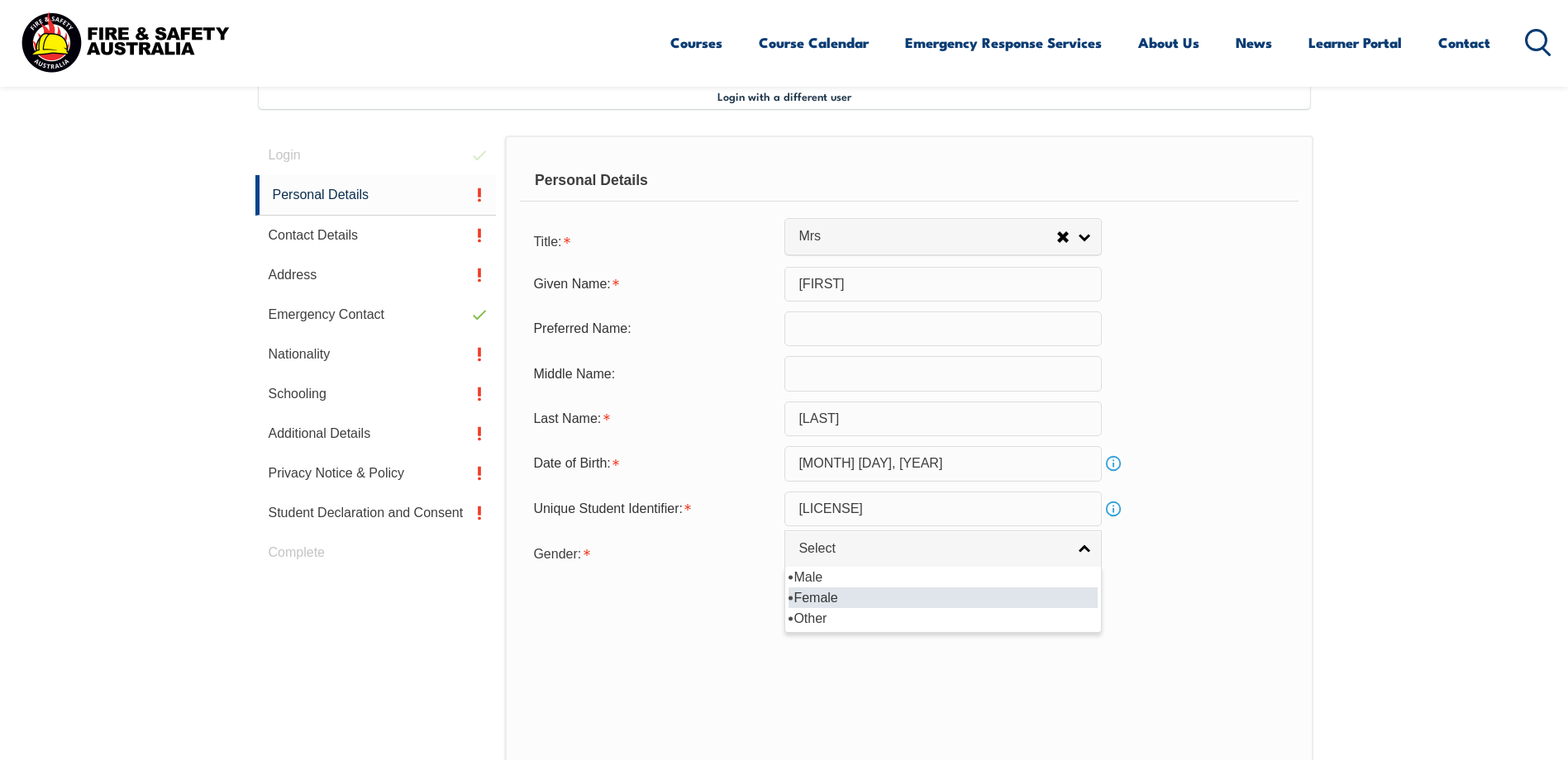 click on "Female" at bounding box center (943, 597) 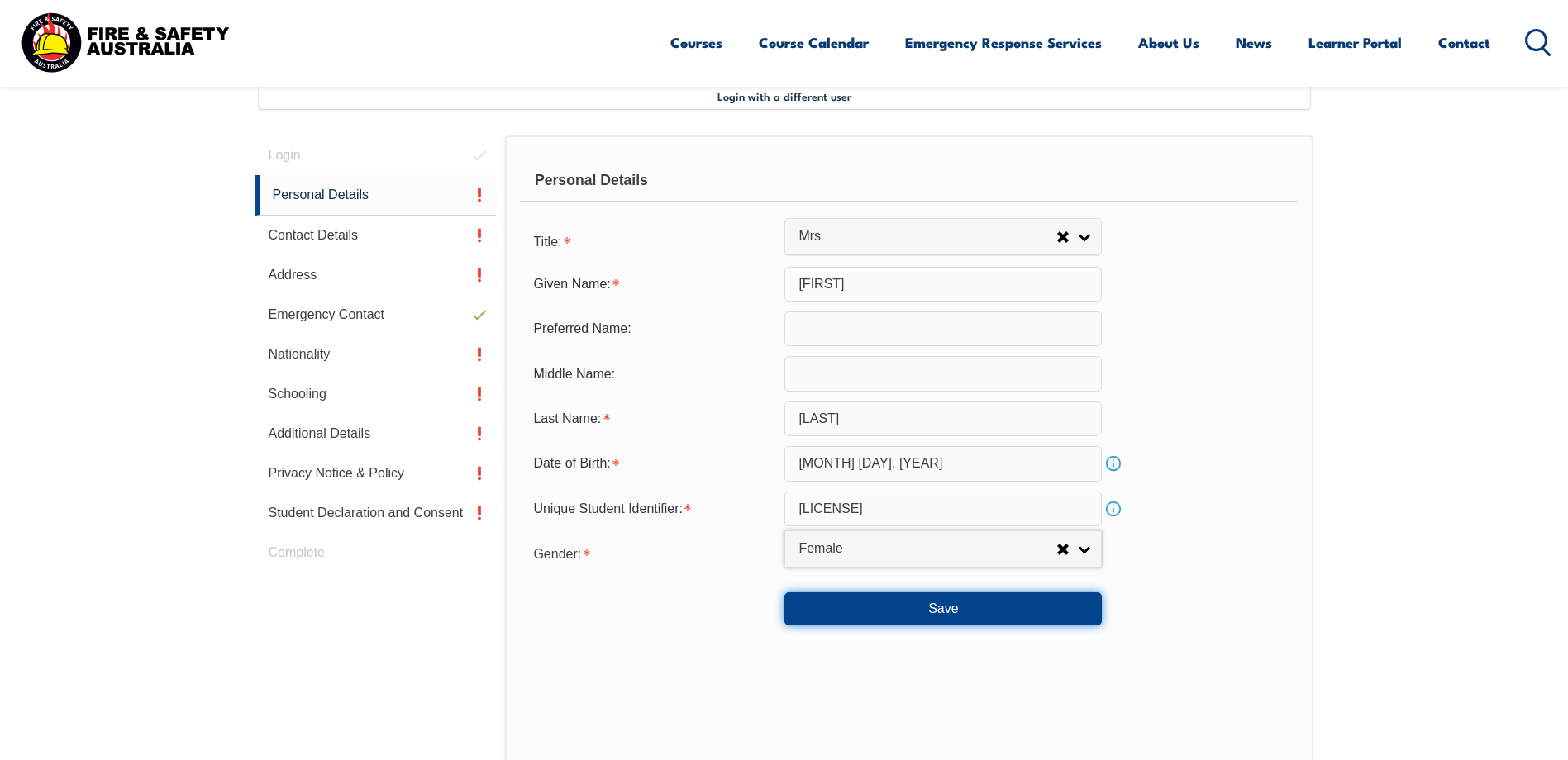 click on "Save" at bounding box center (943, 609) 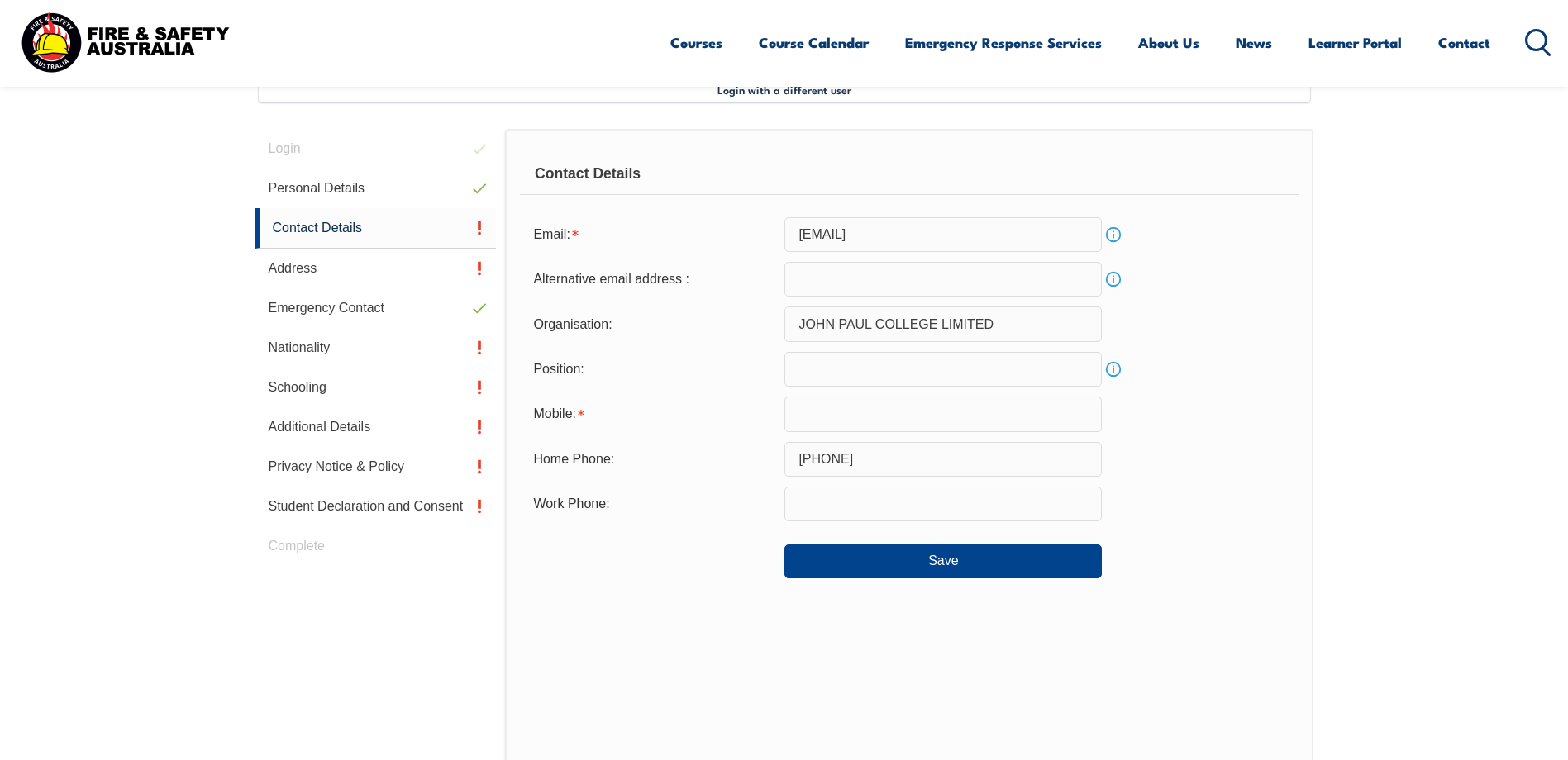 scroll, scrollTop: 450, scrollLeft: 0, axis: vertical 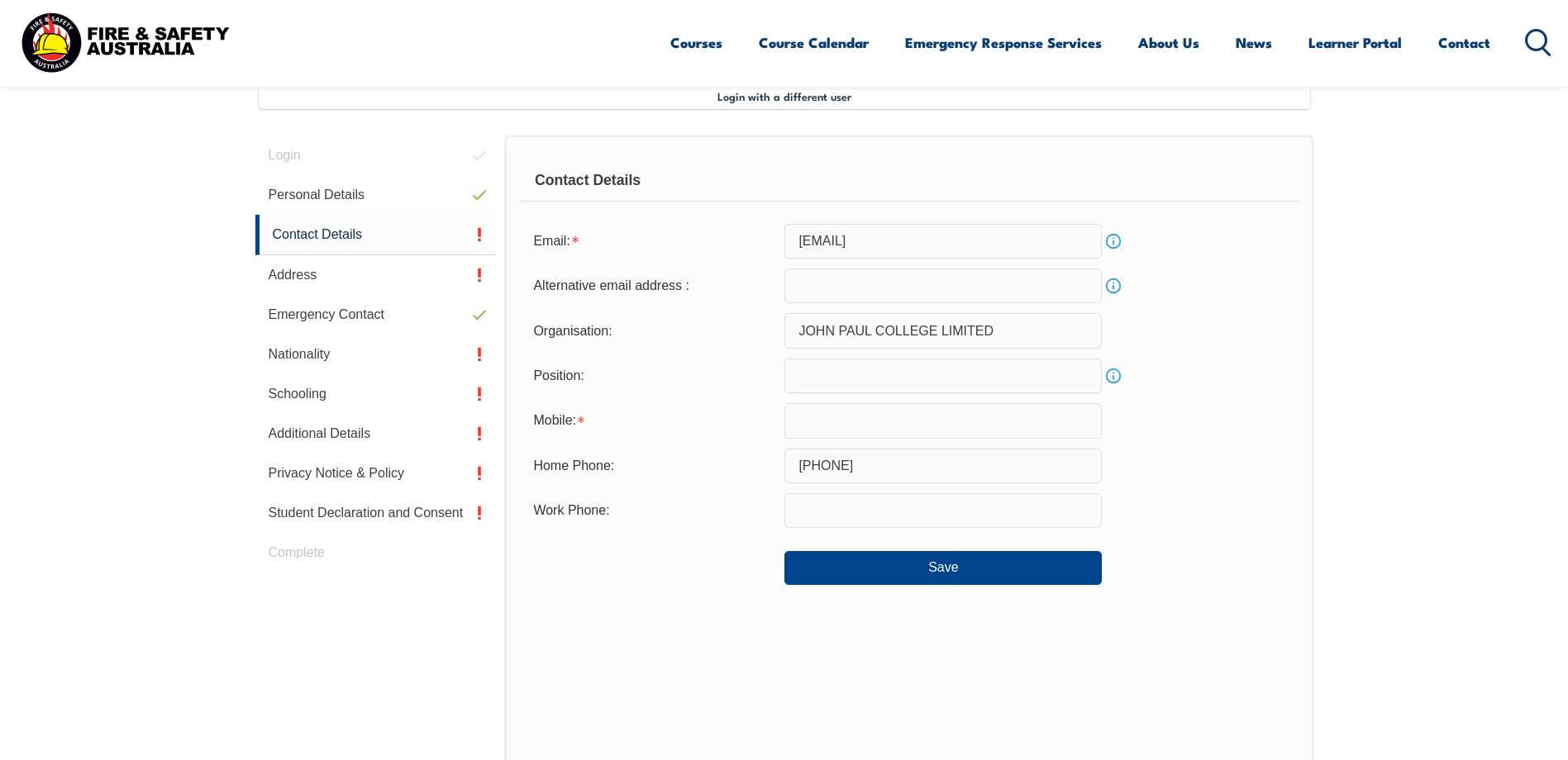 click at bounding box center (943, 420) 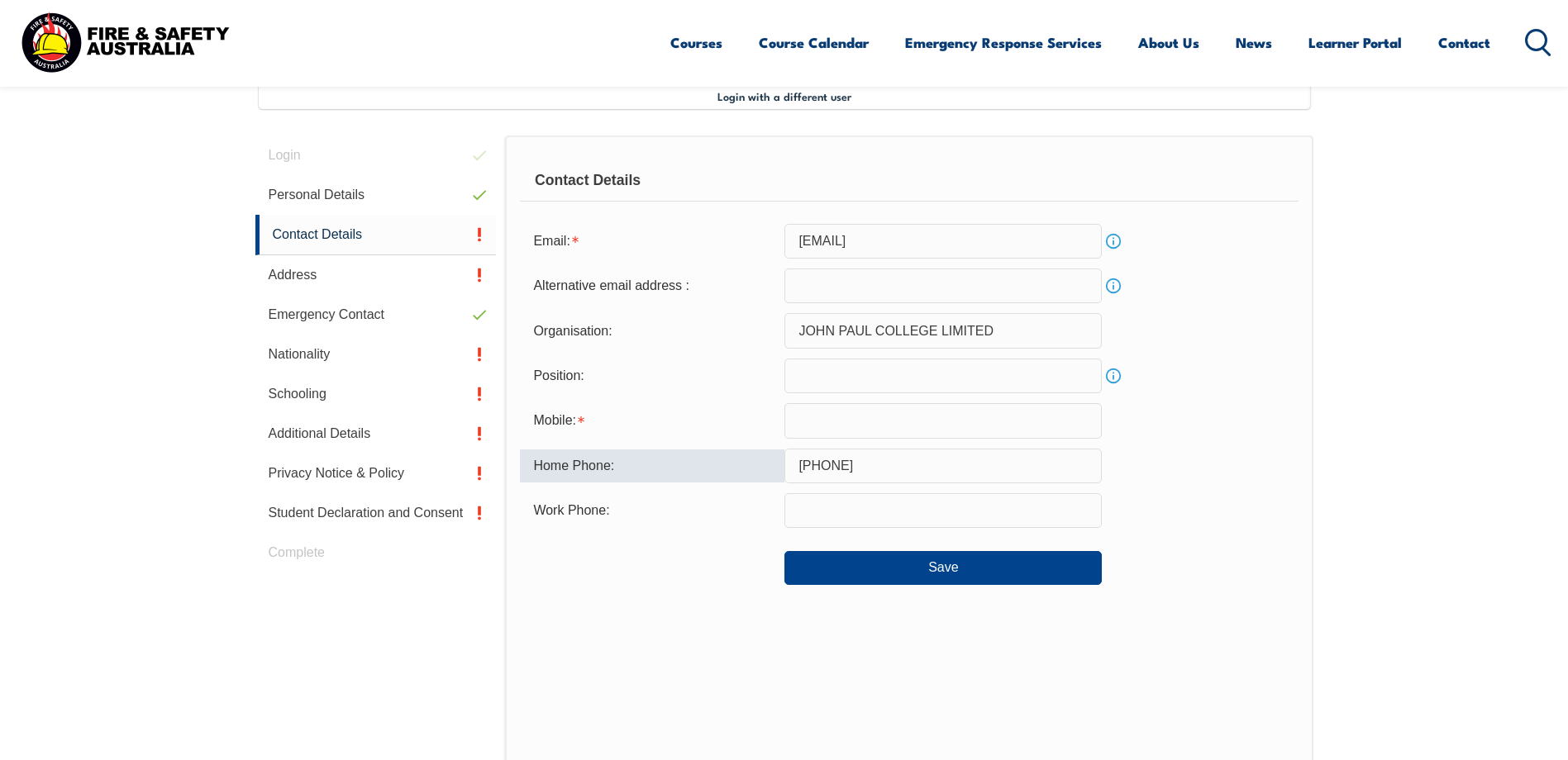drag, startPoint x: 818, startPoint y: 468, endPoint x: 760, endPoint y: 465, distance: 58.077534 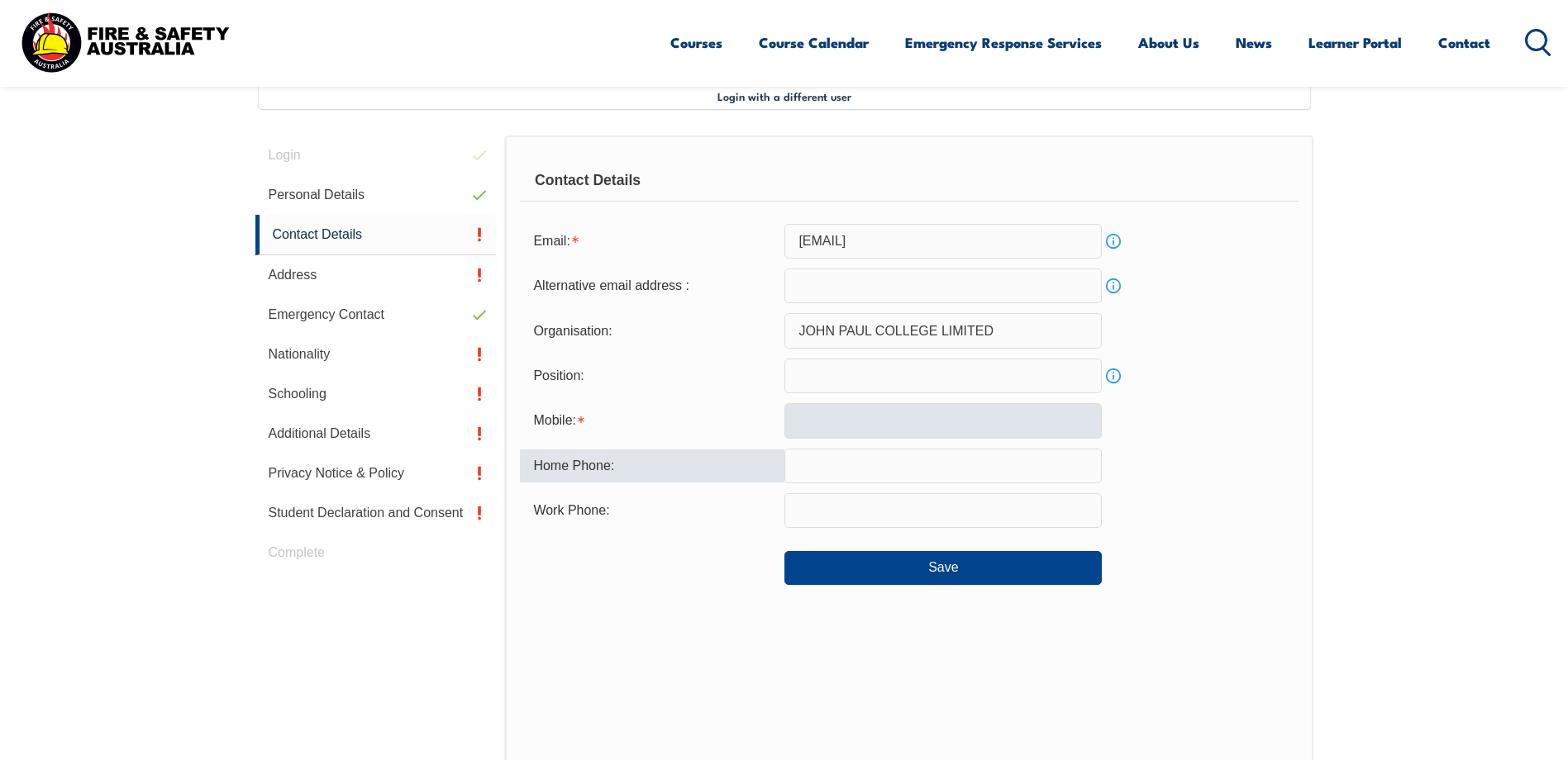 type 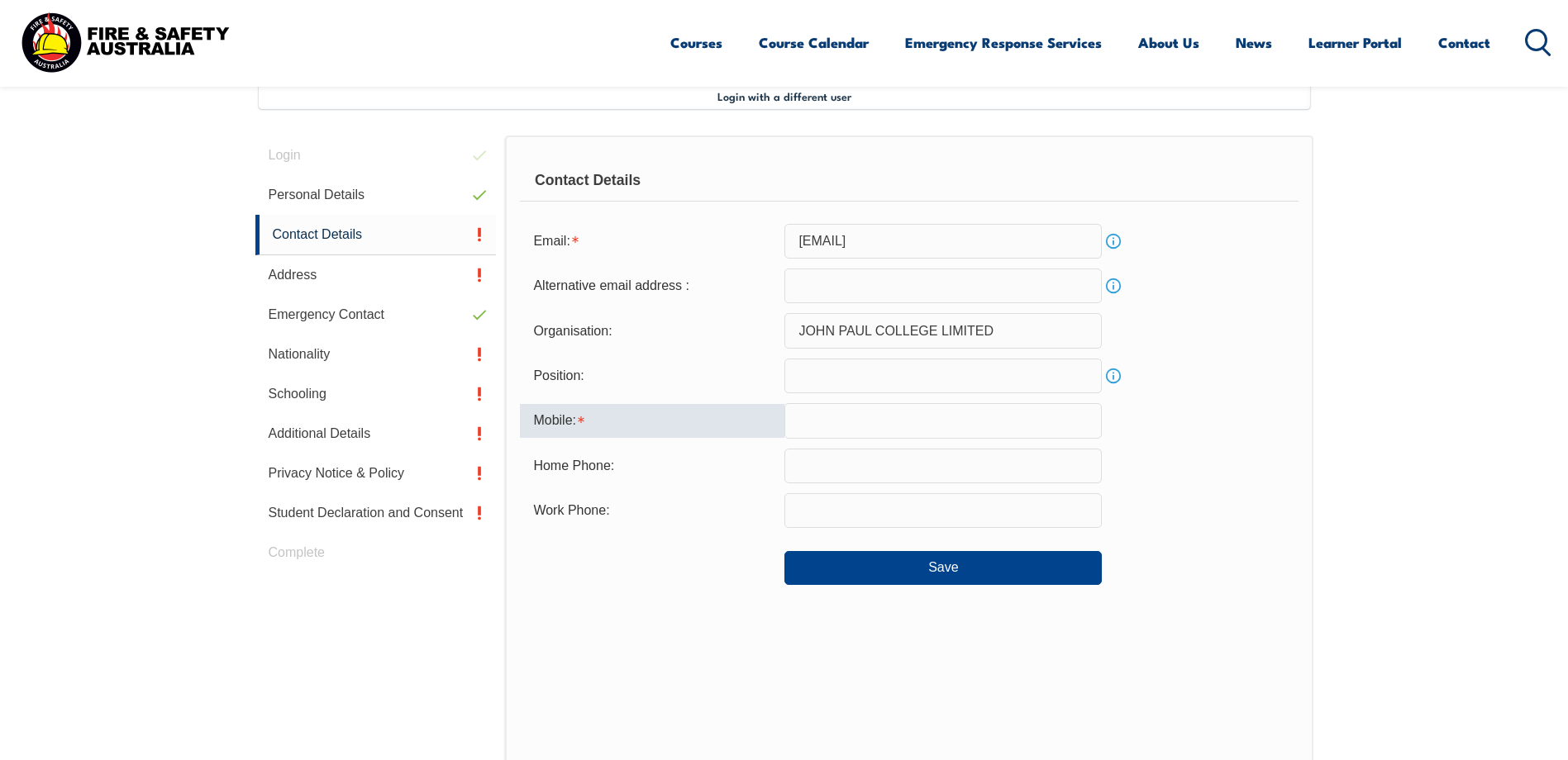 click at bounding box center (943, 420) 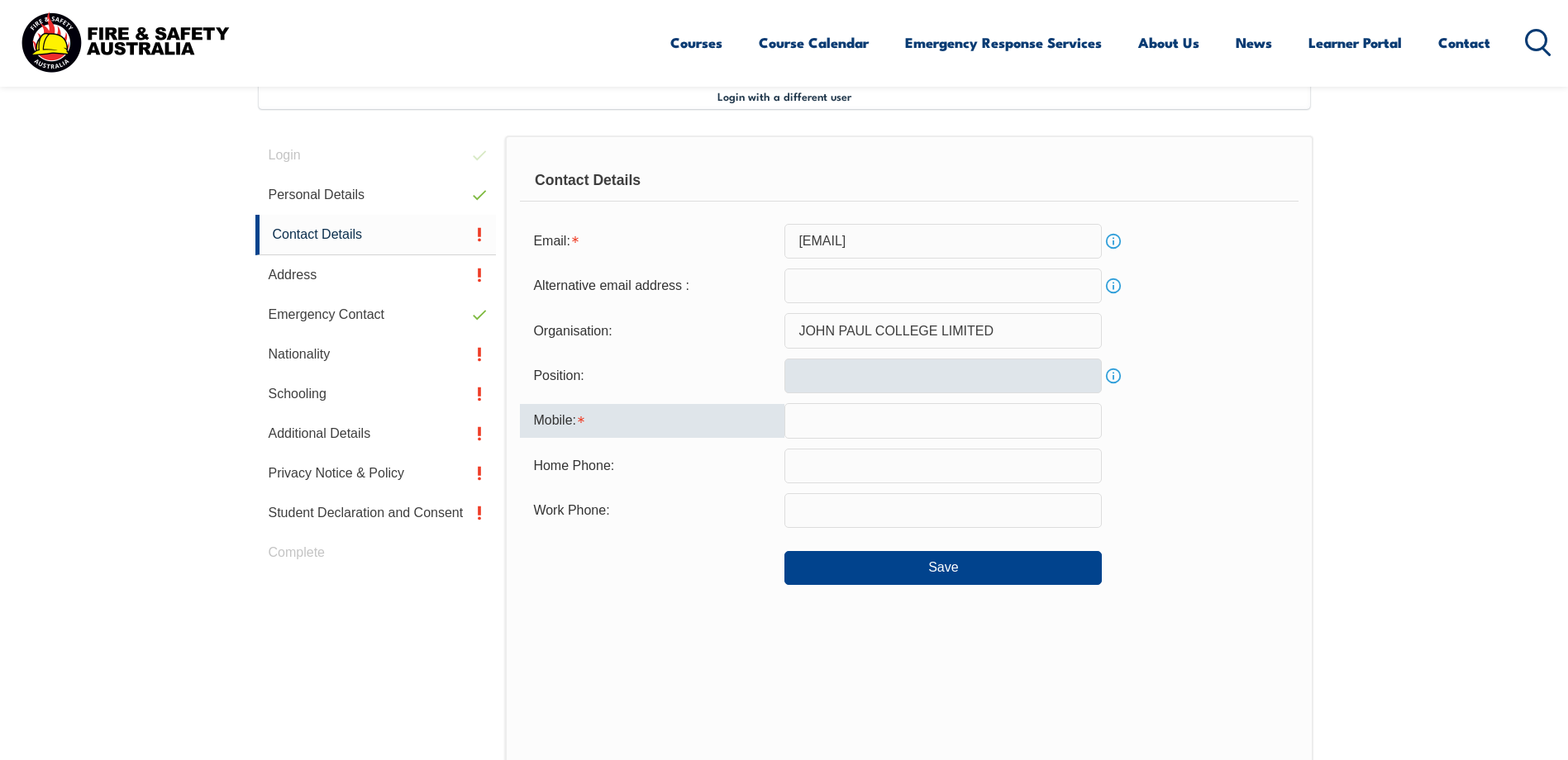 paste on "[PHONE]" 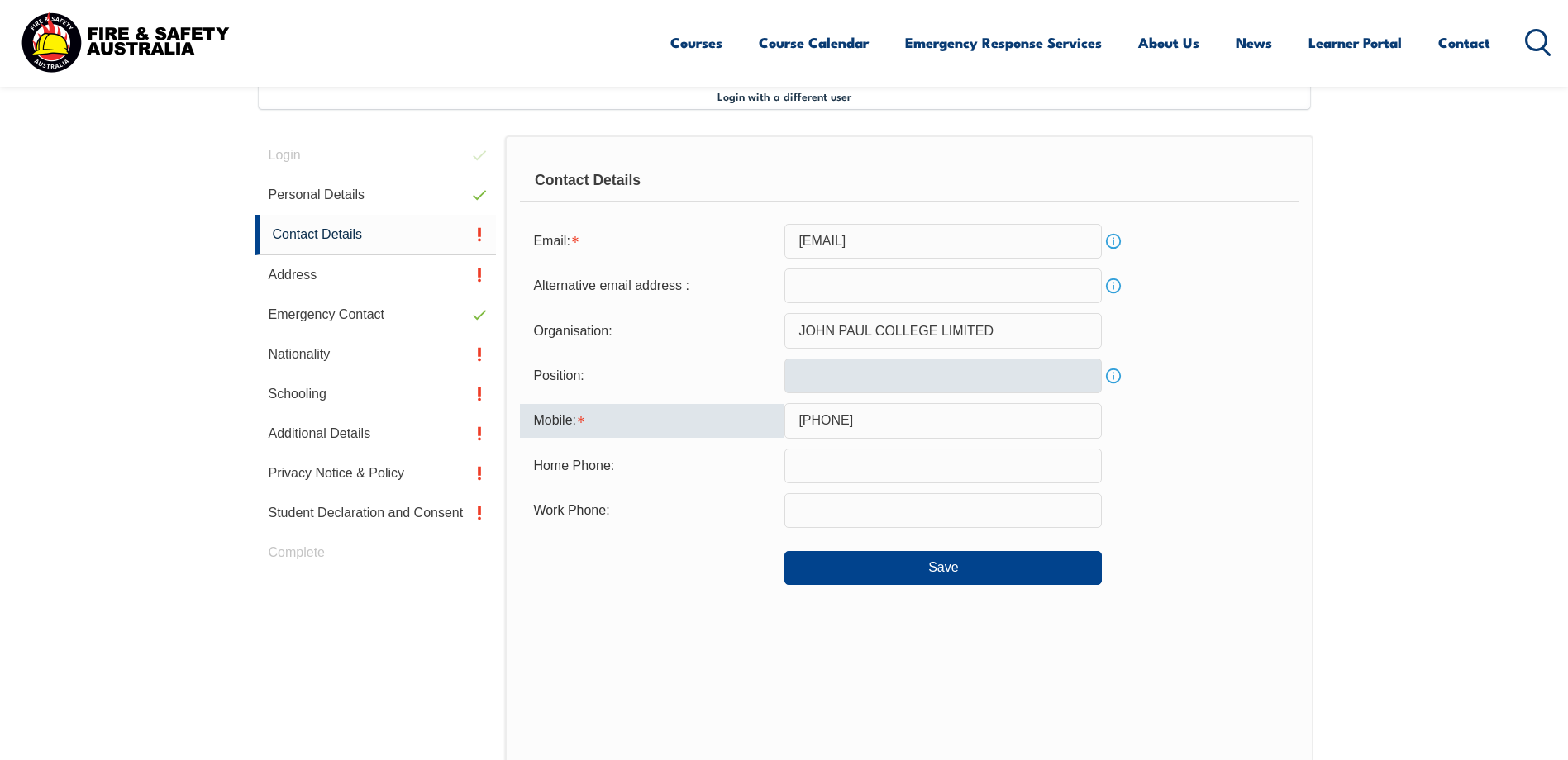 type on "[PHONE]" 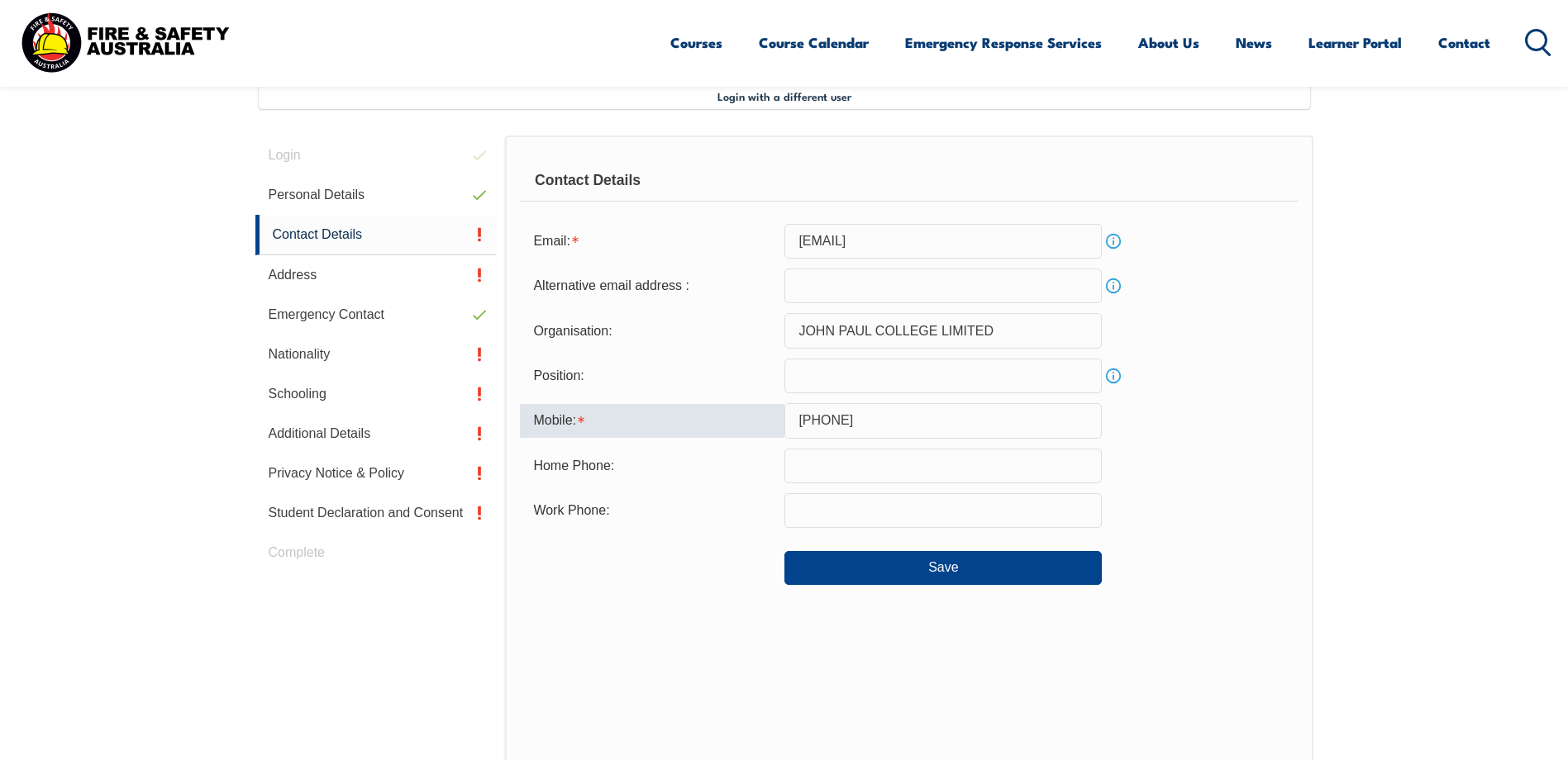 click at bounding box center (943, 376) 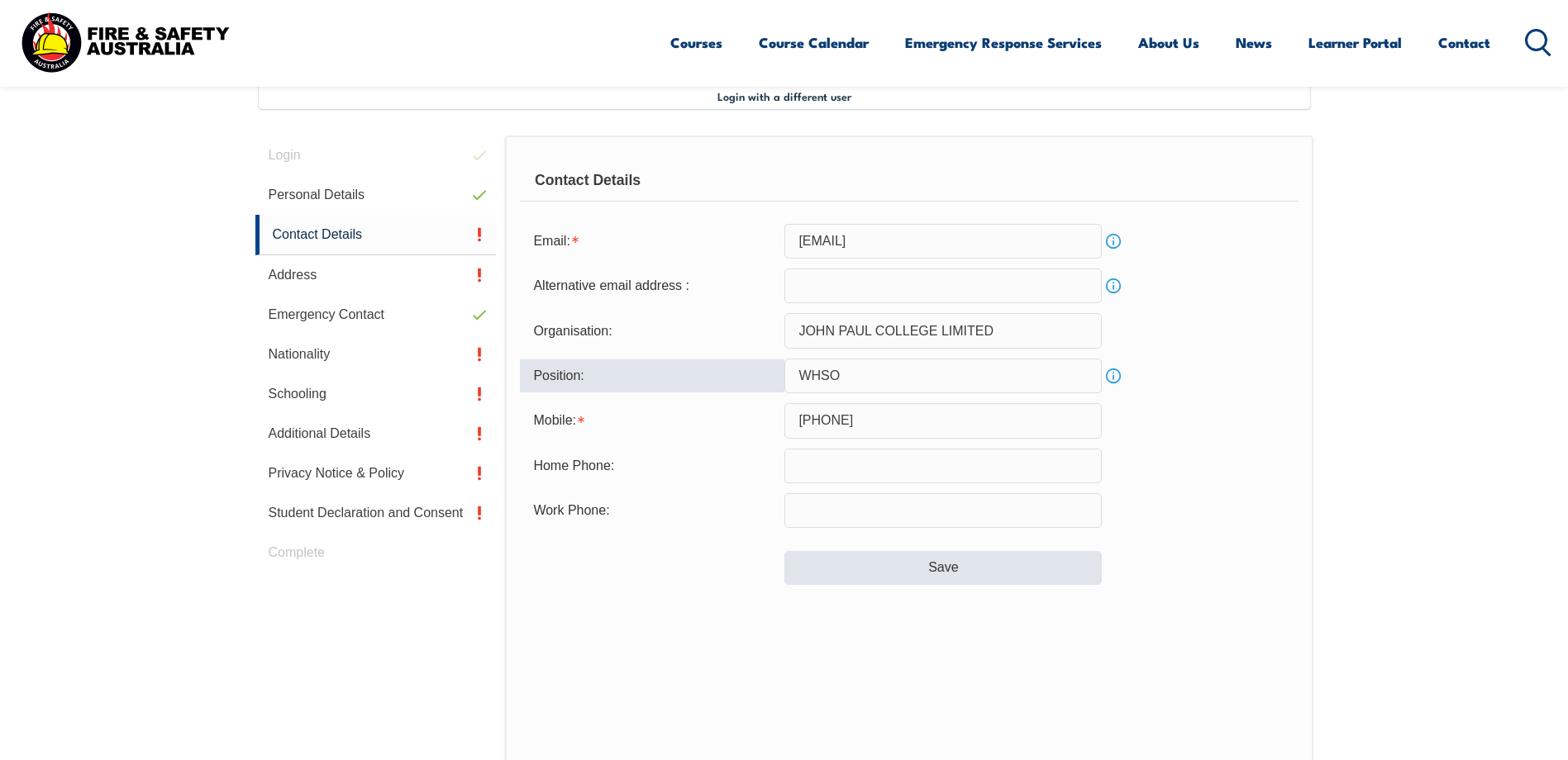 type on "WHSO" 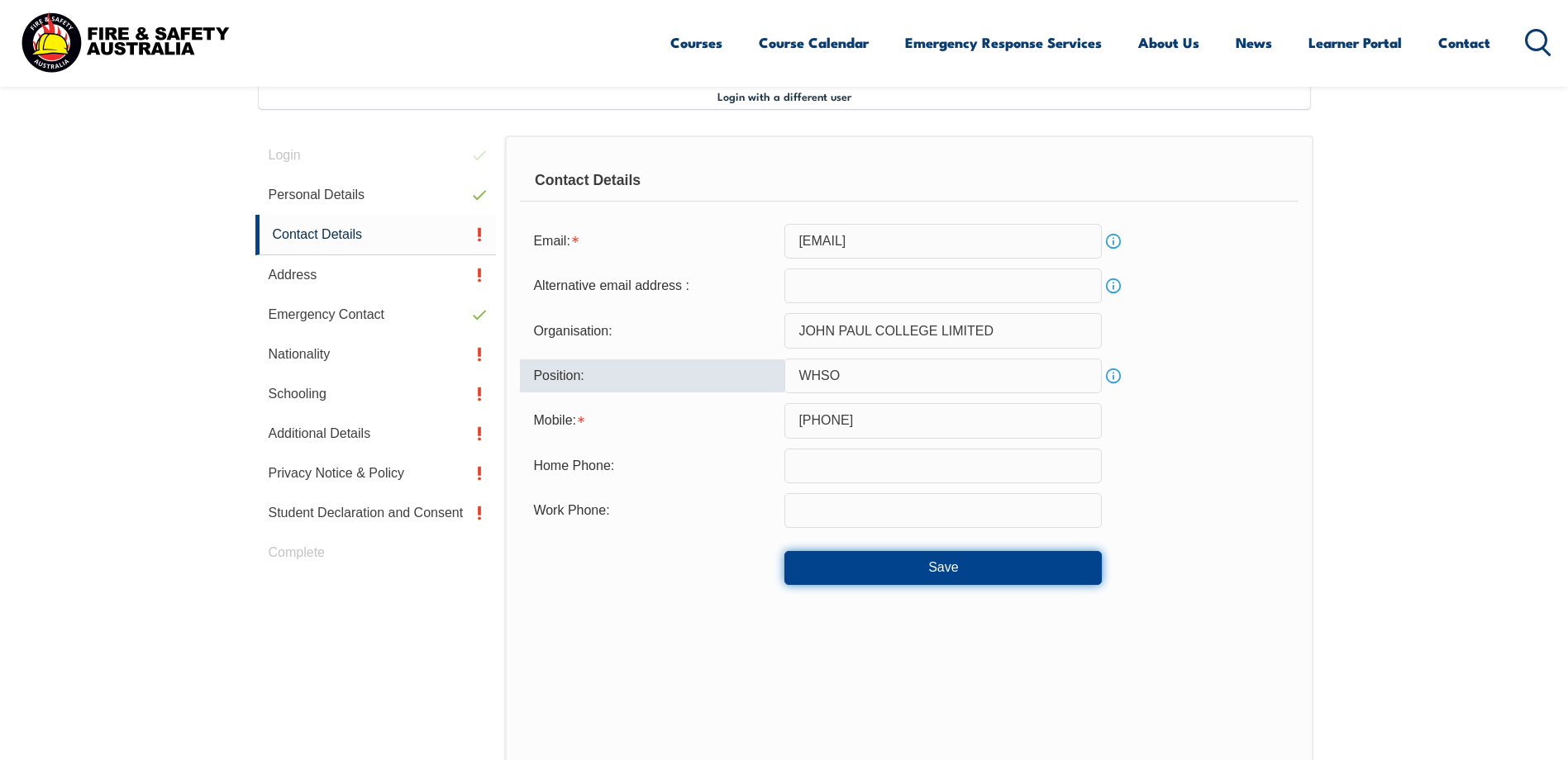click on "Save" at bounding box center [943, 568] 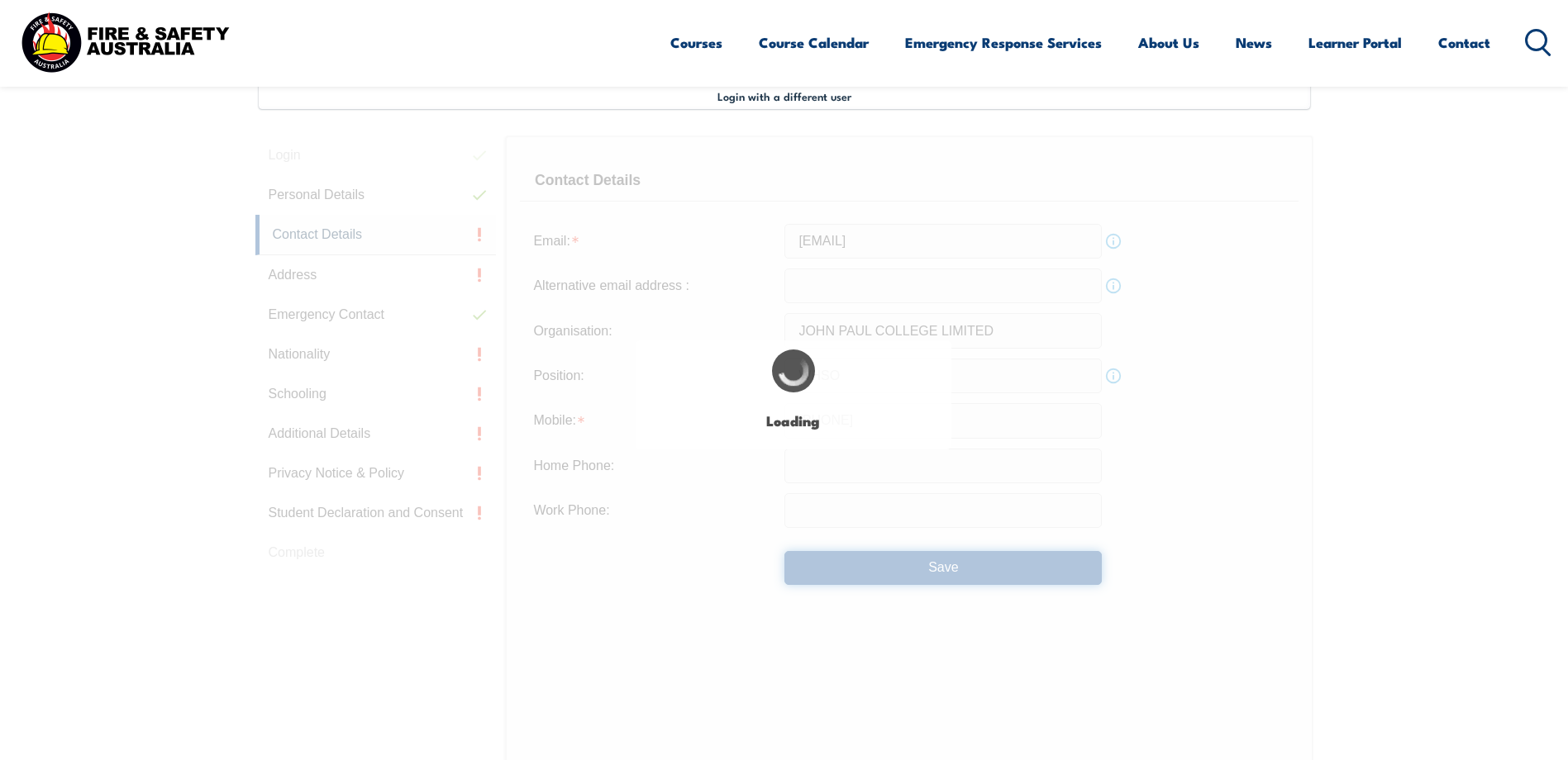 type on "[PHONE]" 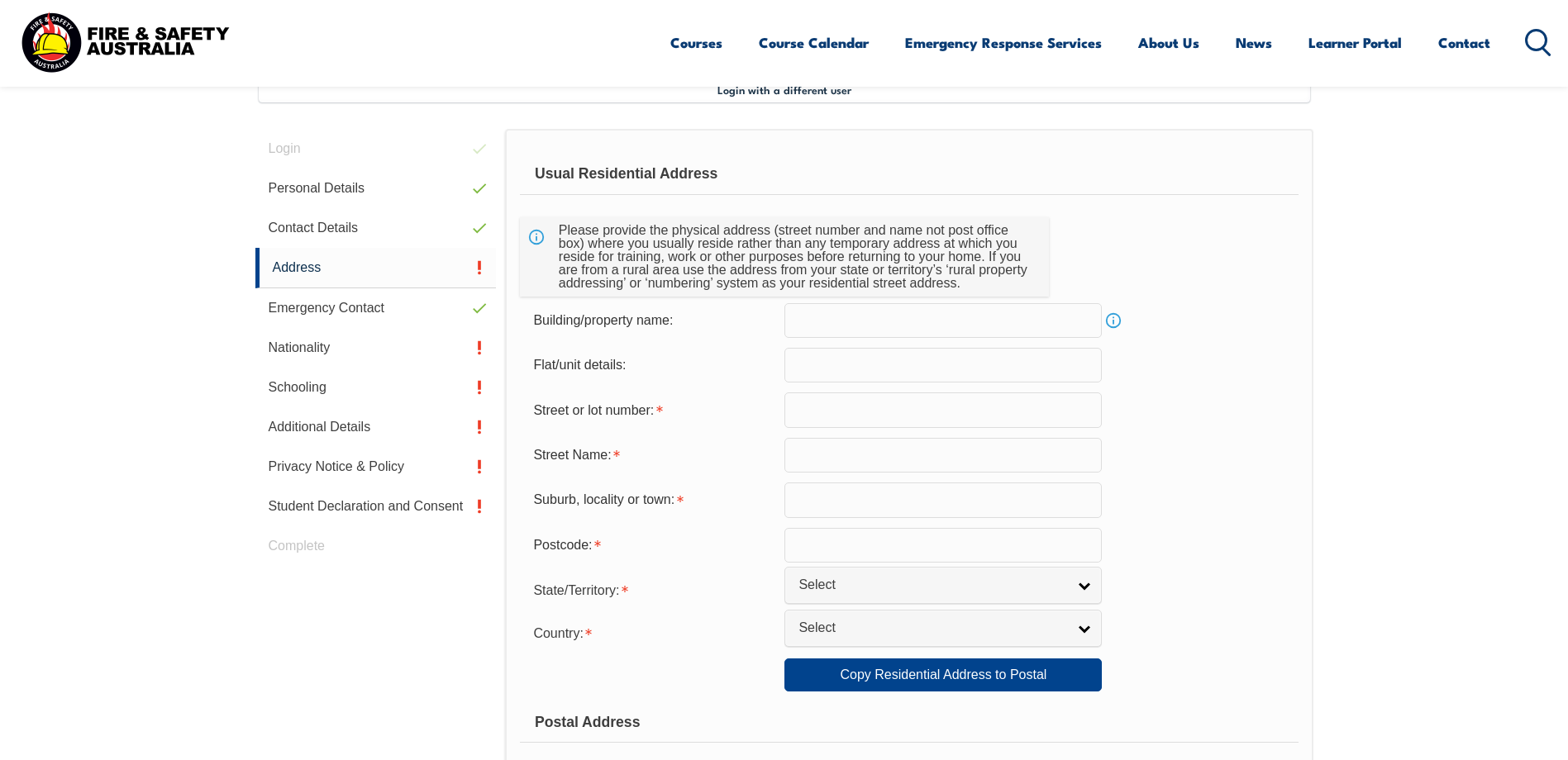 scroll, scrollTop: 450, scrollLeft: 0, axis: vertical 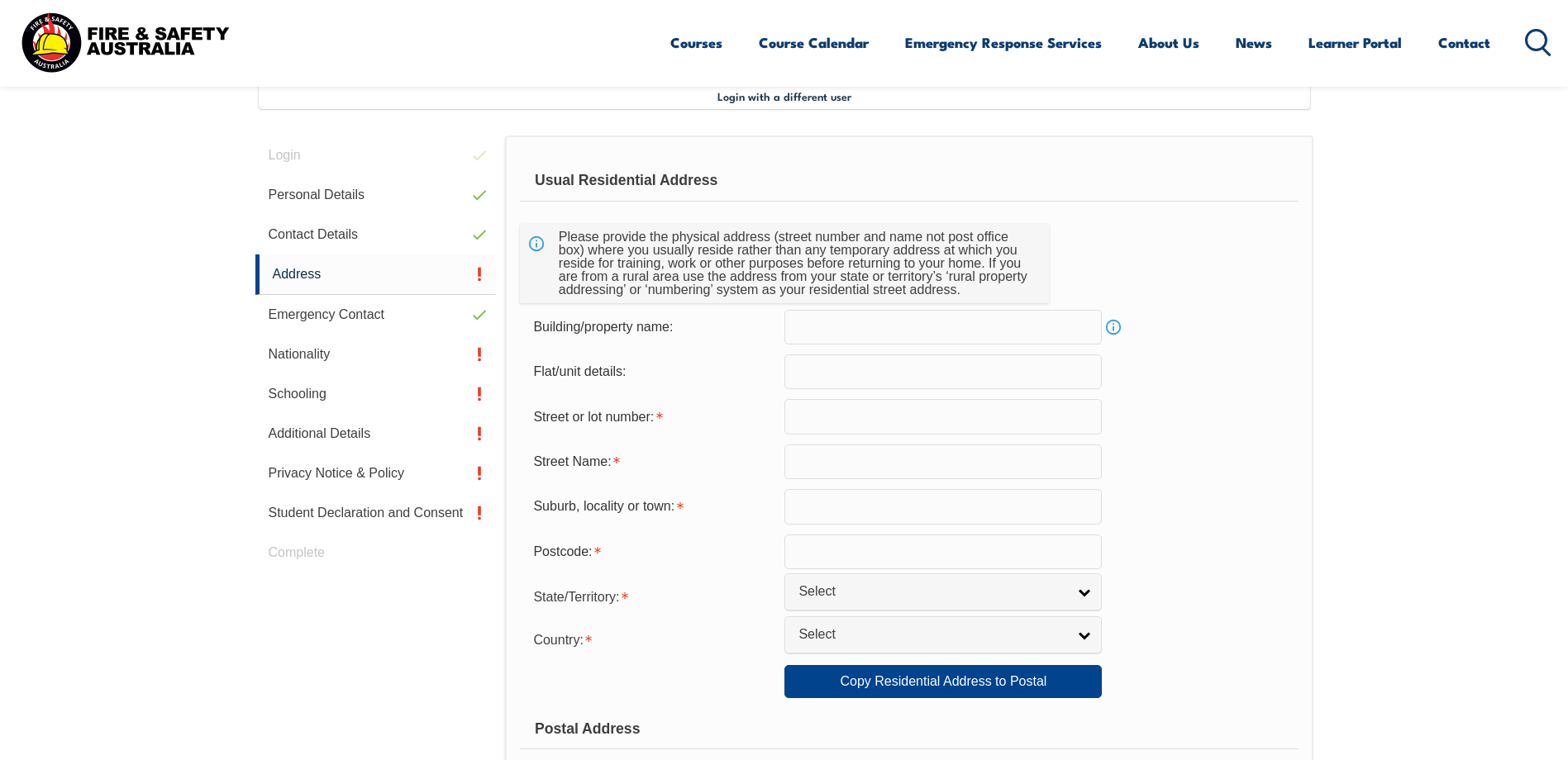 click at bounding box center [943, 416] 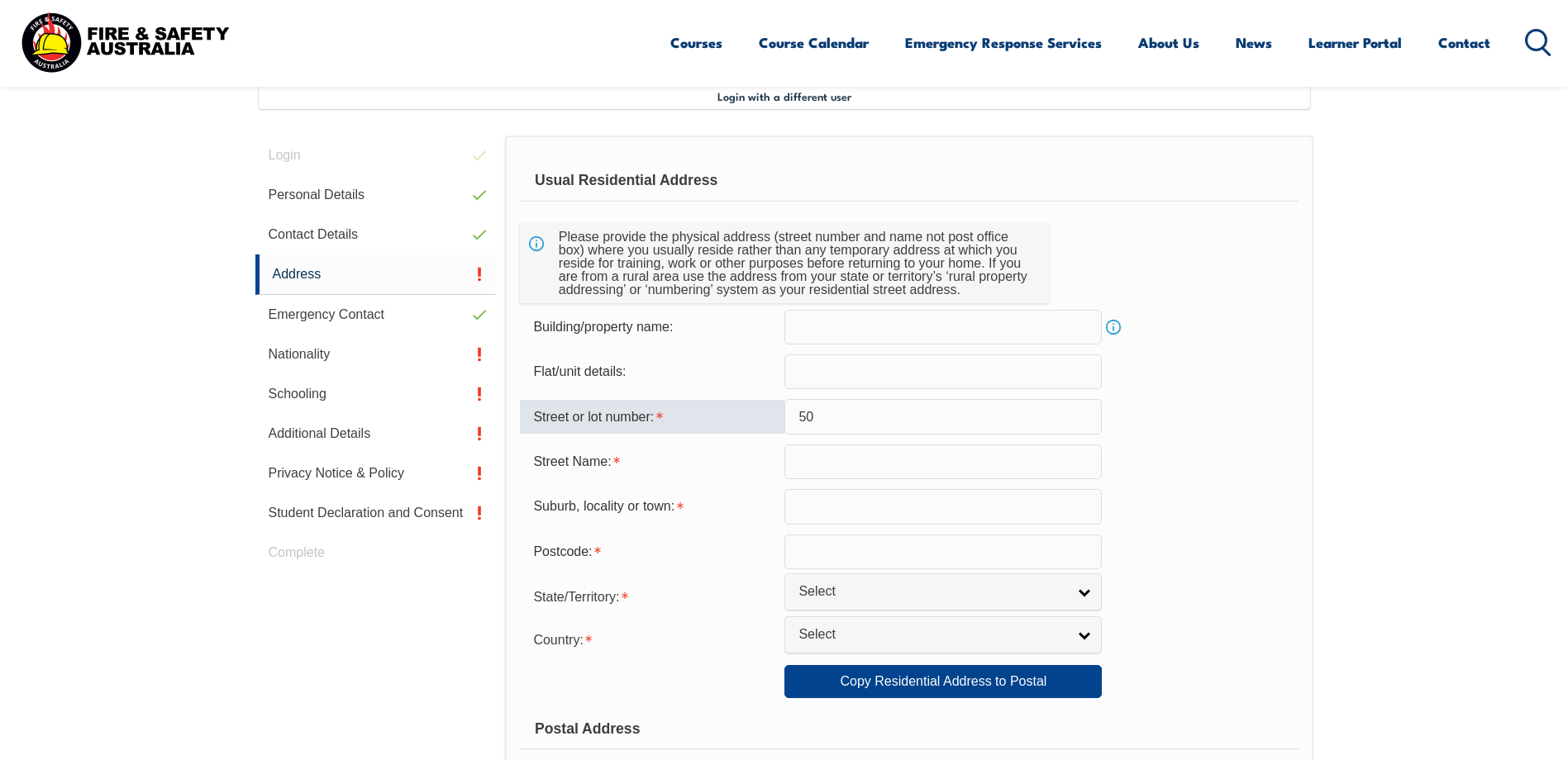 type on "50" 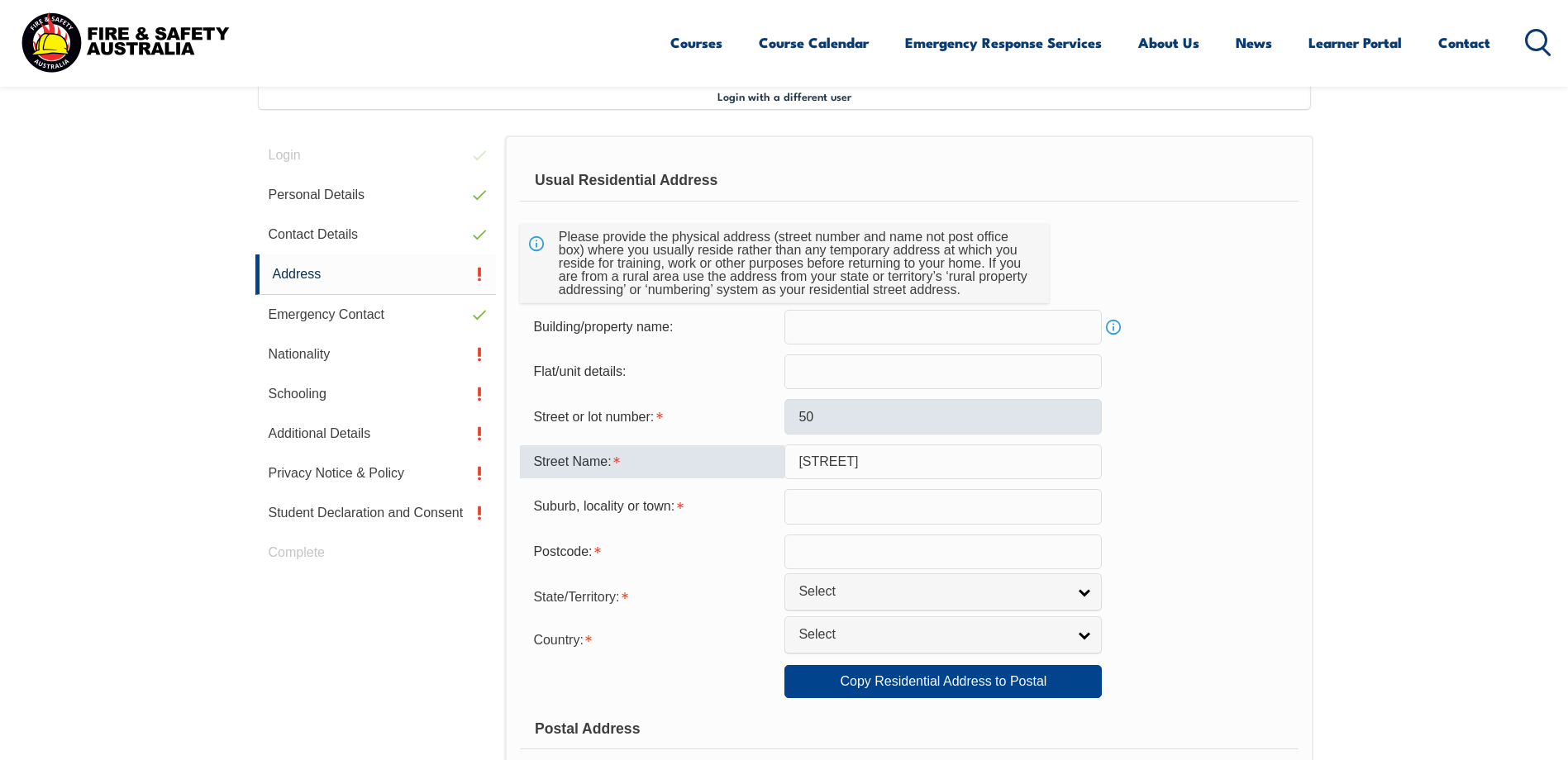 type on "[STREET]" 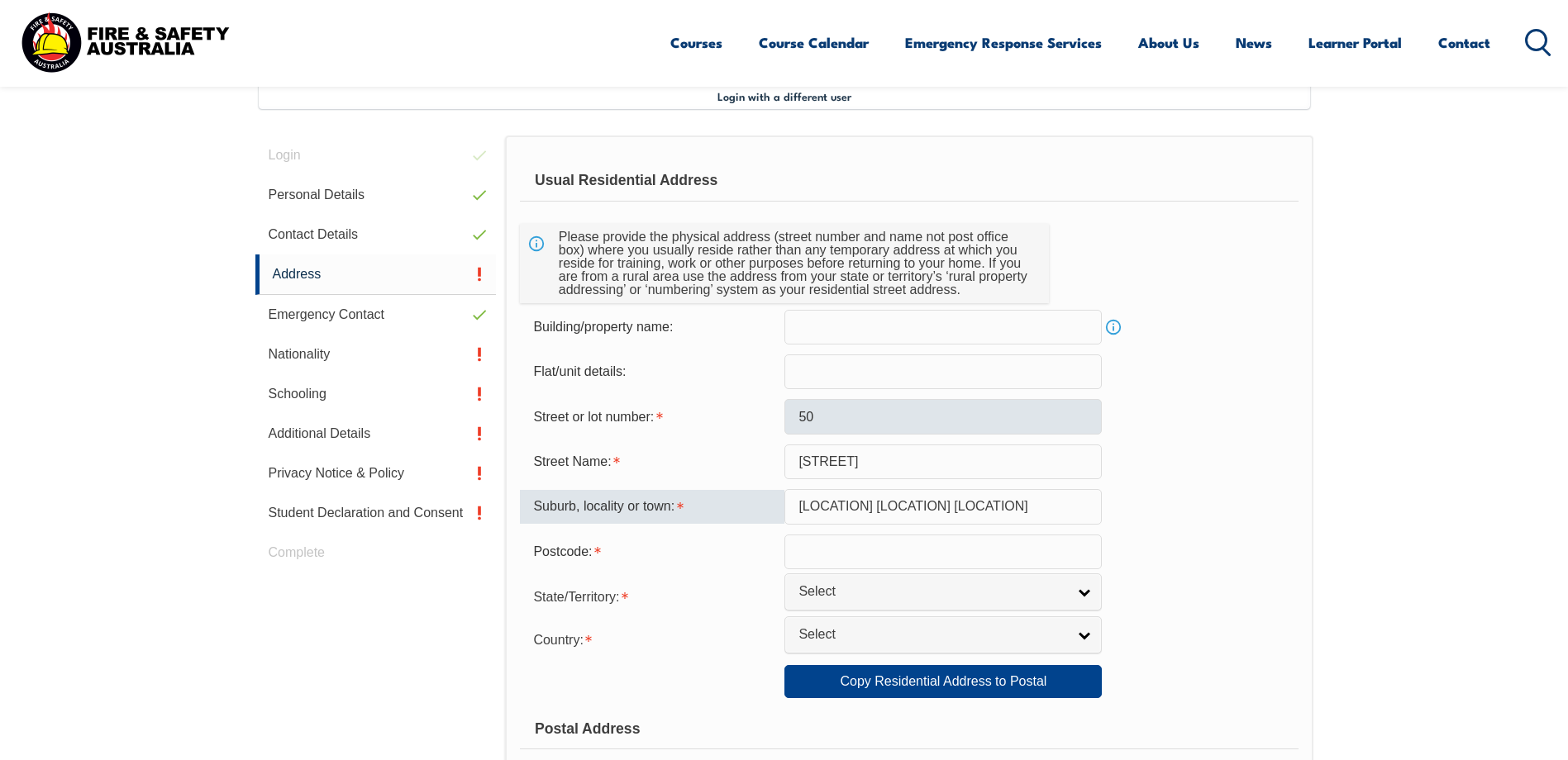 type on "[LOCATION] [LOCATION] [LOCATION]" 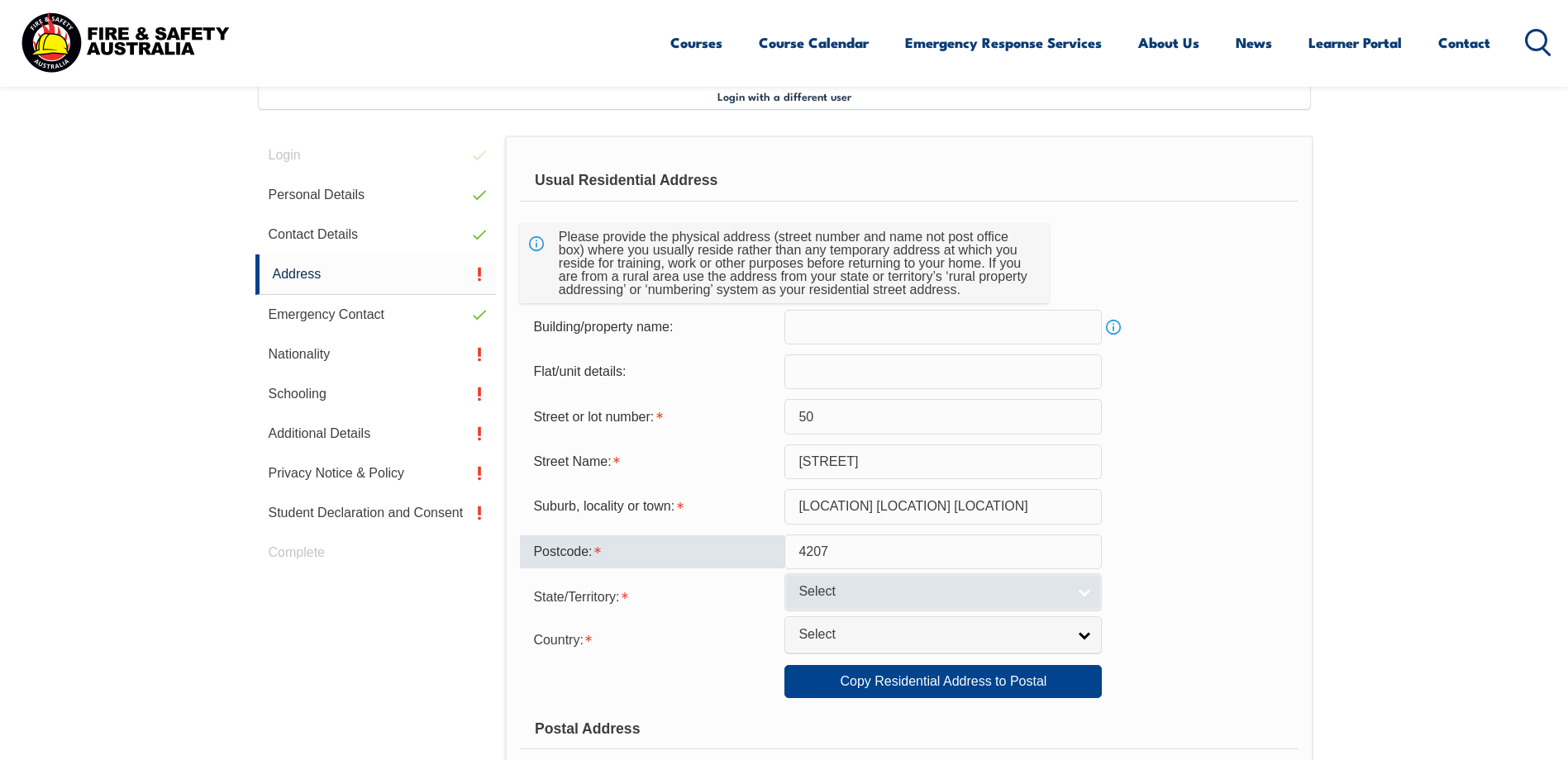 type on "4207" 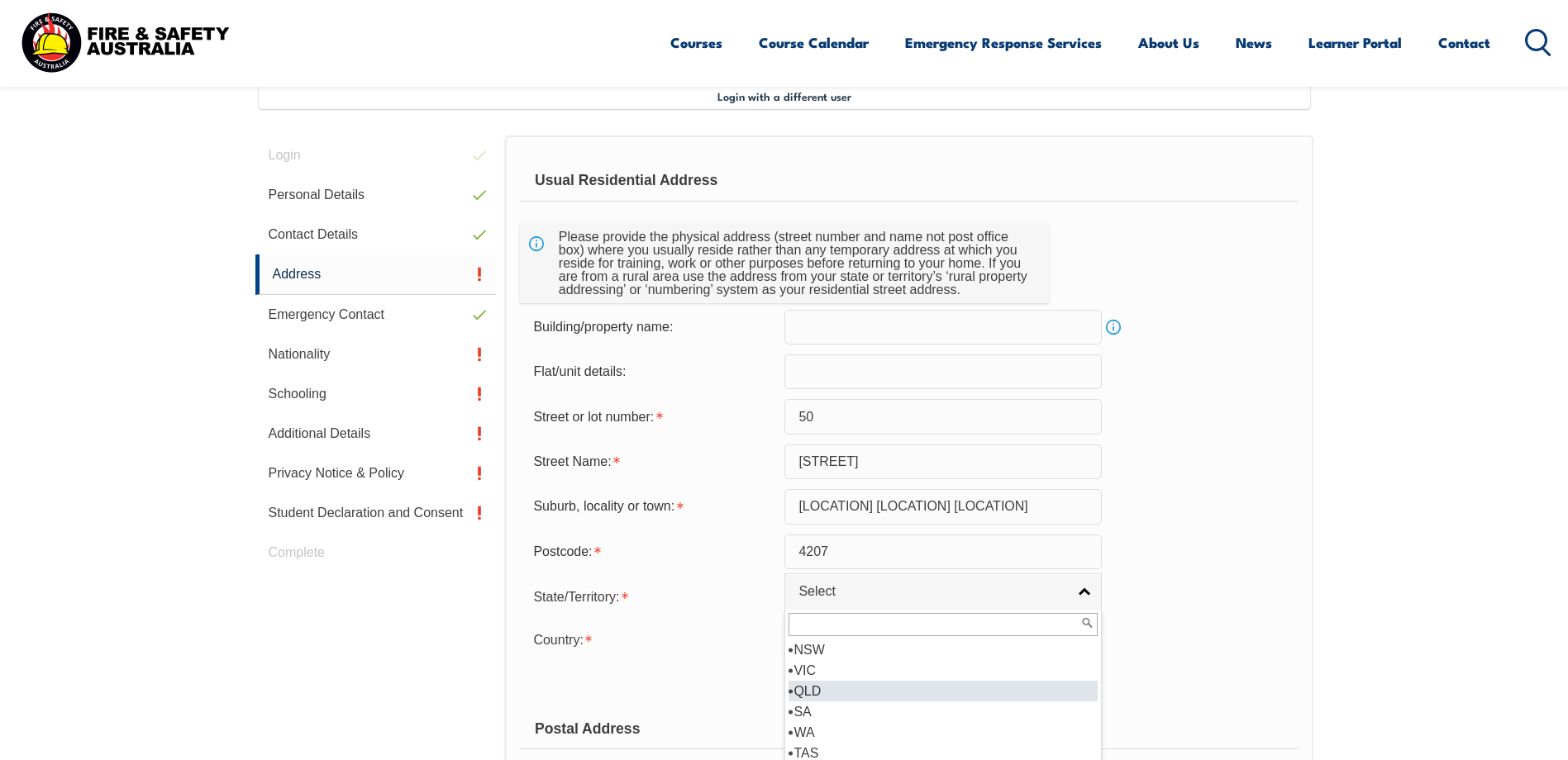 click on "QLD" at bounding box center [943, 691] 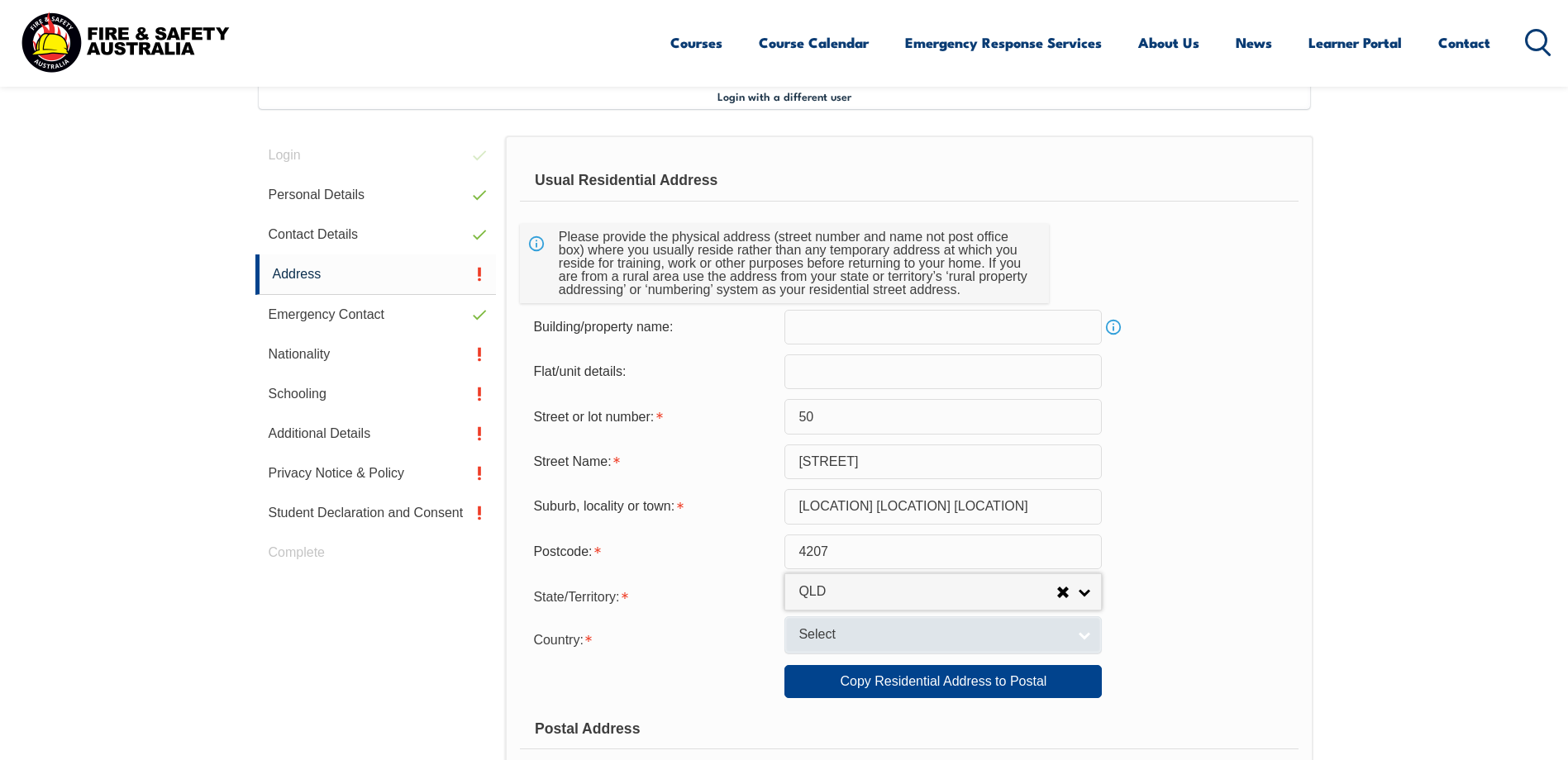 click on "Select" at bounding box center (932, 634) 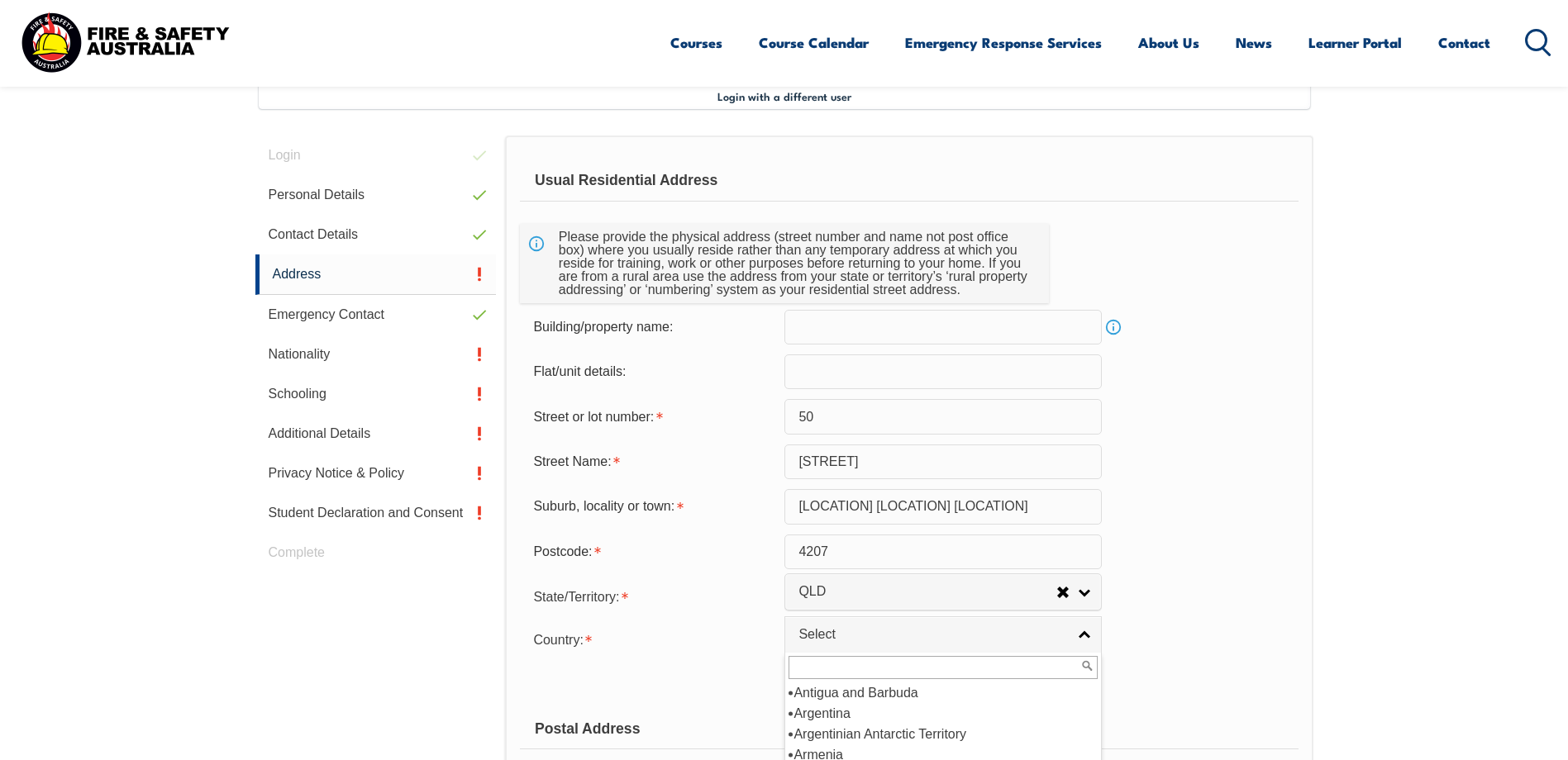 scroll, scrollTop: 248, scrollLeft: 0, axis: vertical 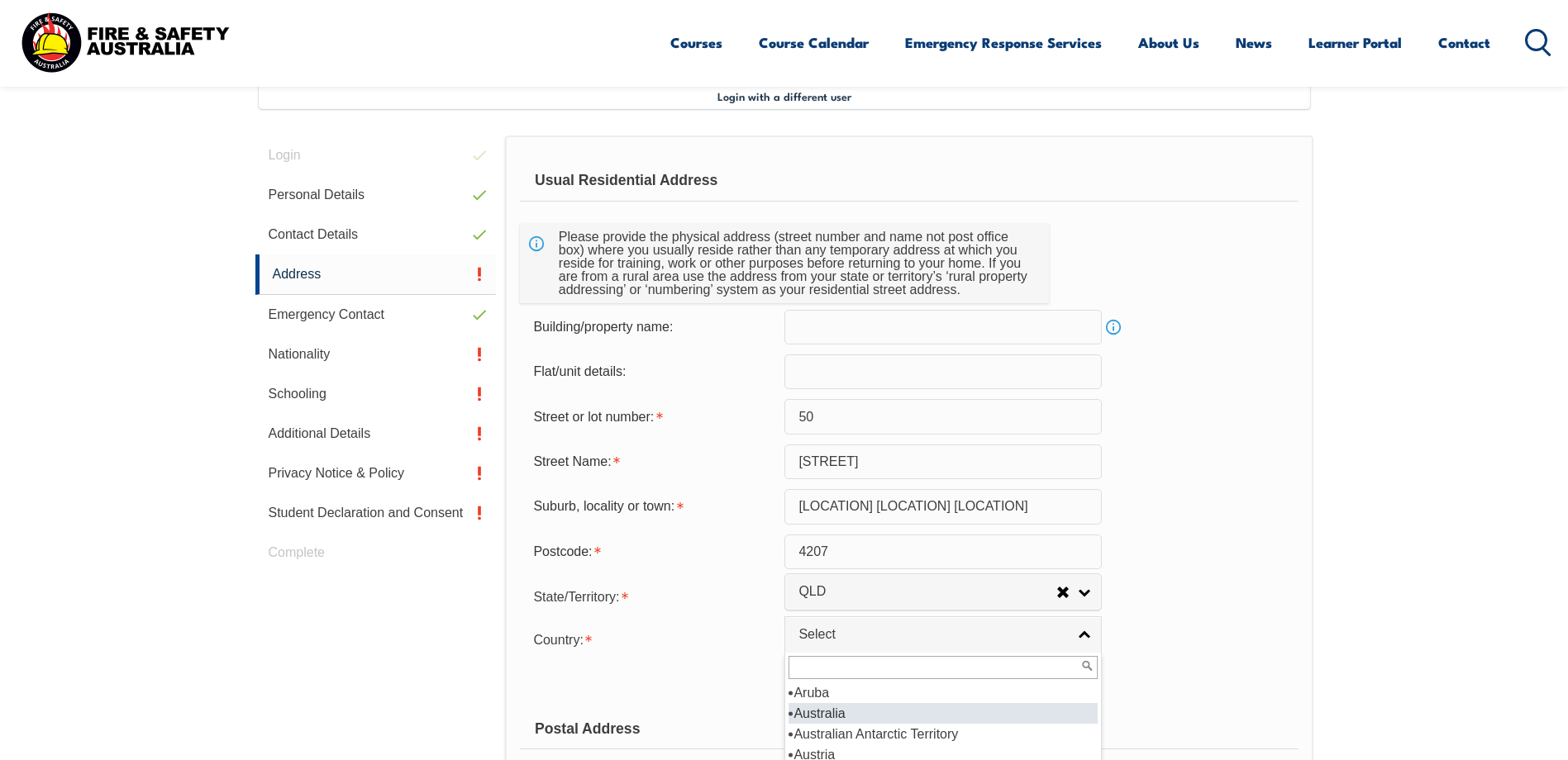 click on "Australia" at bounding box center [943, 713] 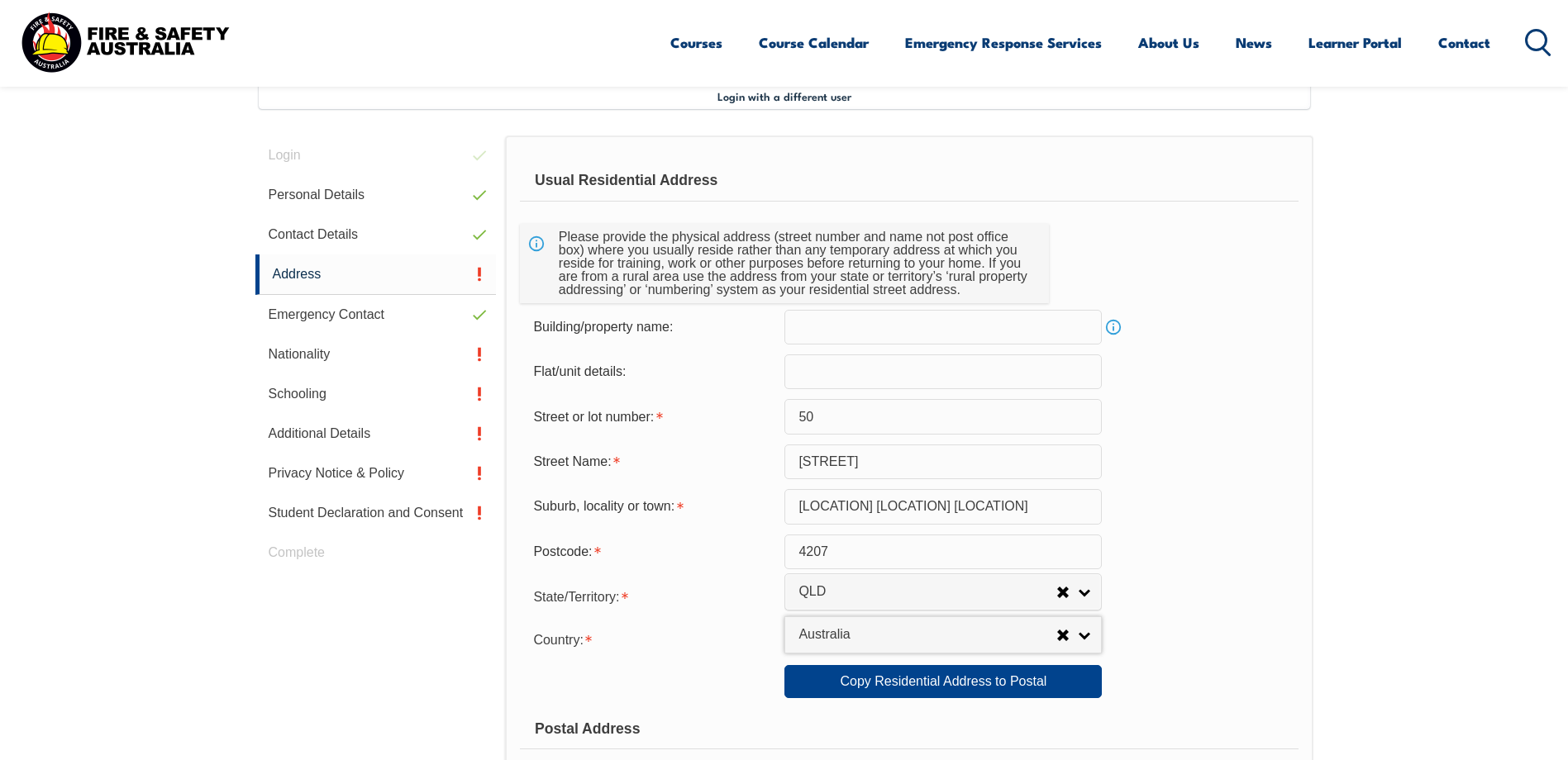 click on "Postcode: [POSTAL]" at bounding box center [908, 552] 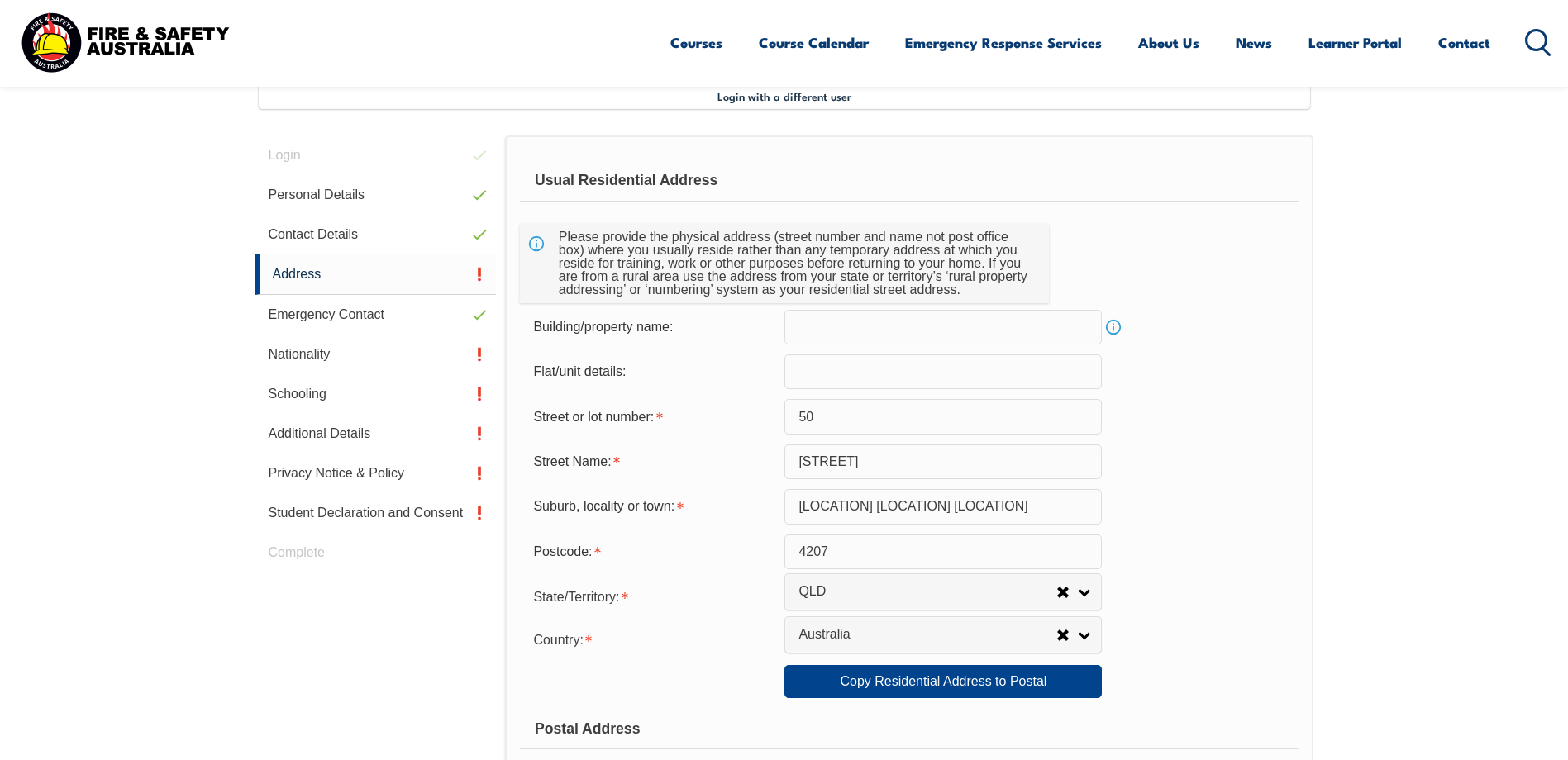 scroll, scrollTop: 698, scrollLeft: 0, axis: vertical 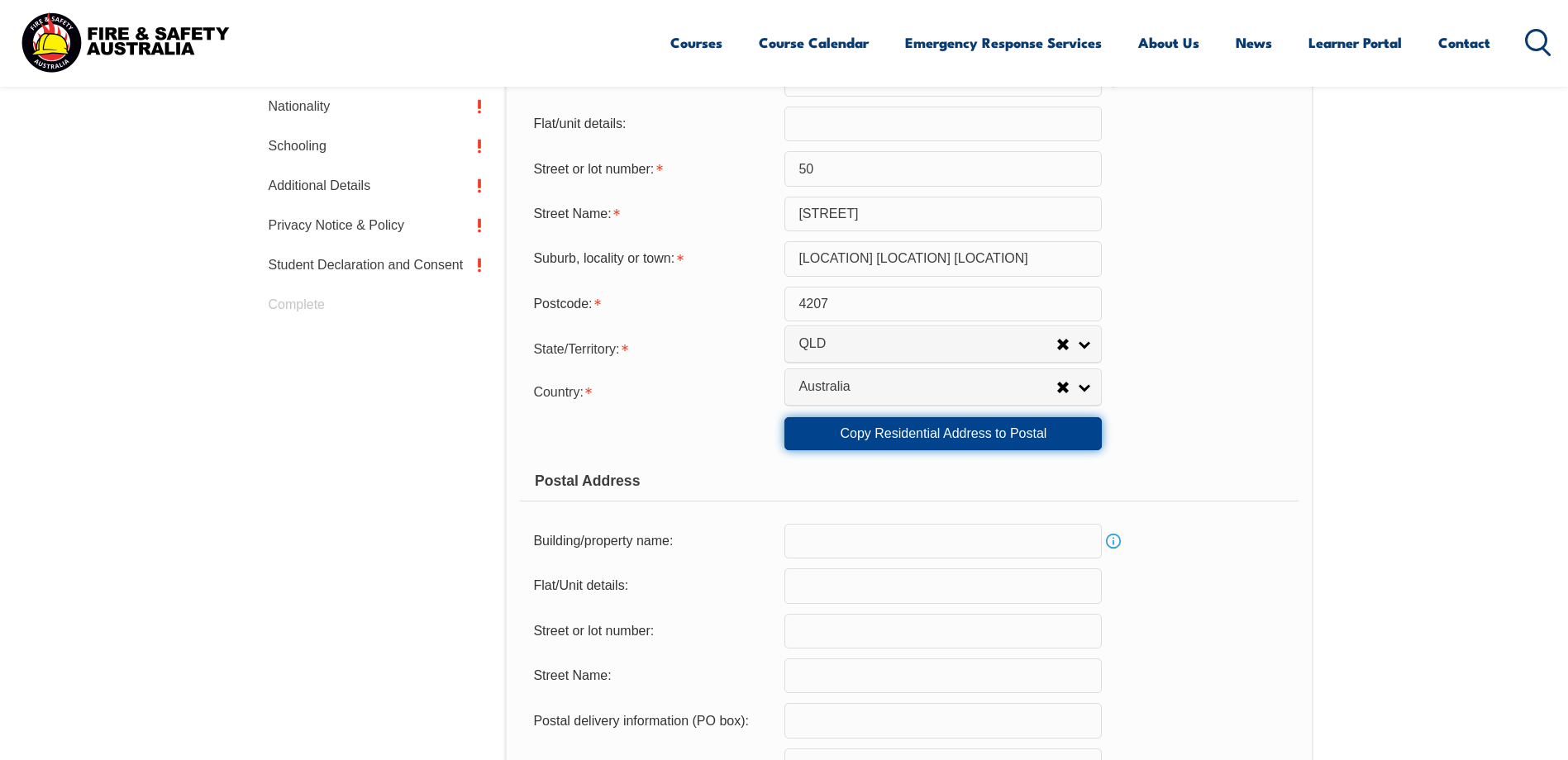 click on "Copy Residential Address to Postal" at bounding box center [943, 434] 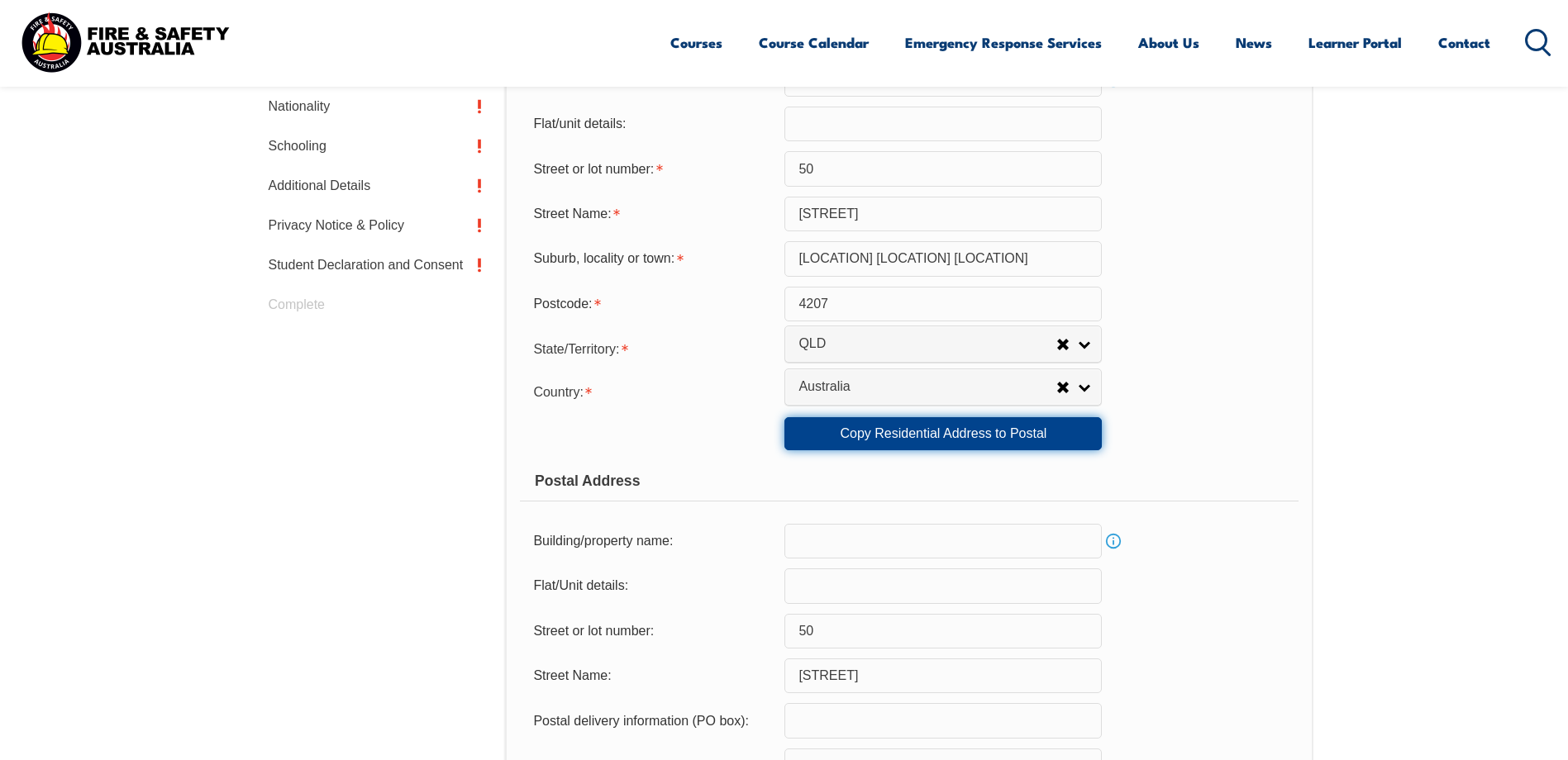 scroll, scrollTop: 1028, scrollLeft: 0, axis: vertical 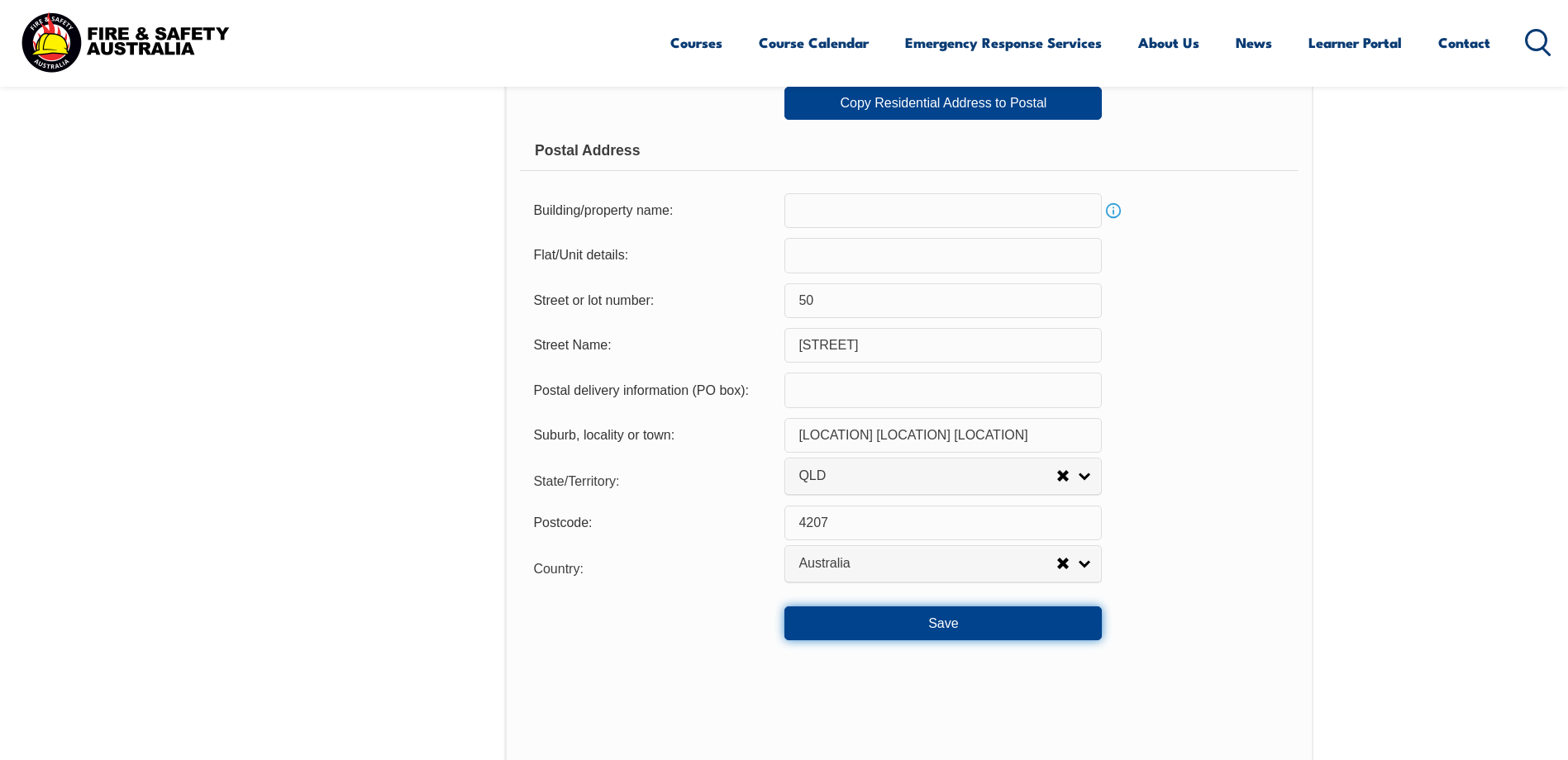 click on "Save" at bounding box center (943, 623) 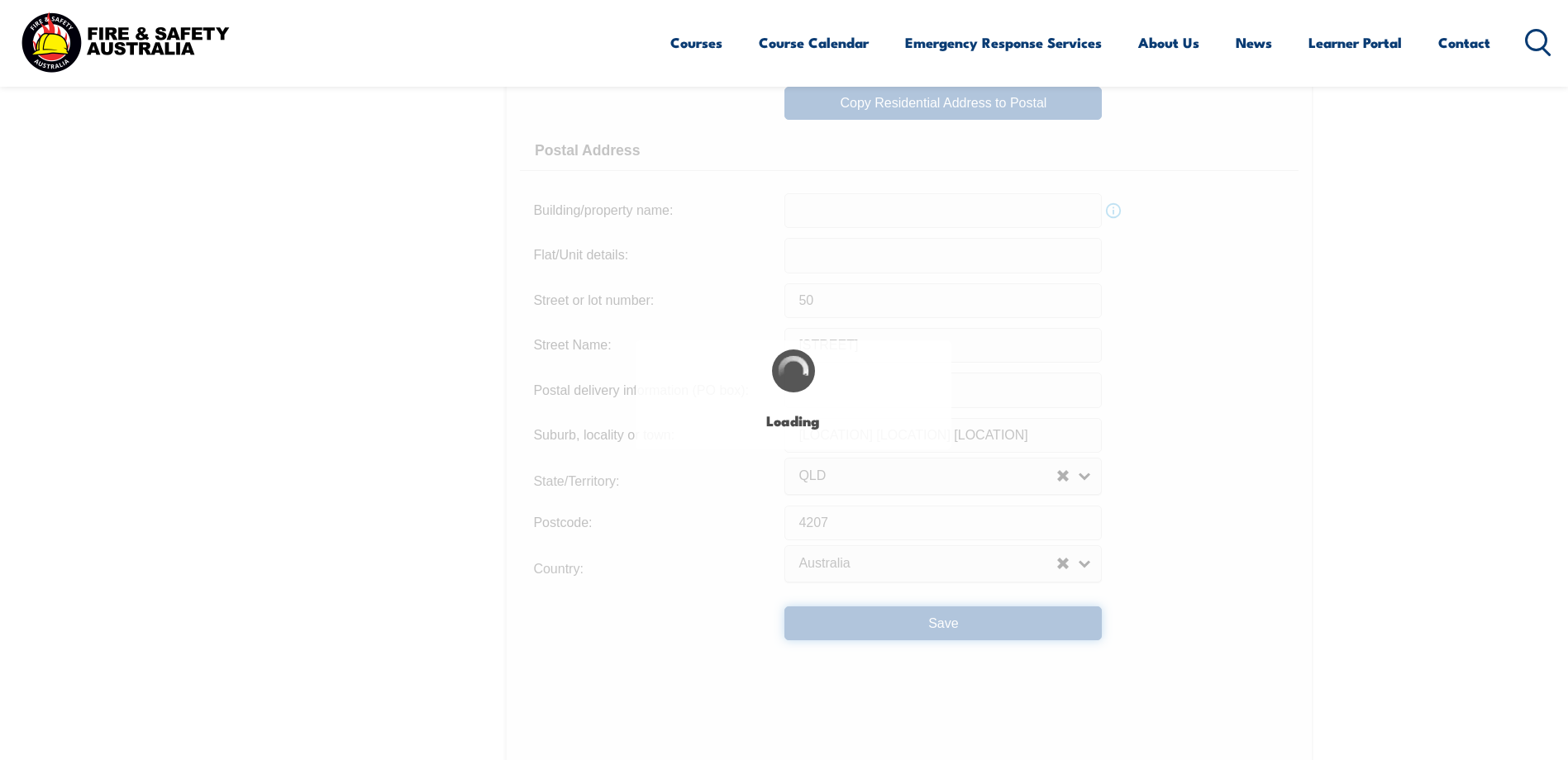 scroll, scrollTop: 0, scrollLeft: 0, axis: both 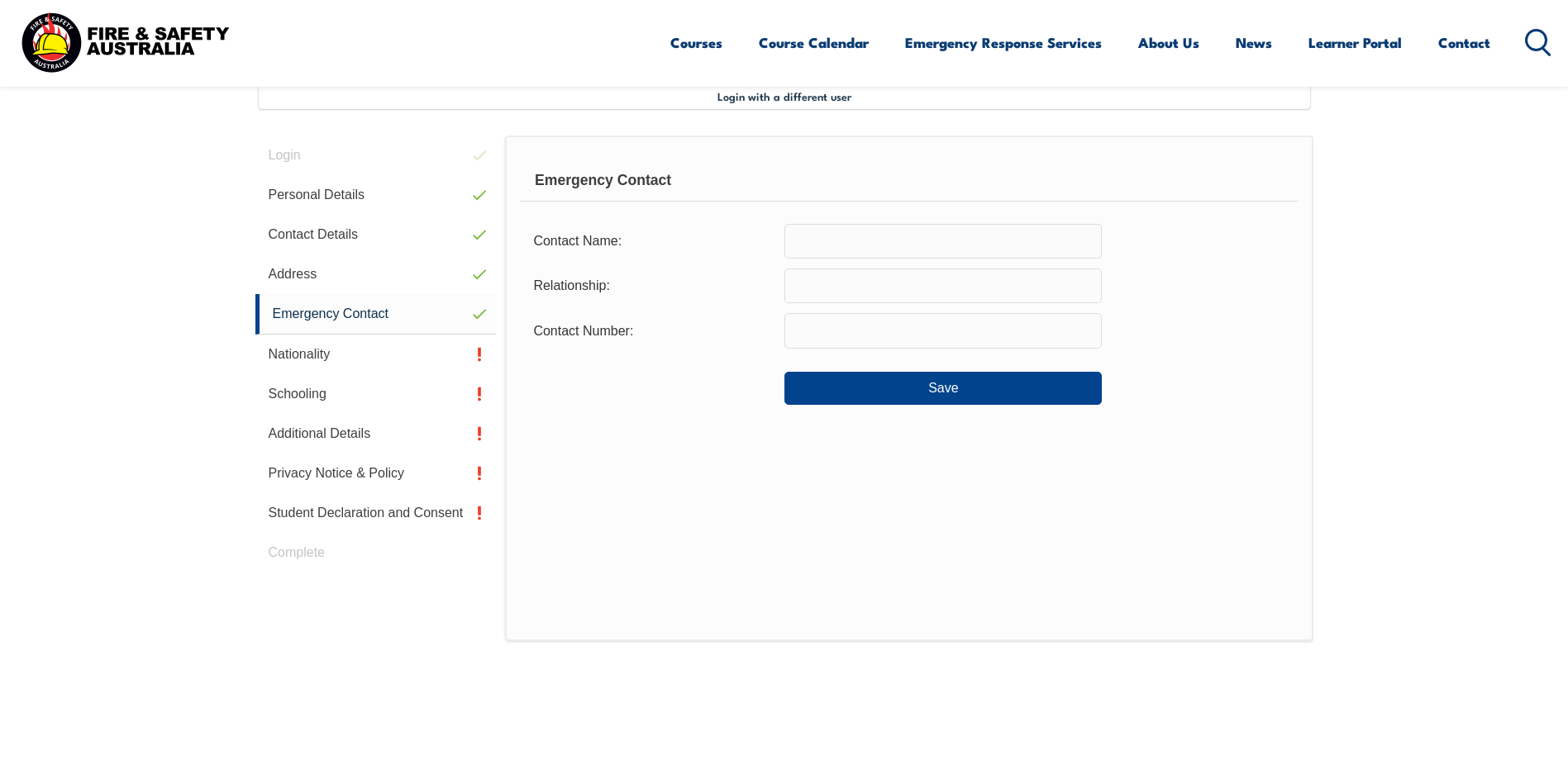 click at bounding box center [943, 241] 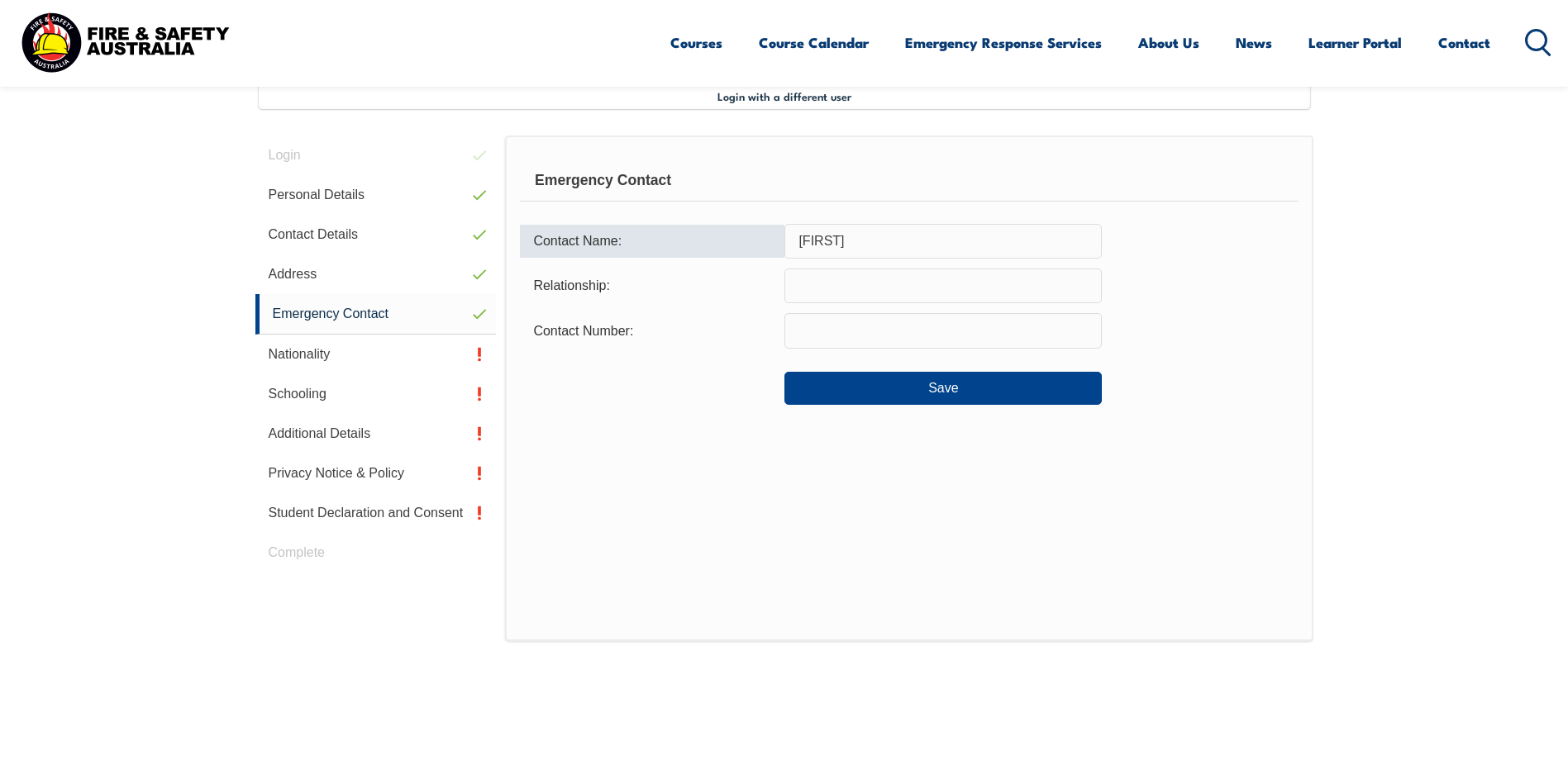 type on "[FIRST]" 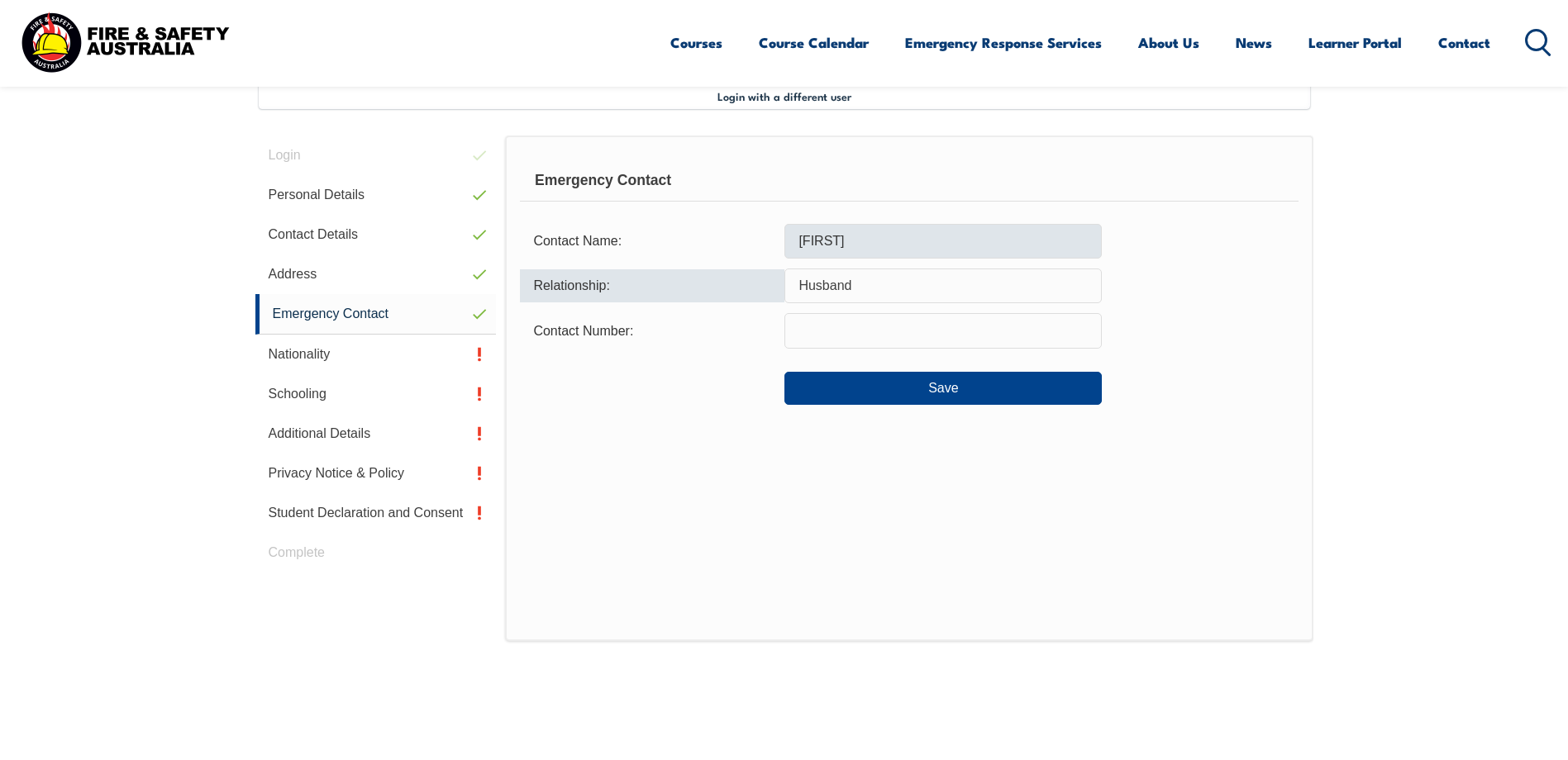 type on "Husband" 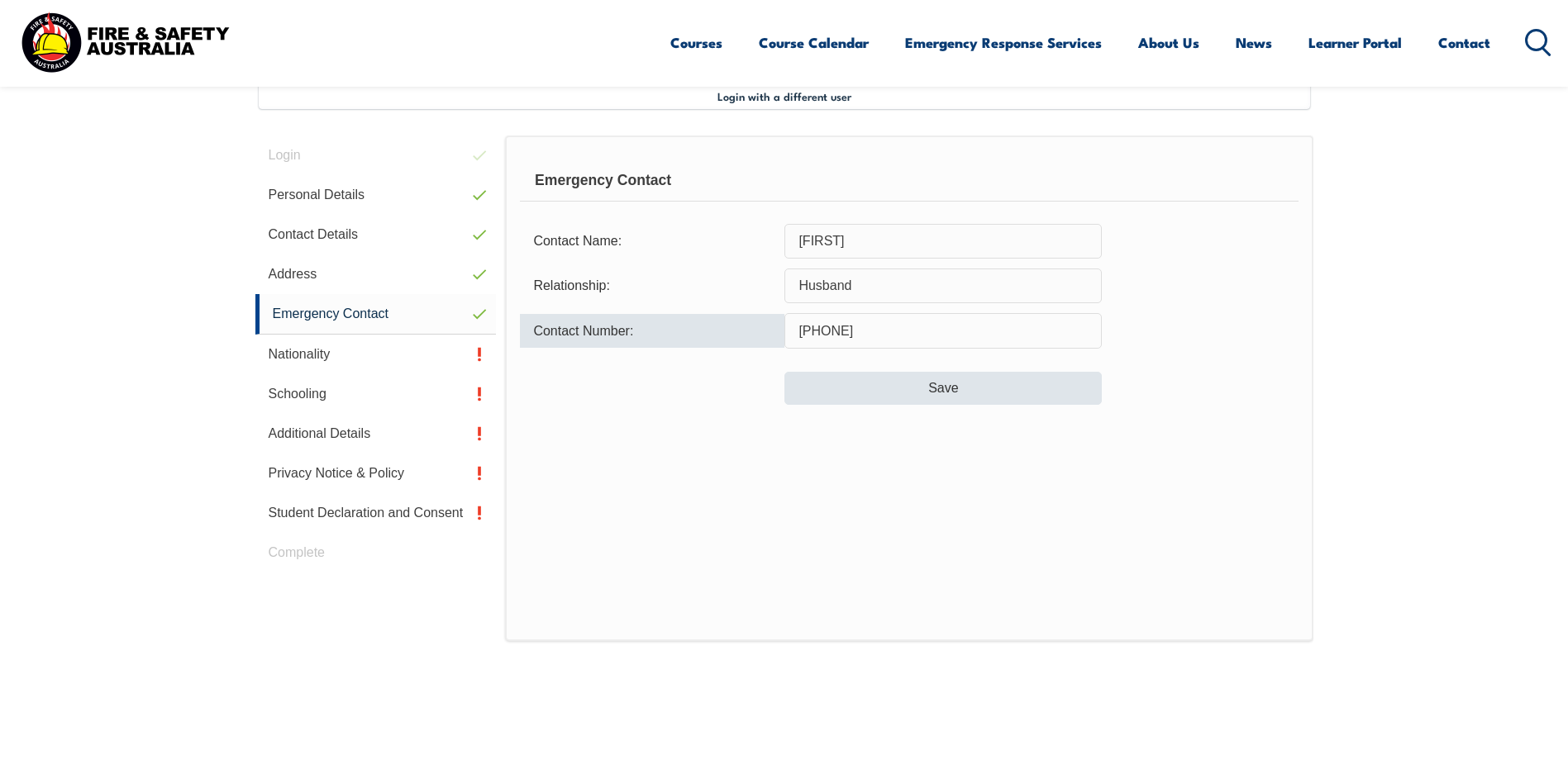type on "[PHONE]" 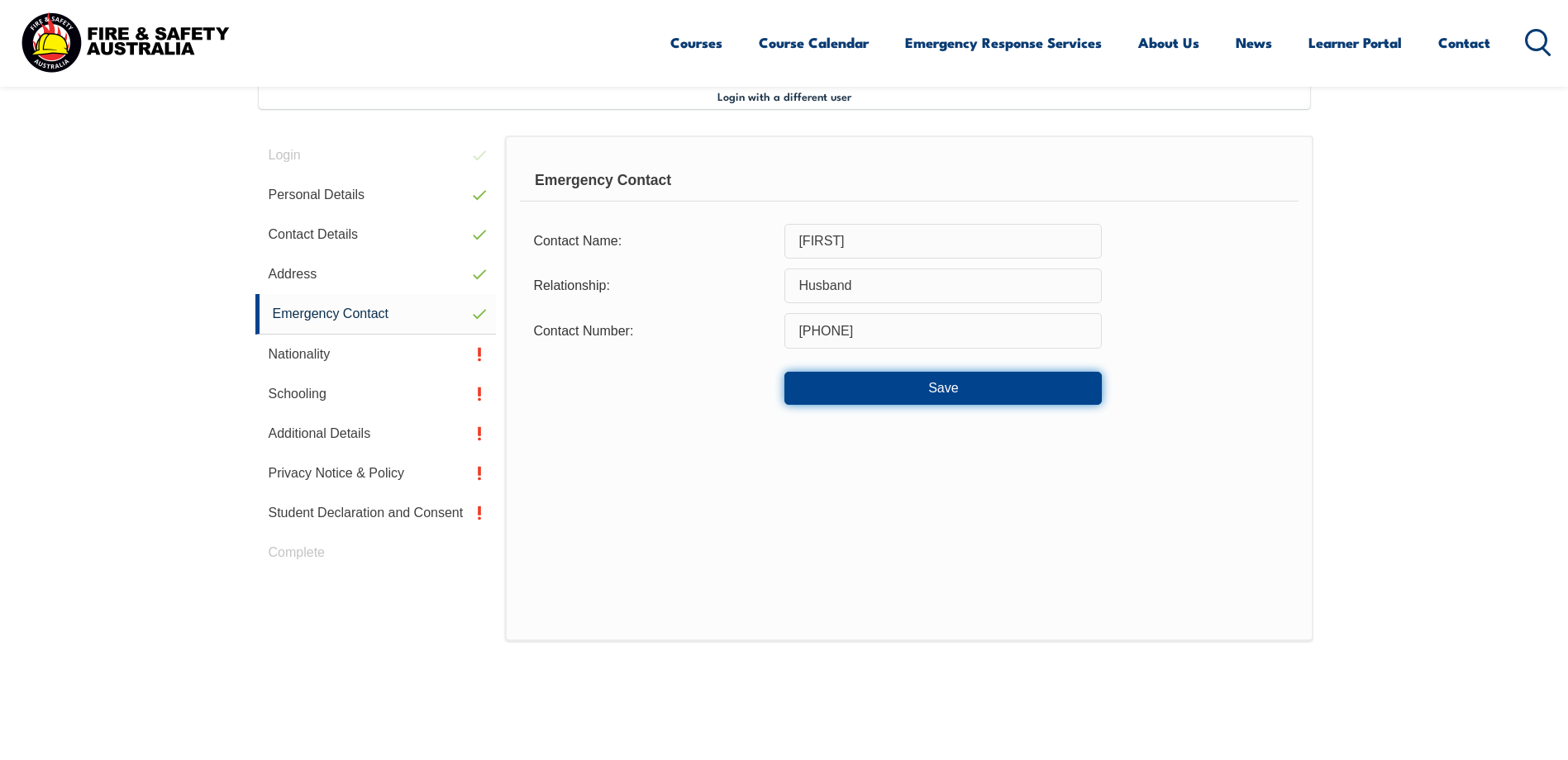 click on "Save" at bounding box center (943, 388) 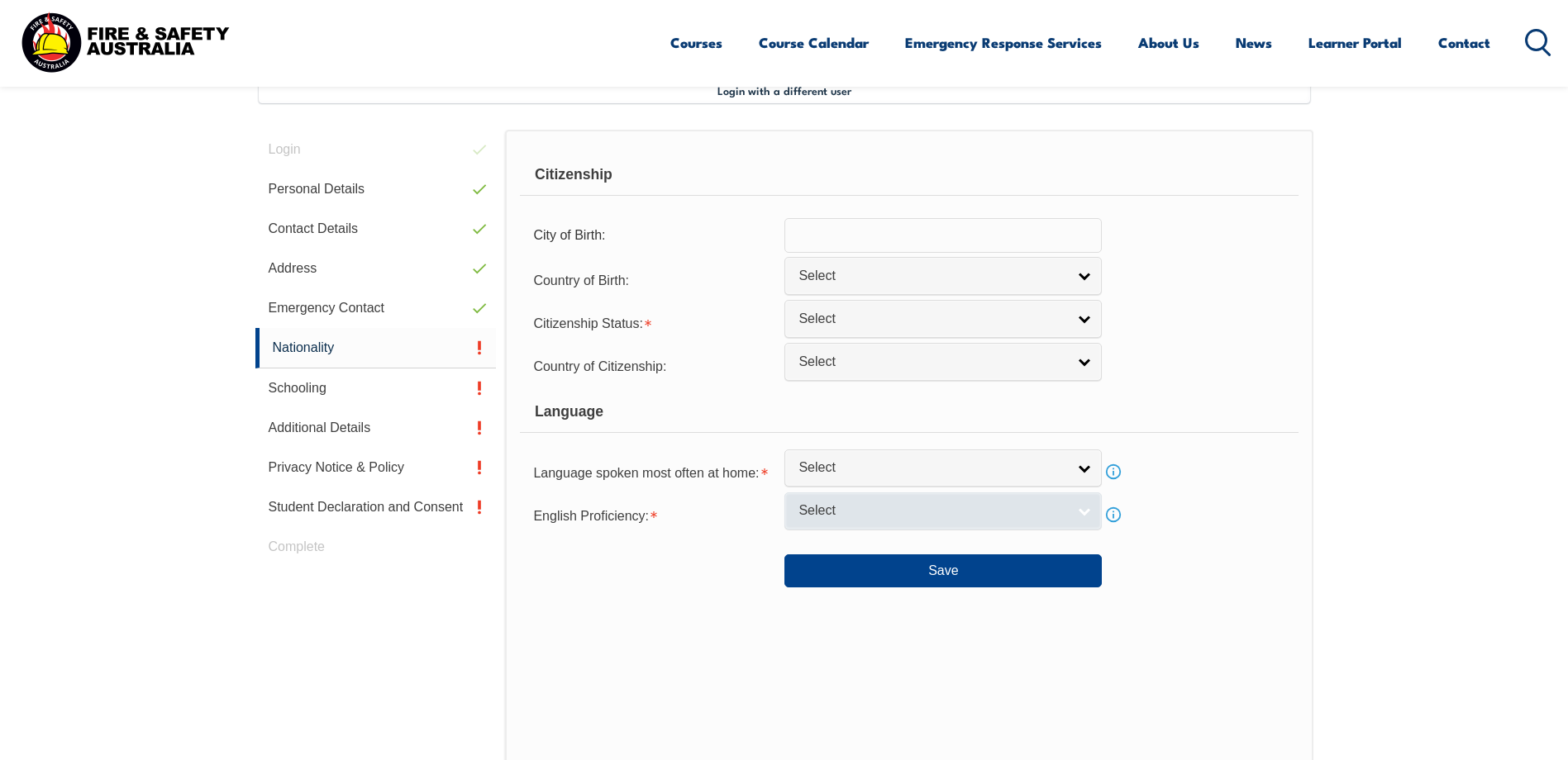 scroll, scrollTop: 450, scrollLeft: 0, axis: vertical 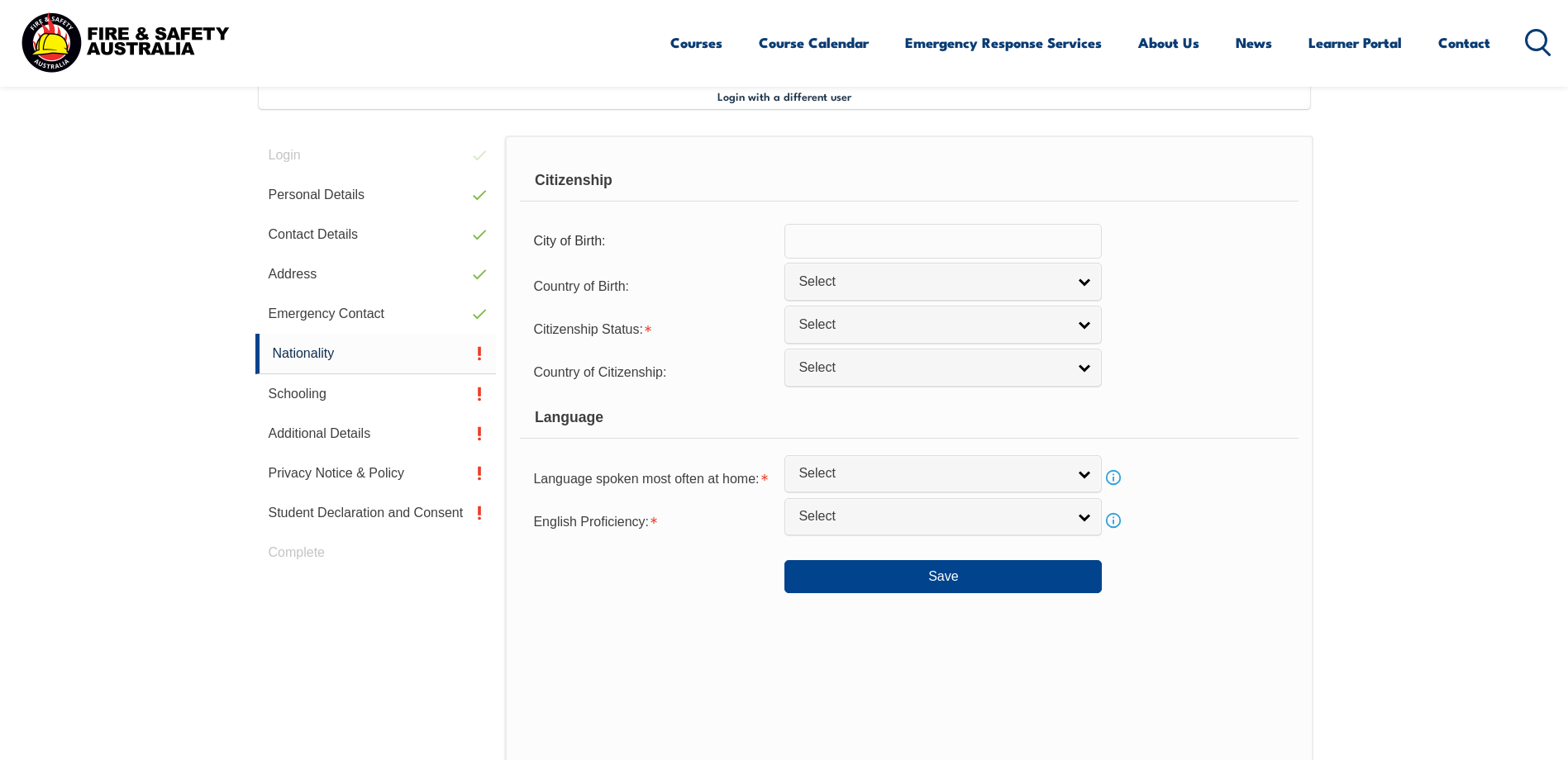 click at bounding box center [943, 241] 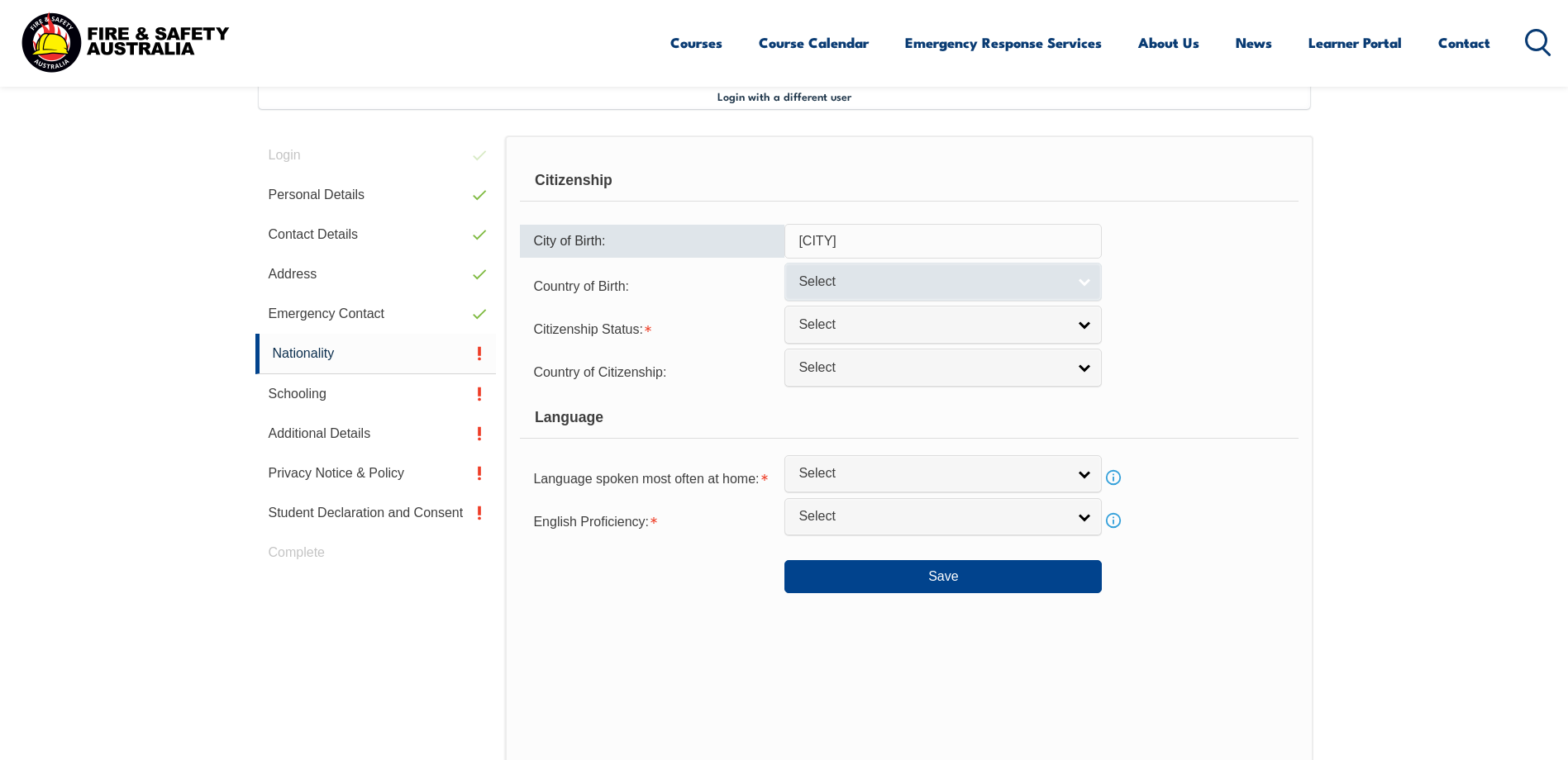 type on "[CITY]" 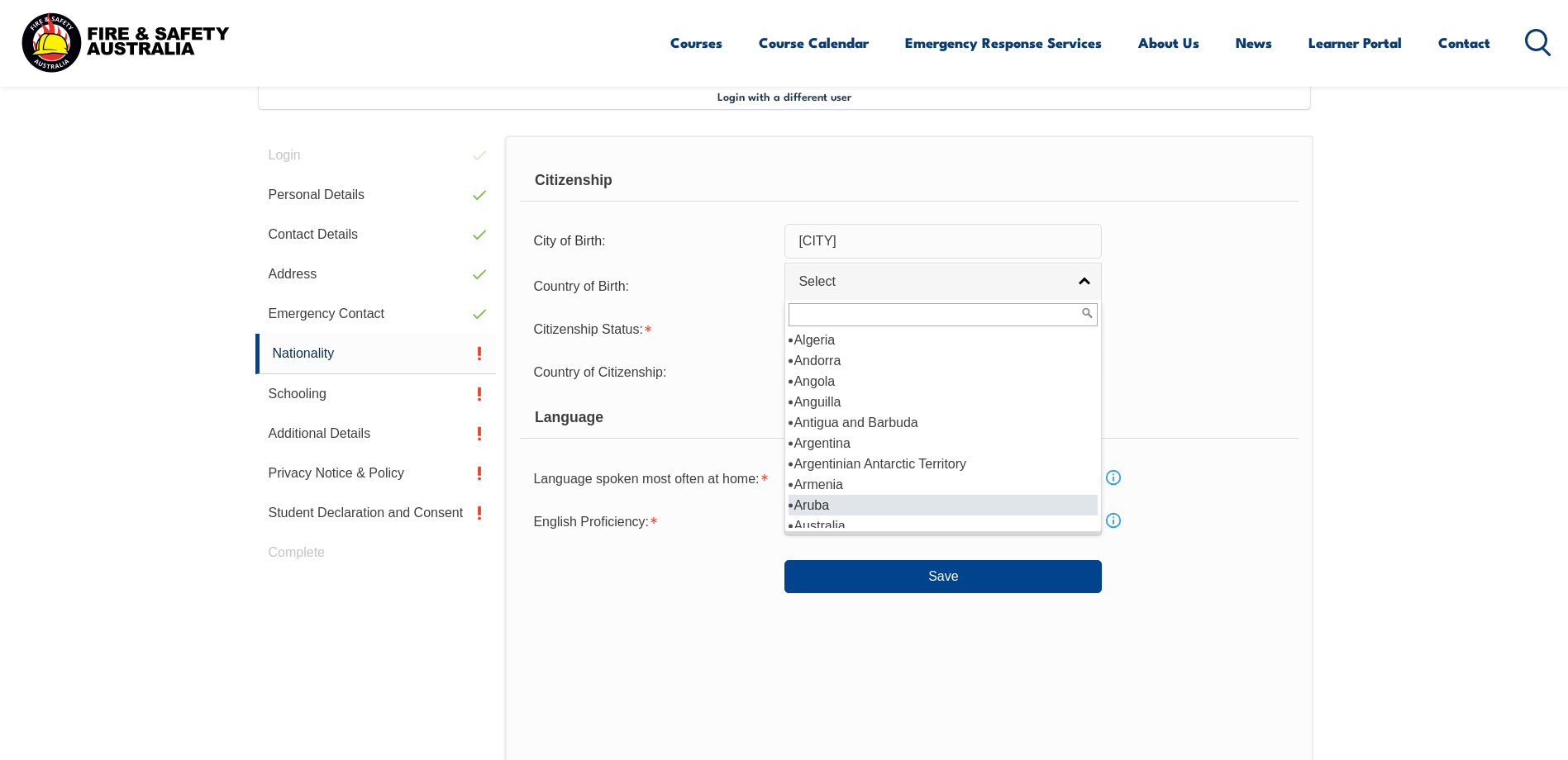 scroll, scrollTop: 165, scrollLeft: 0, axis: vertical 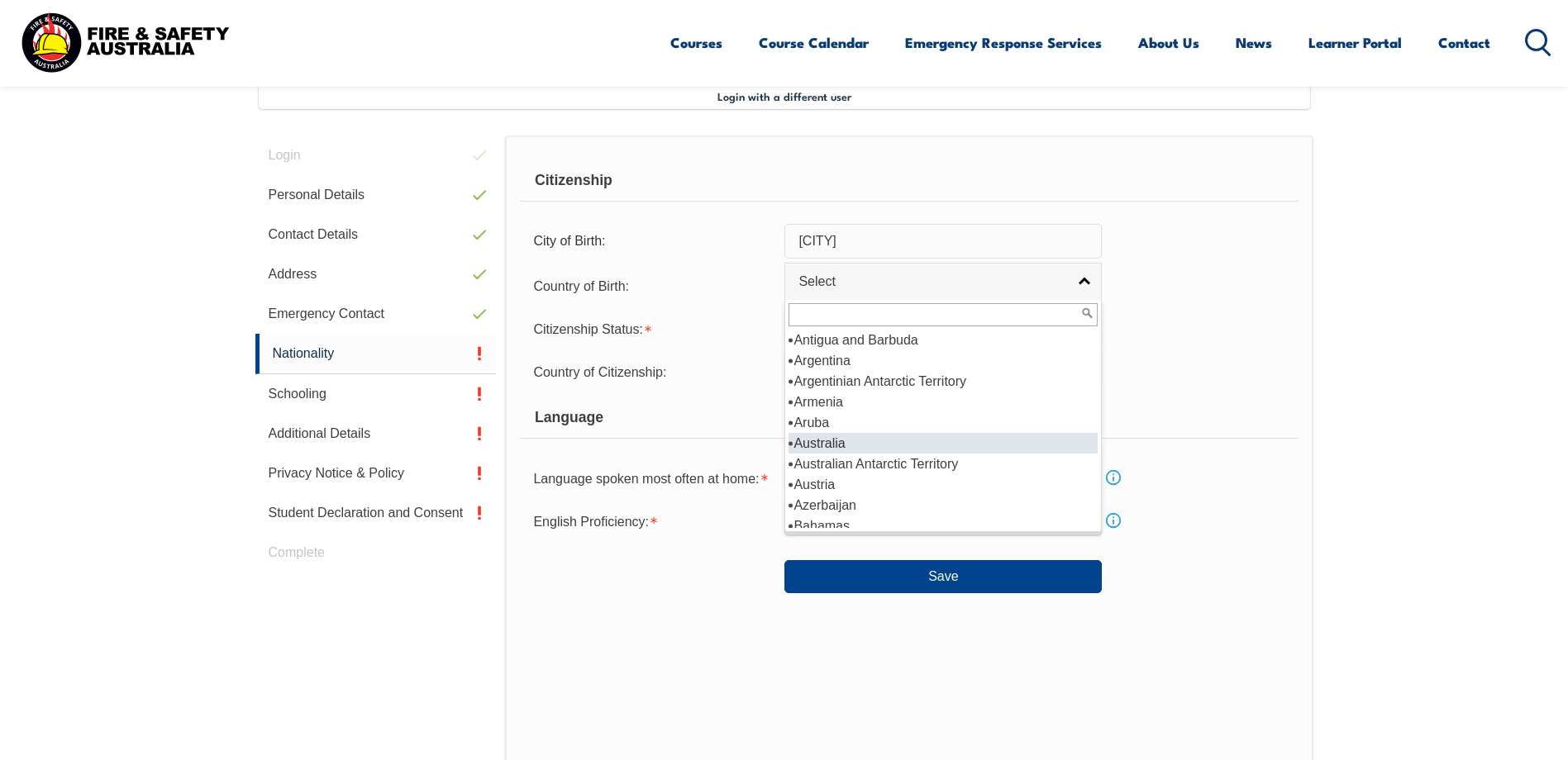 click on "Australia" at bounding box center (943, 443) 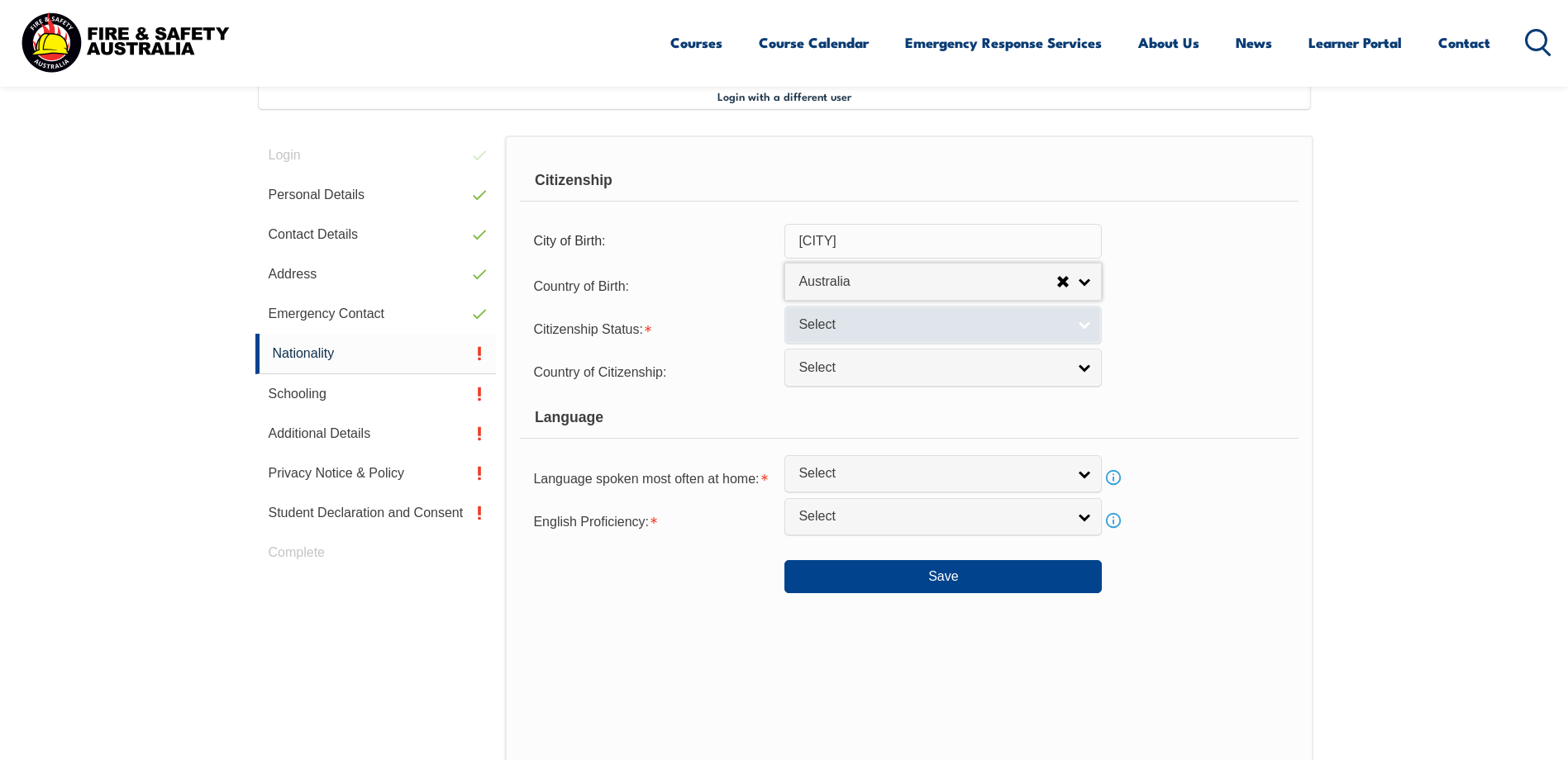 click on "Select" at bounding box center [932, 325] 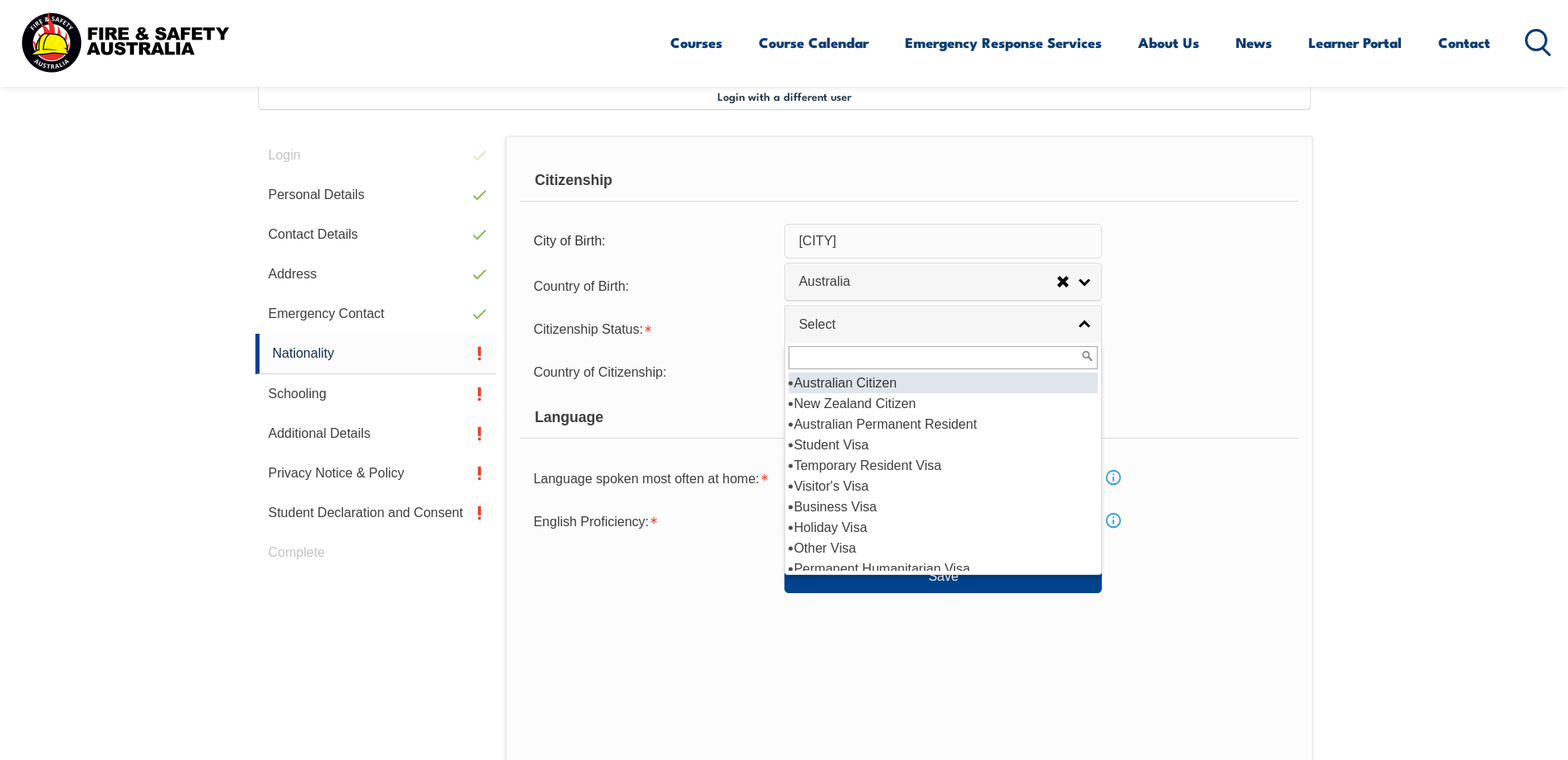 click on "Australian Citizen" at bounding box center [943, 382] 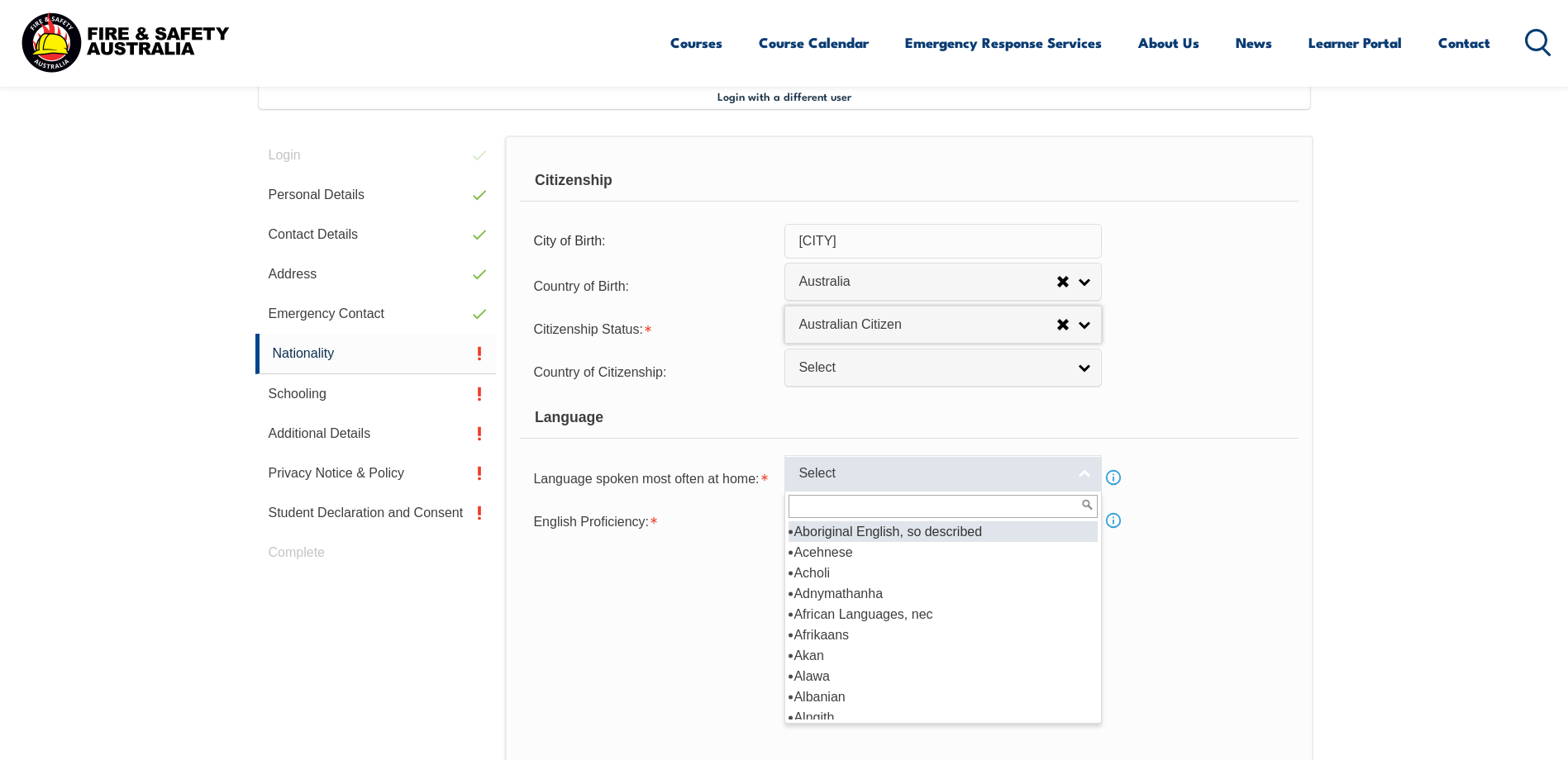 click on "Select" at bounding box center (932, 473) 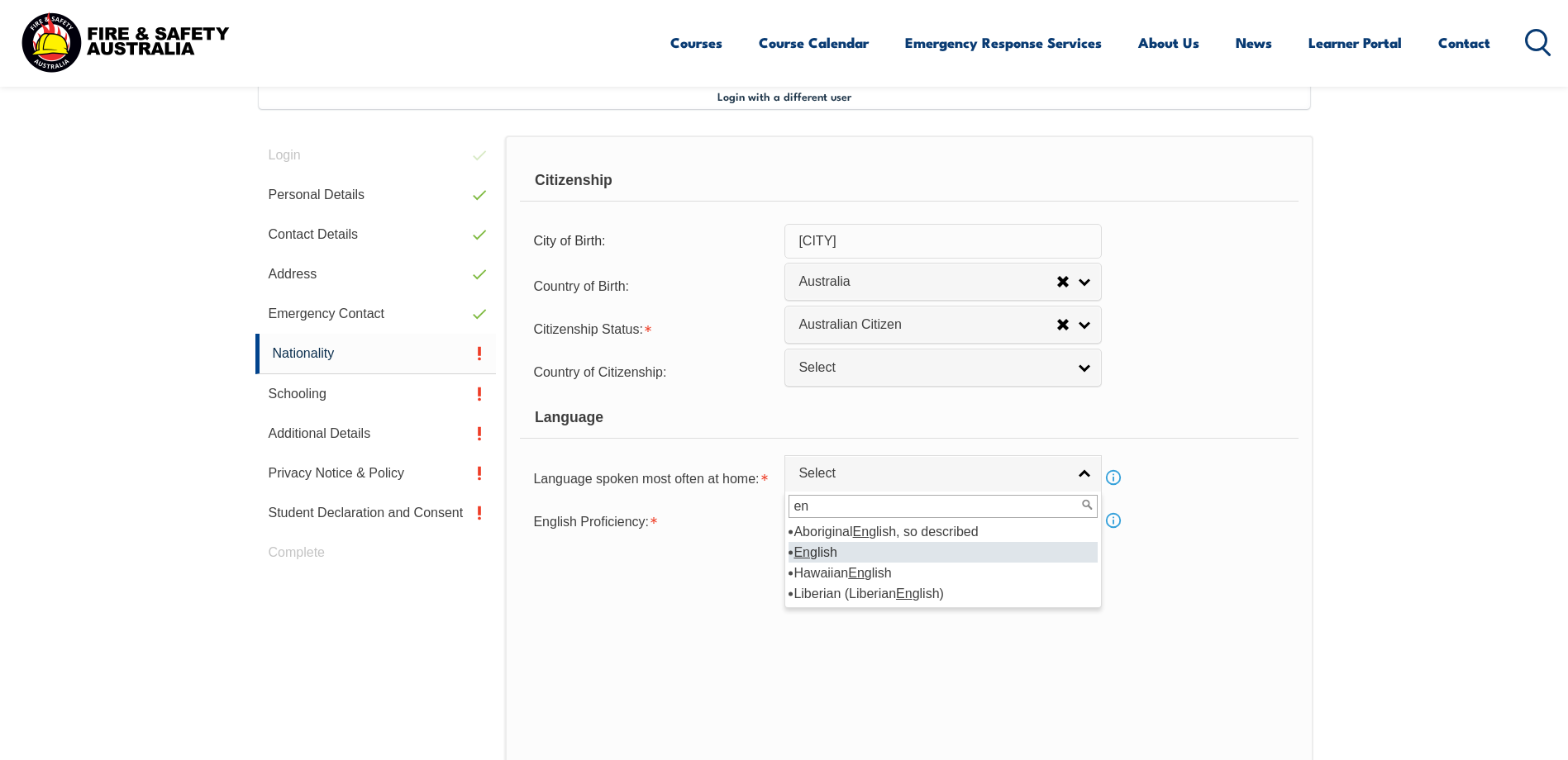 type on "en" 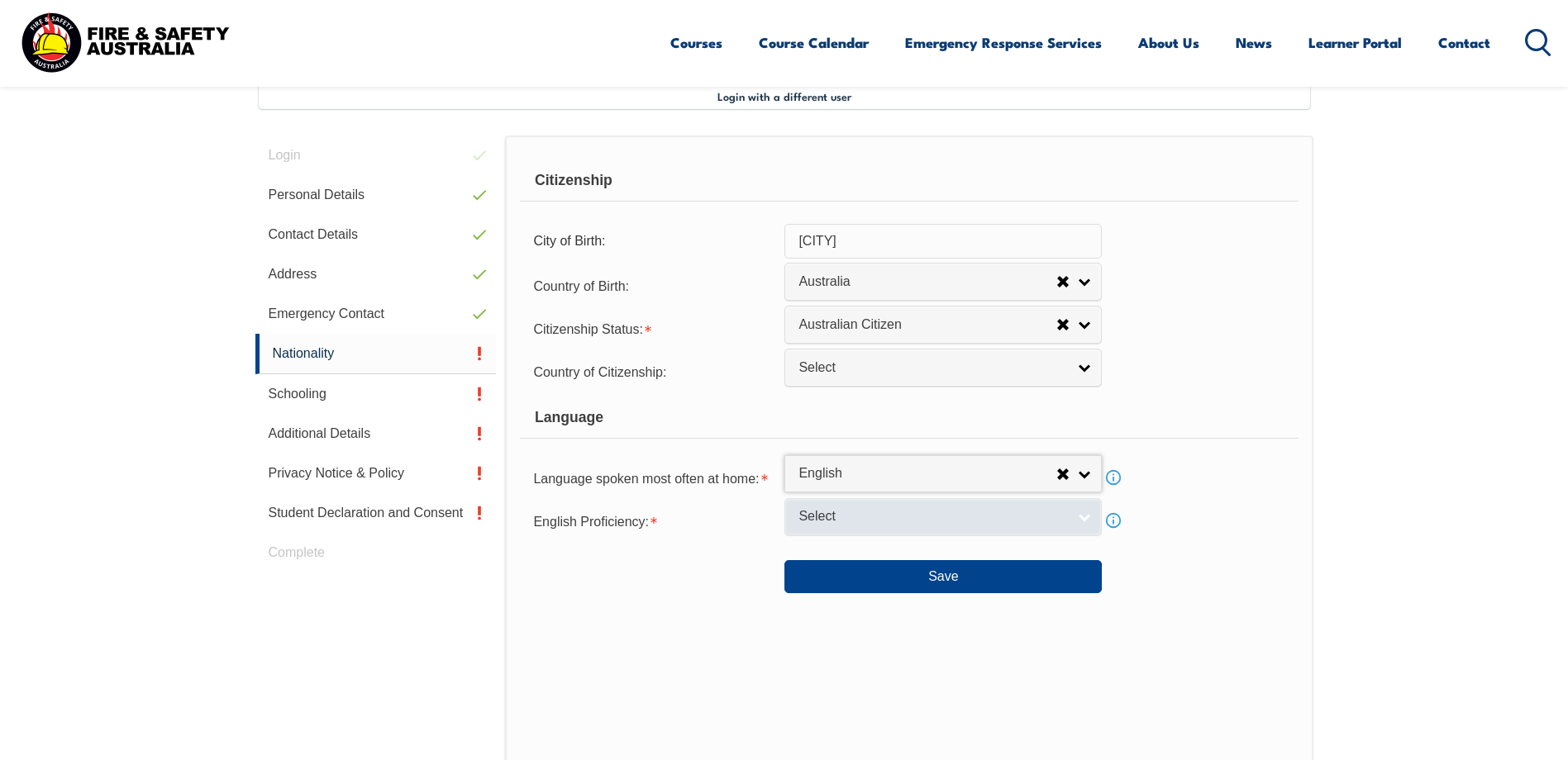 click on "Select" at bounding box center [932, 516] 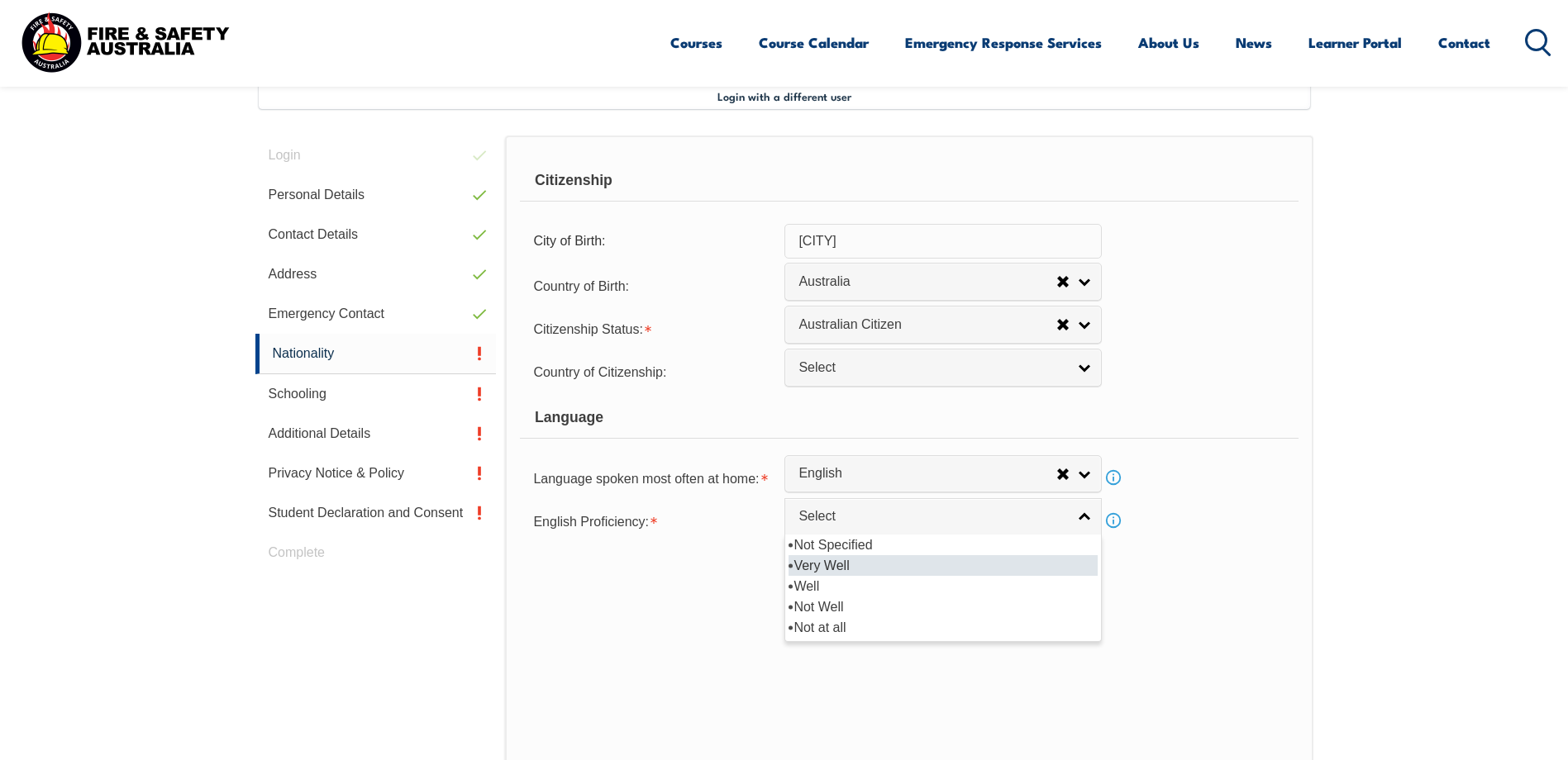 click on "Very Well" at bounding box center [943, 565] 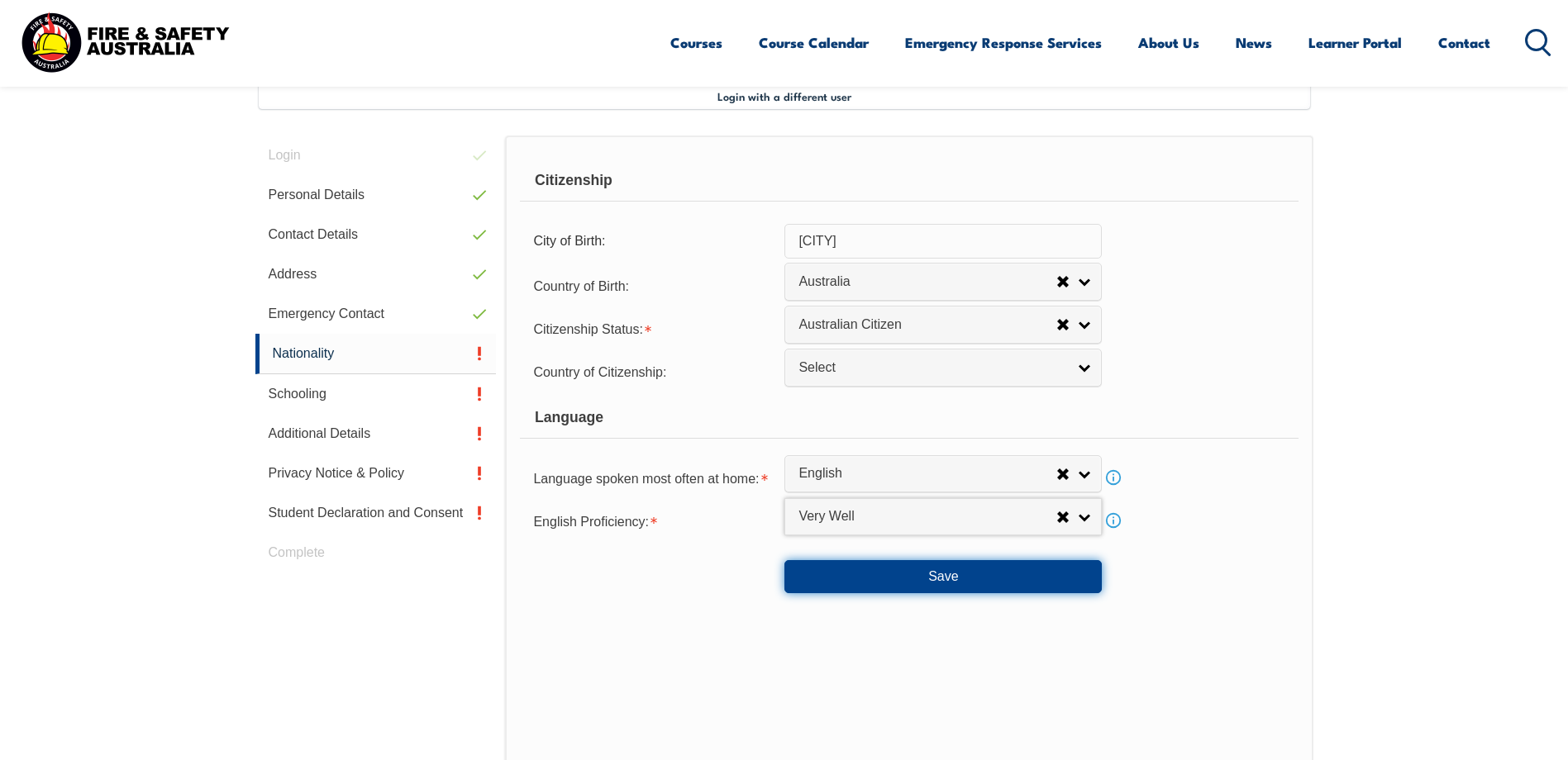 click on "Save" at bounding box center (943, 577) 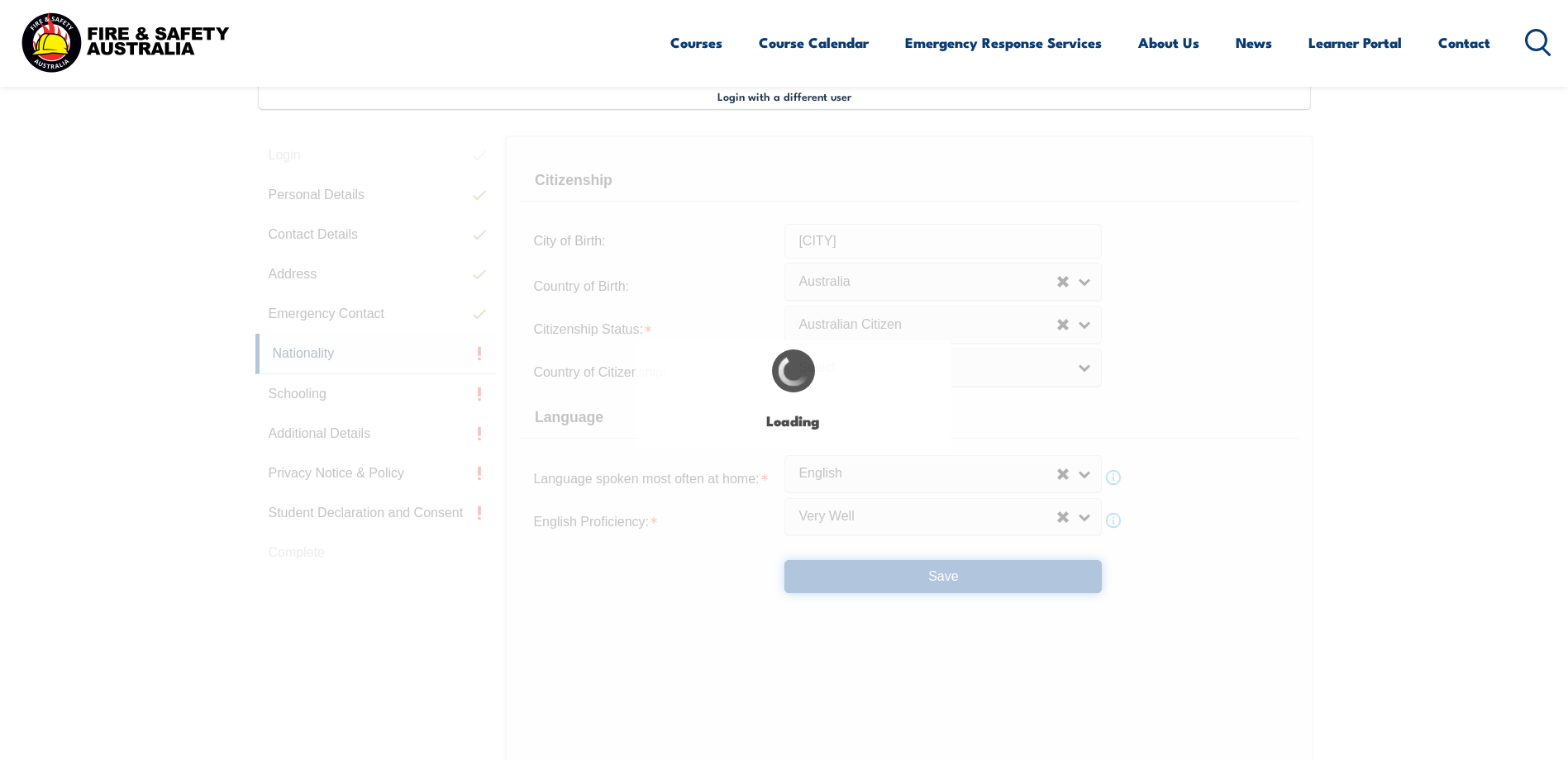 select on "false" 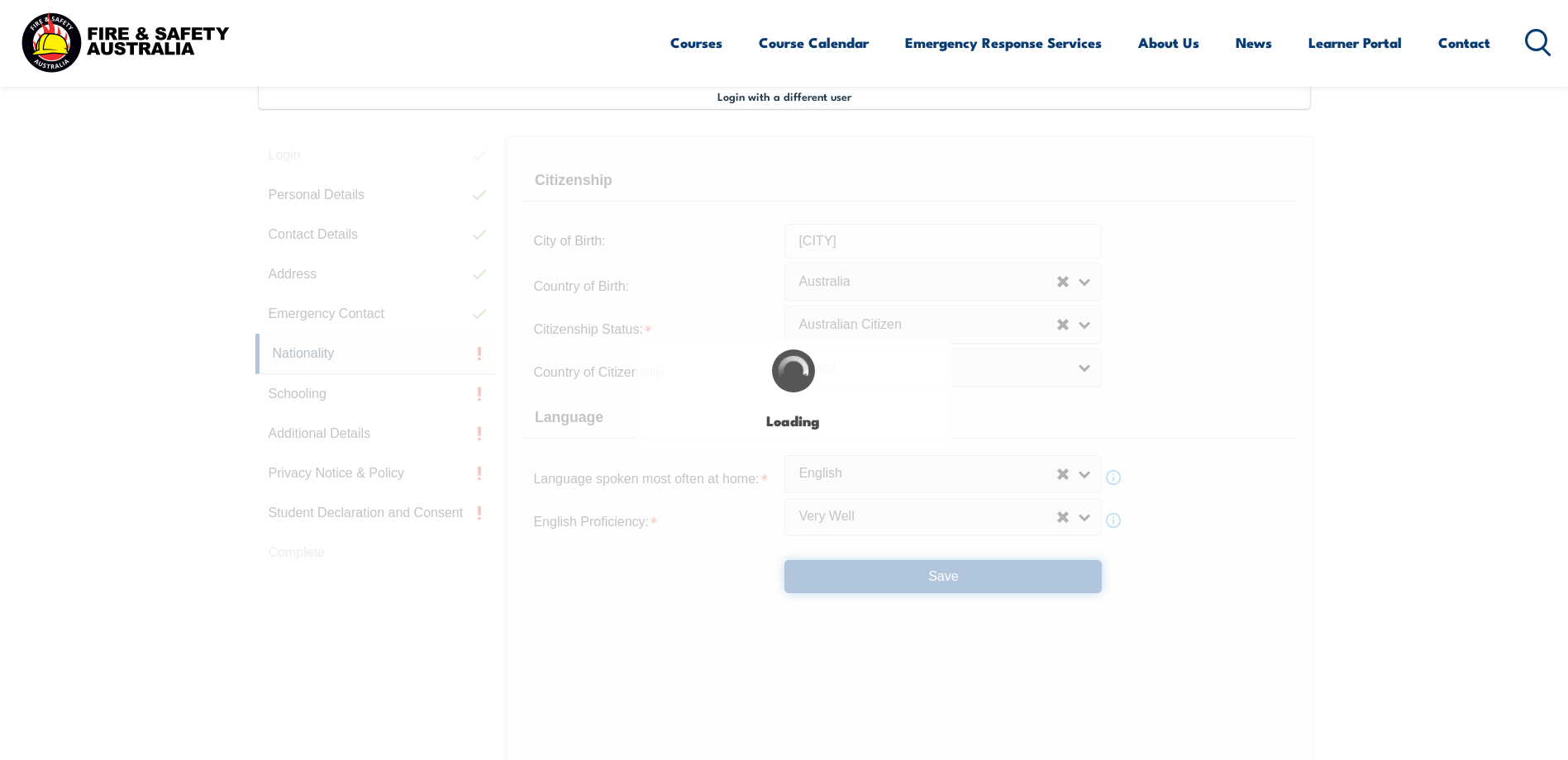 scroll, scrollTop: 0, scrollLeft: 0, axis: both 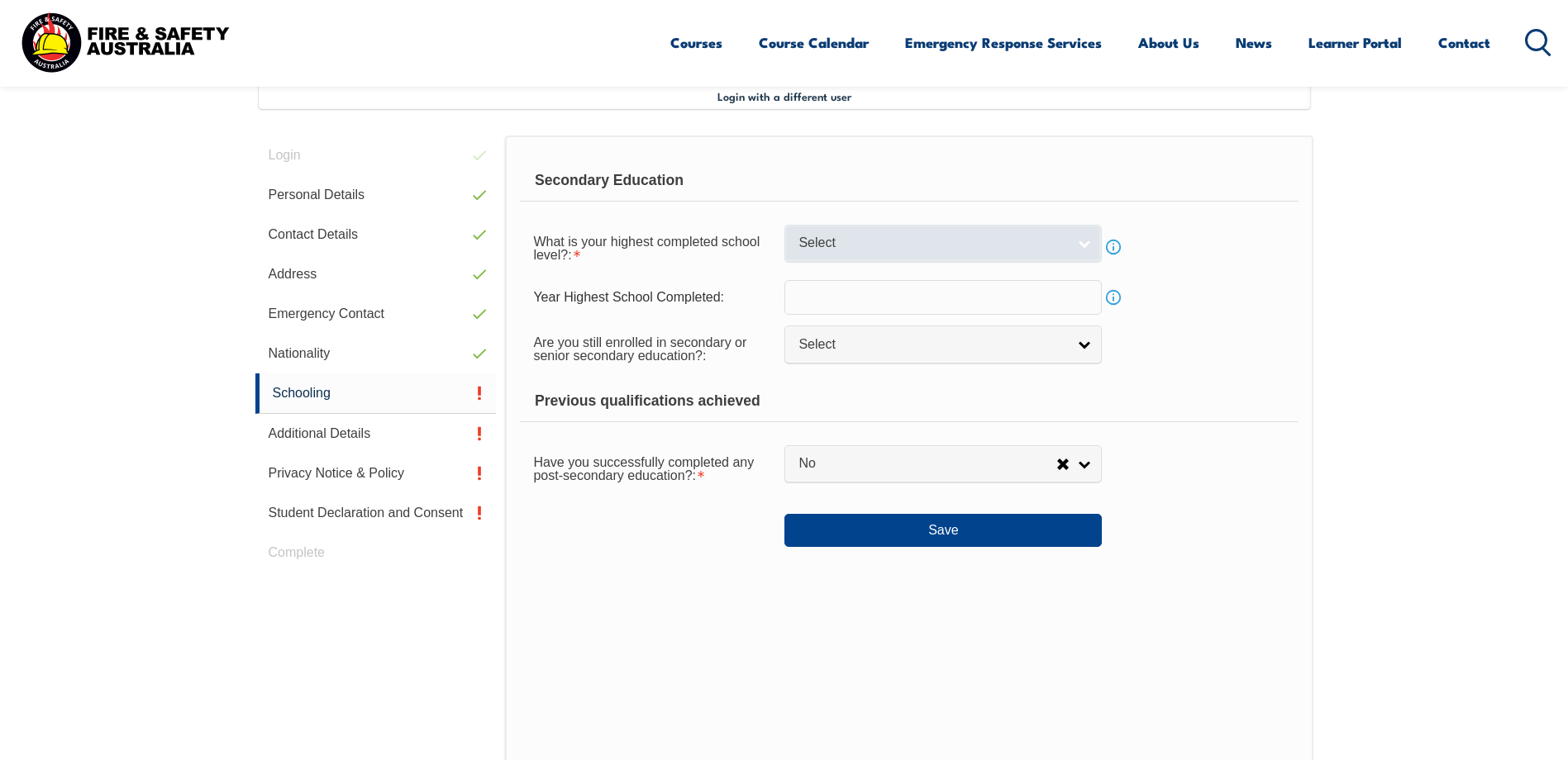 click on "Select" at bounding box center [932, 243] 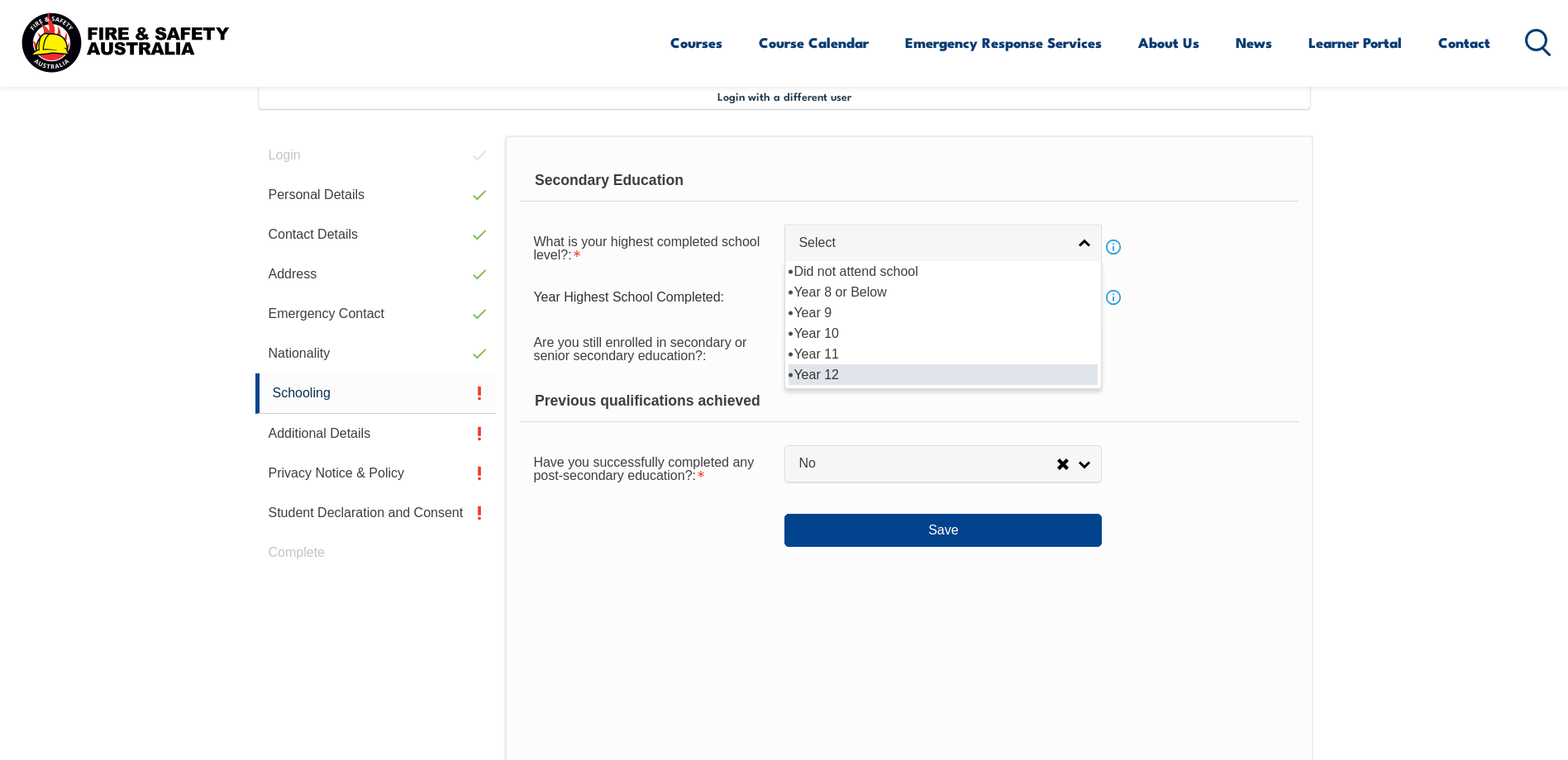 click on "Year 12" at bounding box center (943, 374) 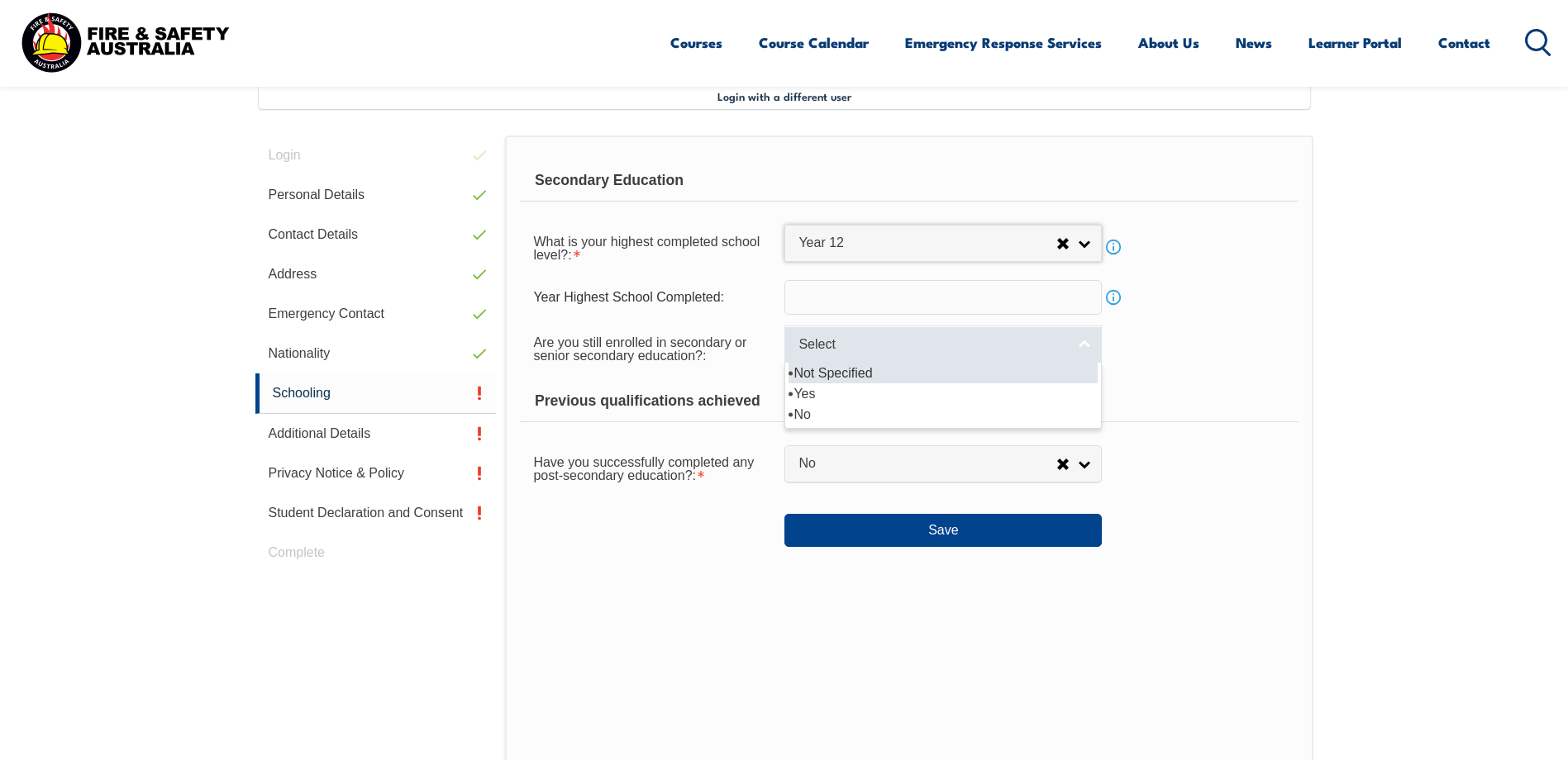 click on "Select" at bounding box center (943, 344) 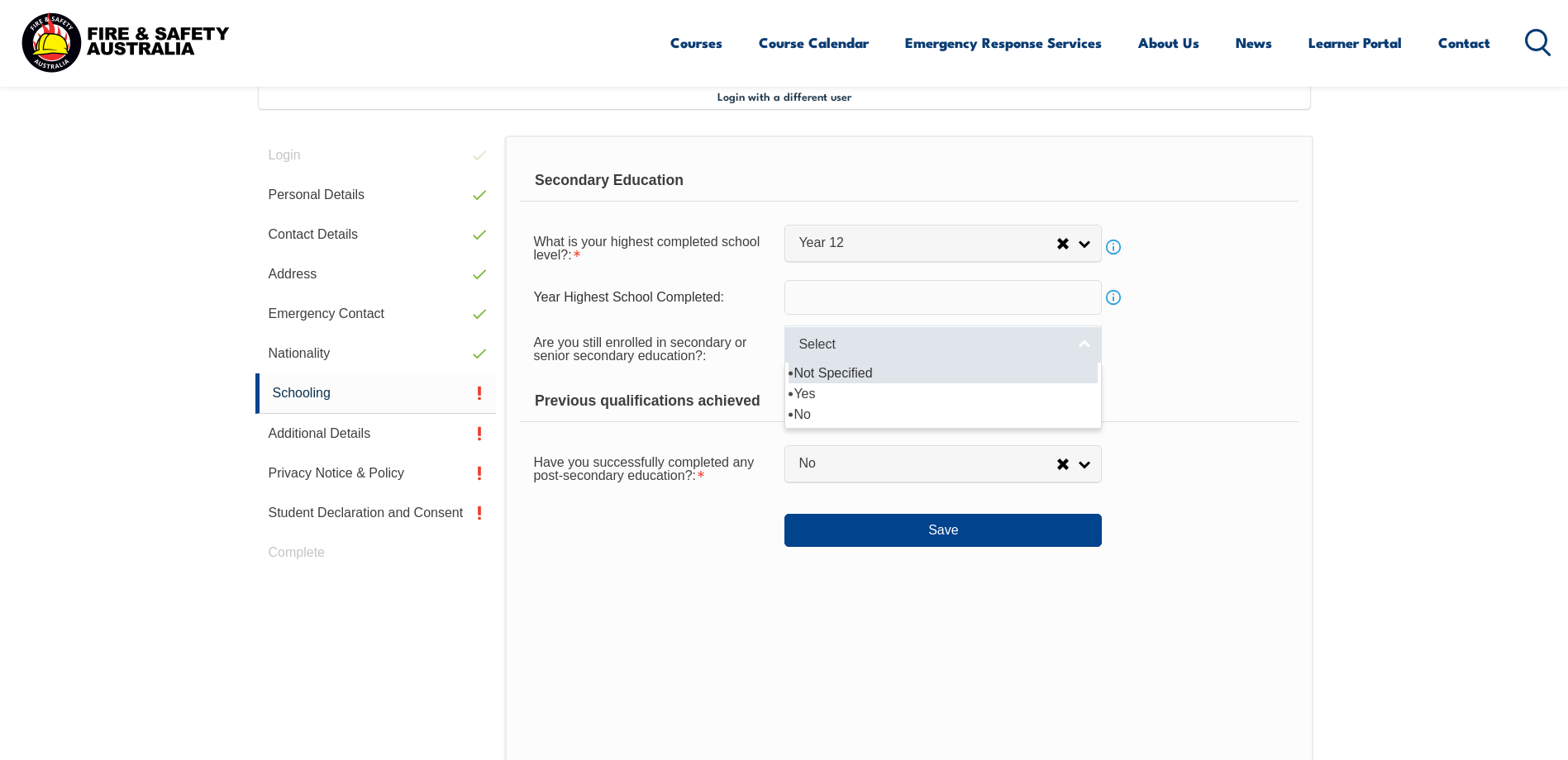 click on "Select" at bounding box center (943, 344) 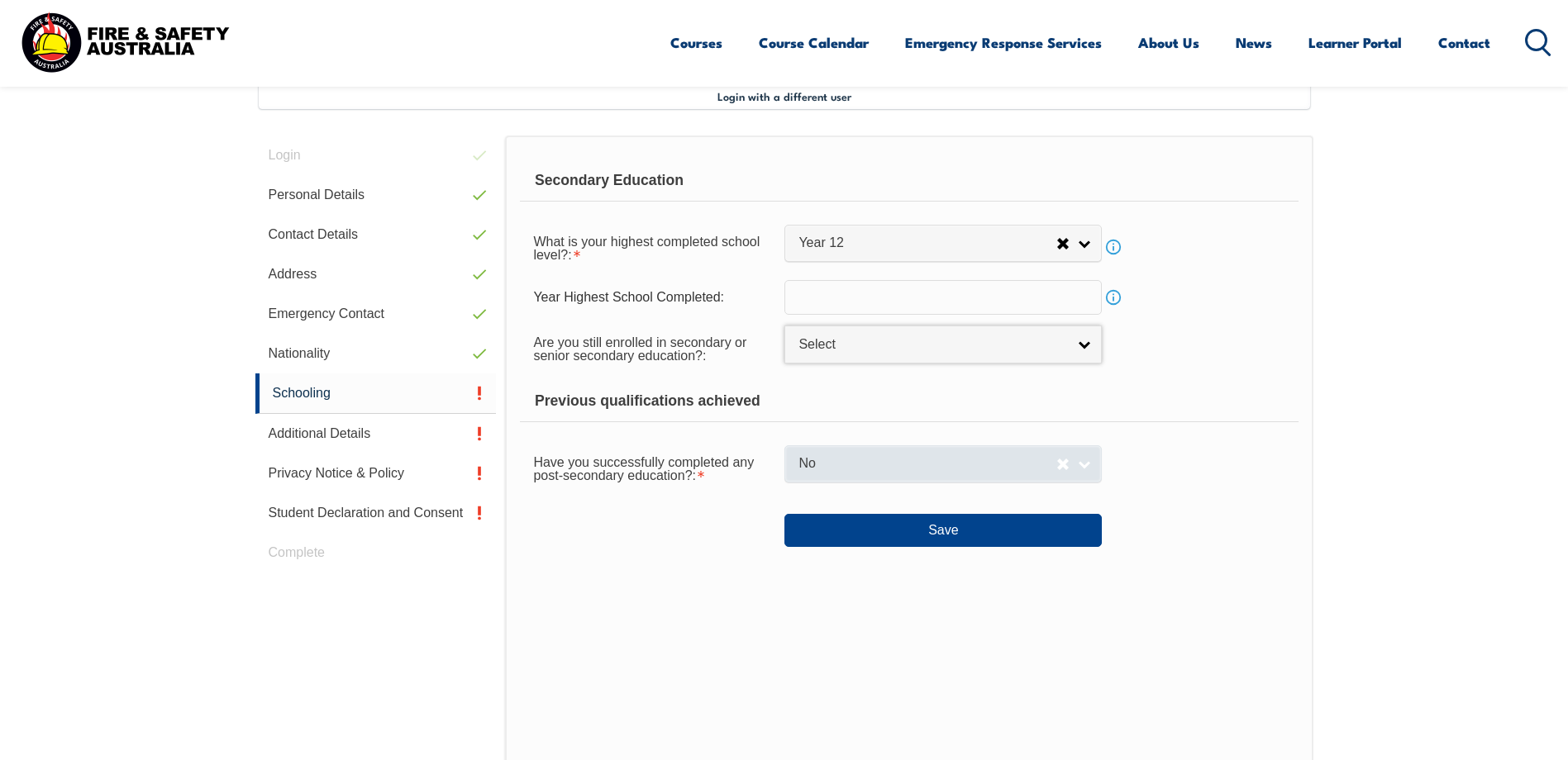 click on "No" at bounding box center [927, 463] 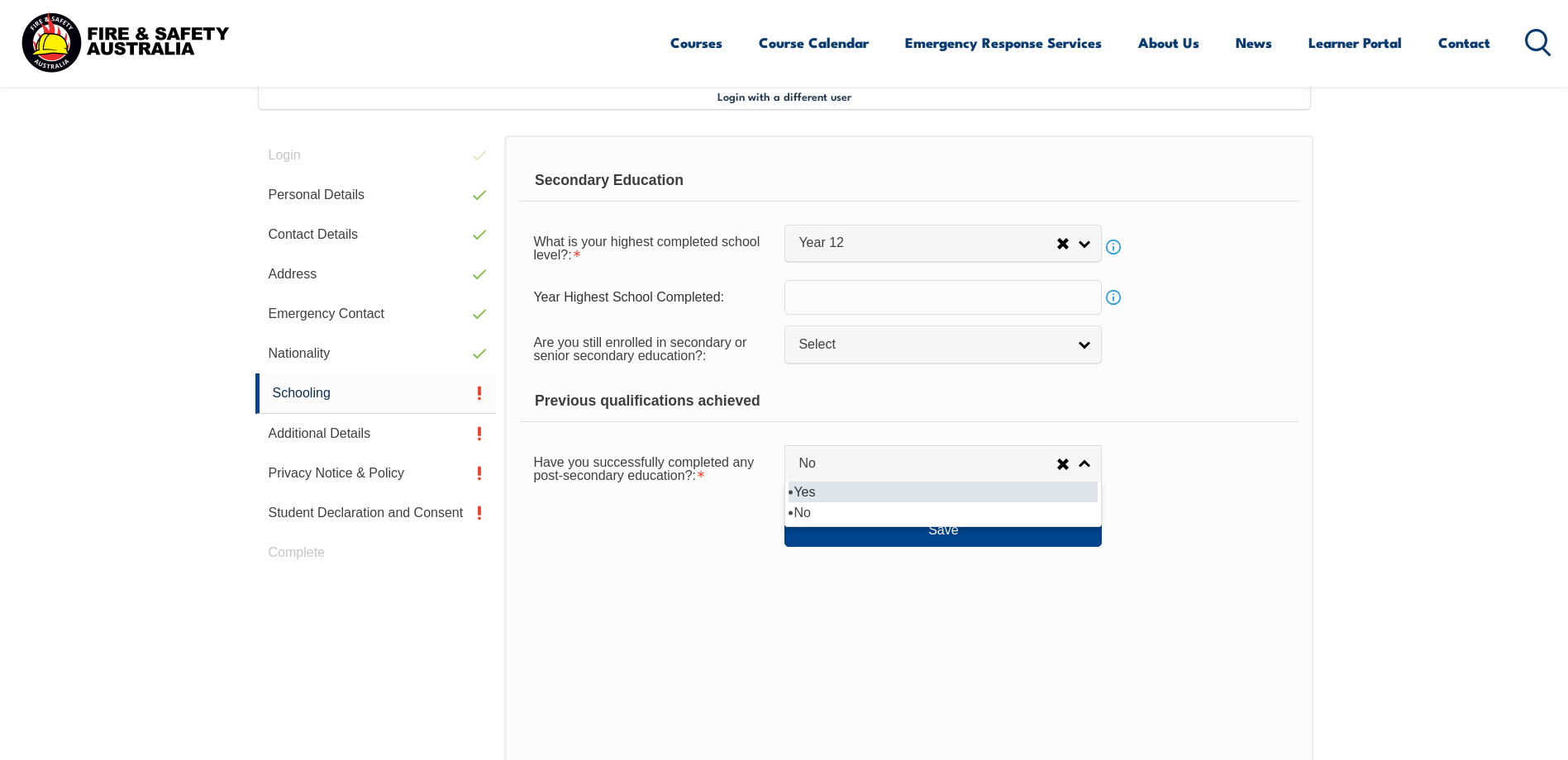 click on "Yes" at bounding box center [943, 492] 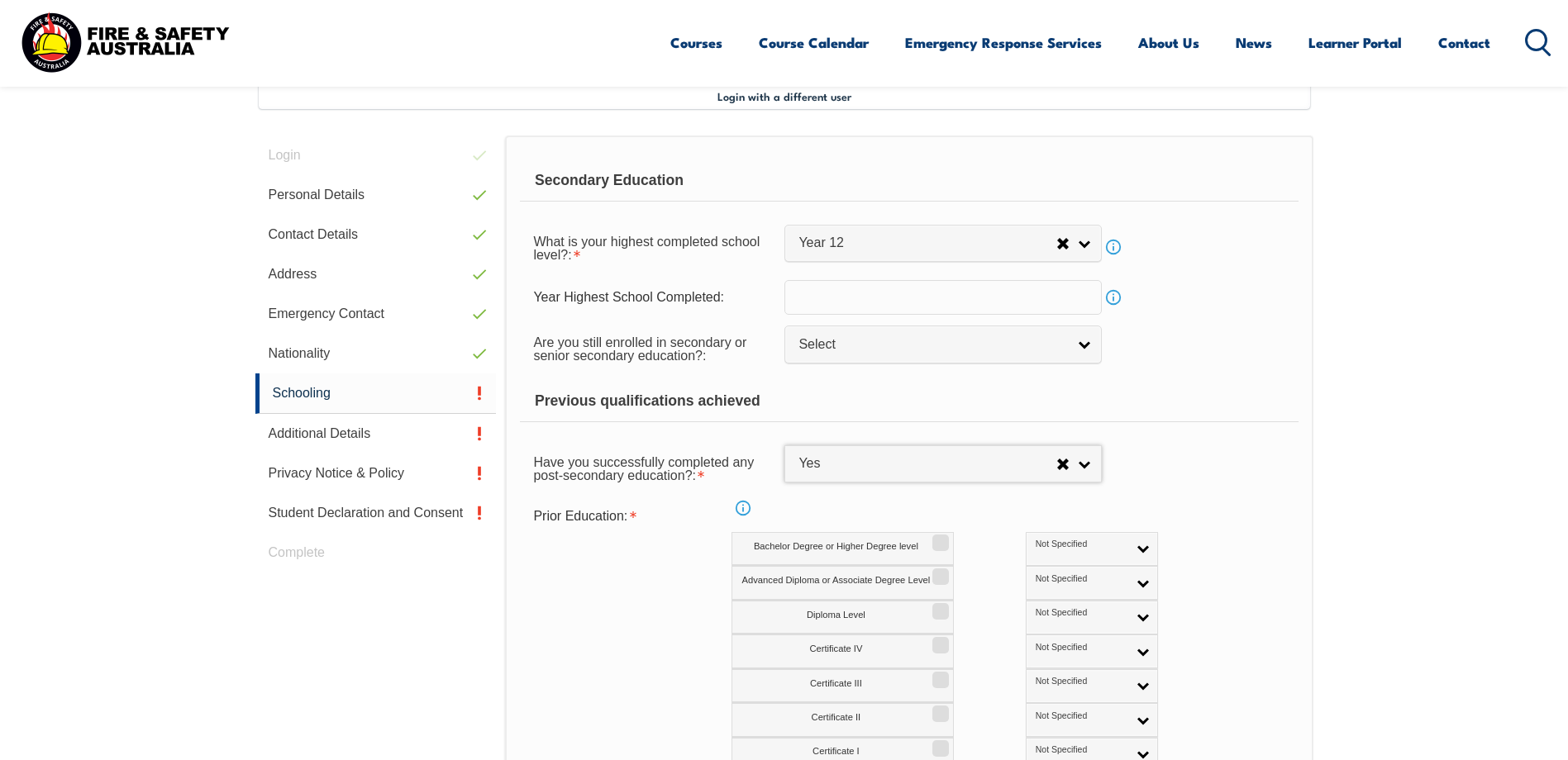 scroll, scrollTop: 698, scrollLeft: 0, axis: vertical 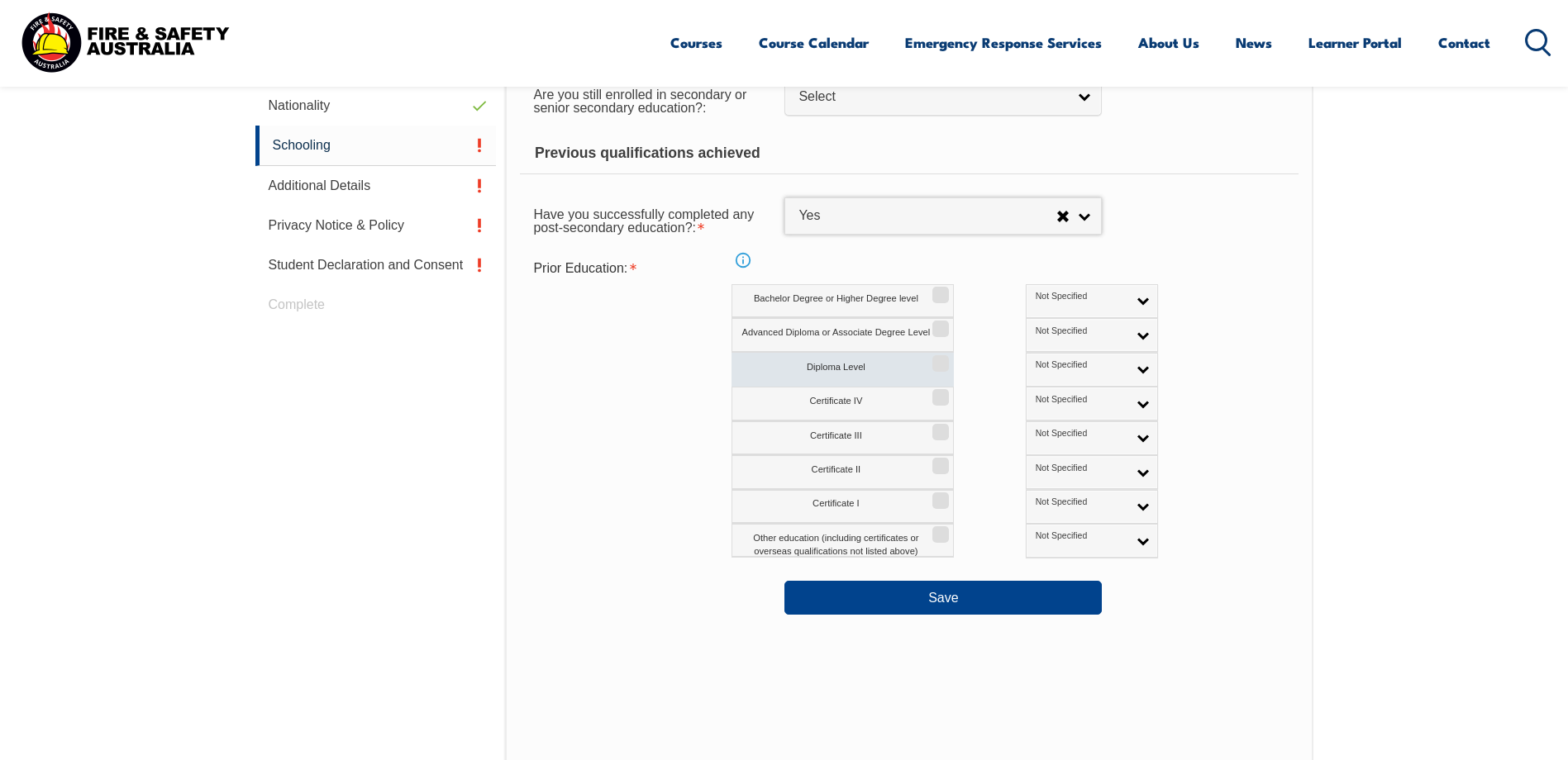 click on "Diploma Level" at bounding box center [938, 358] 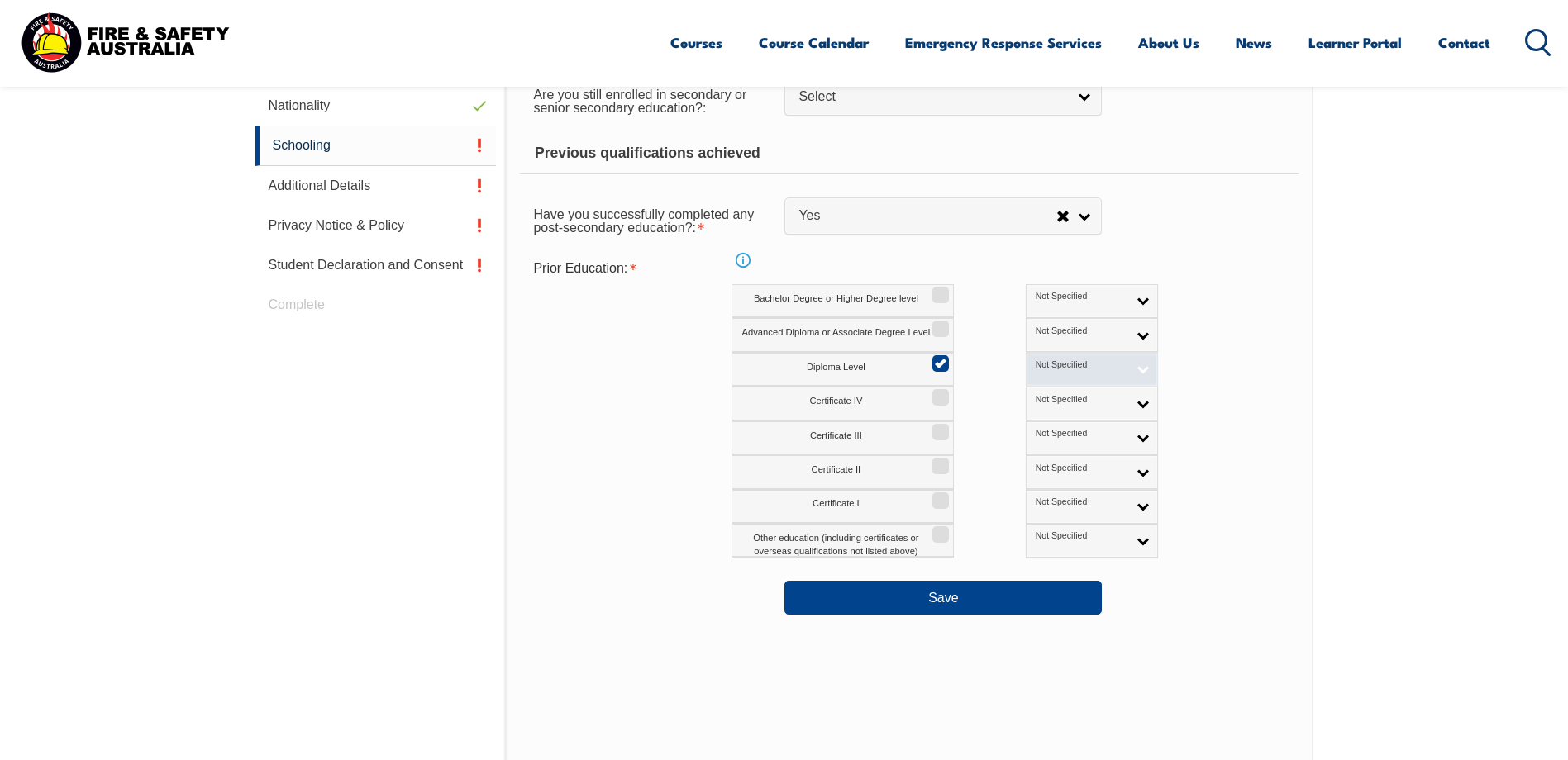 click on "Not Specified" at bounding box center (1092, 369) 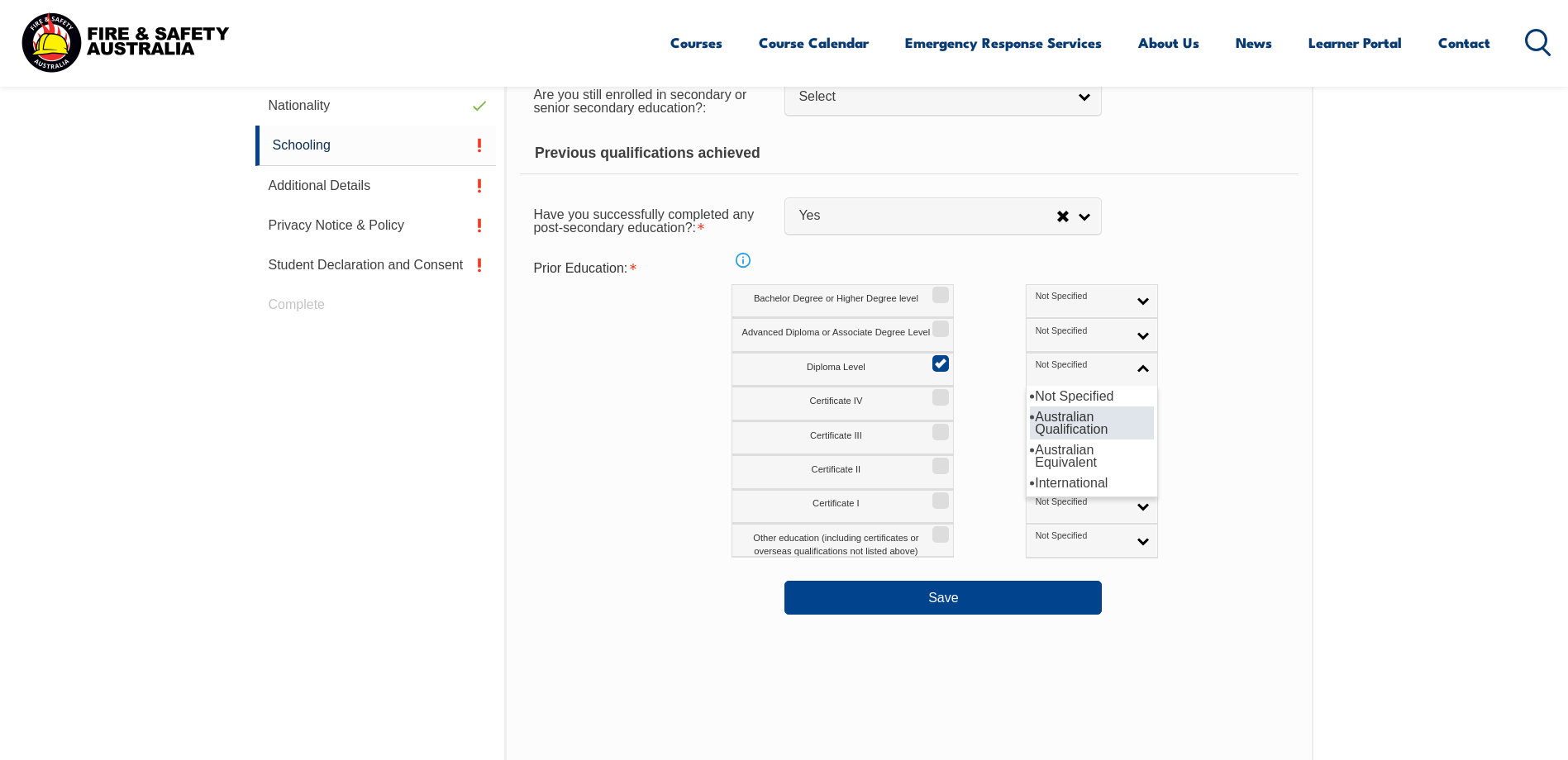 click on "Australian Qualification" at bounding box center [1092, 423] 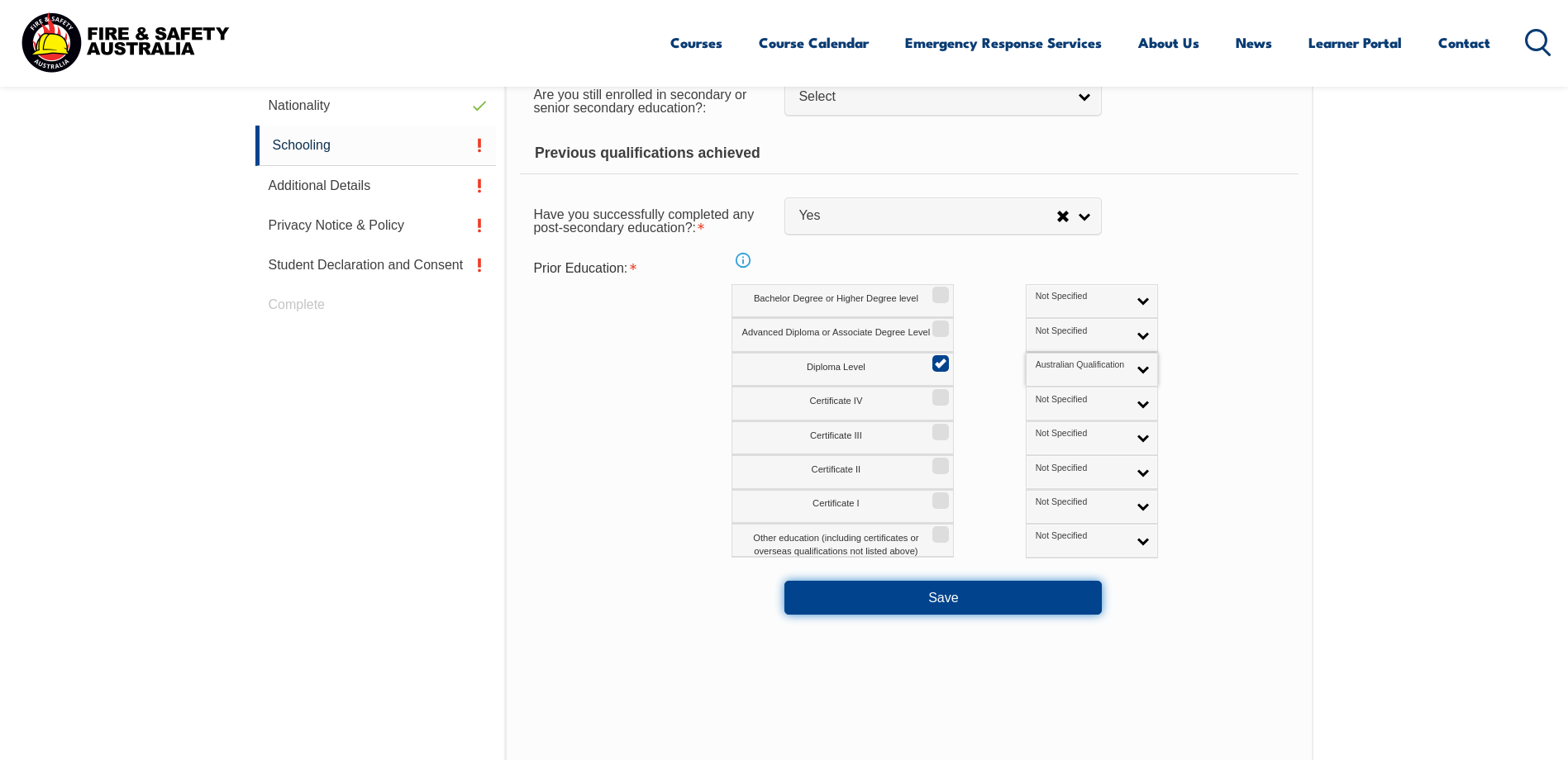 click on "Save" at bounding box center [943, 597] 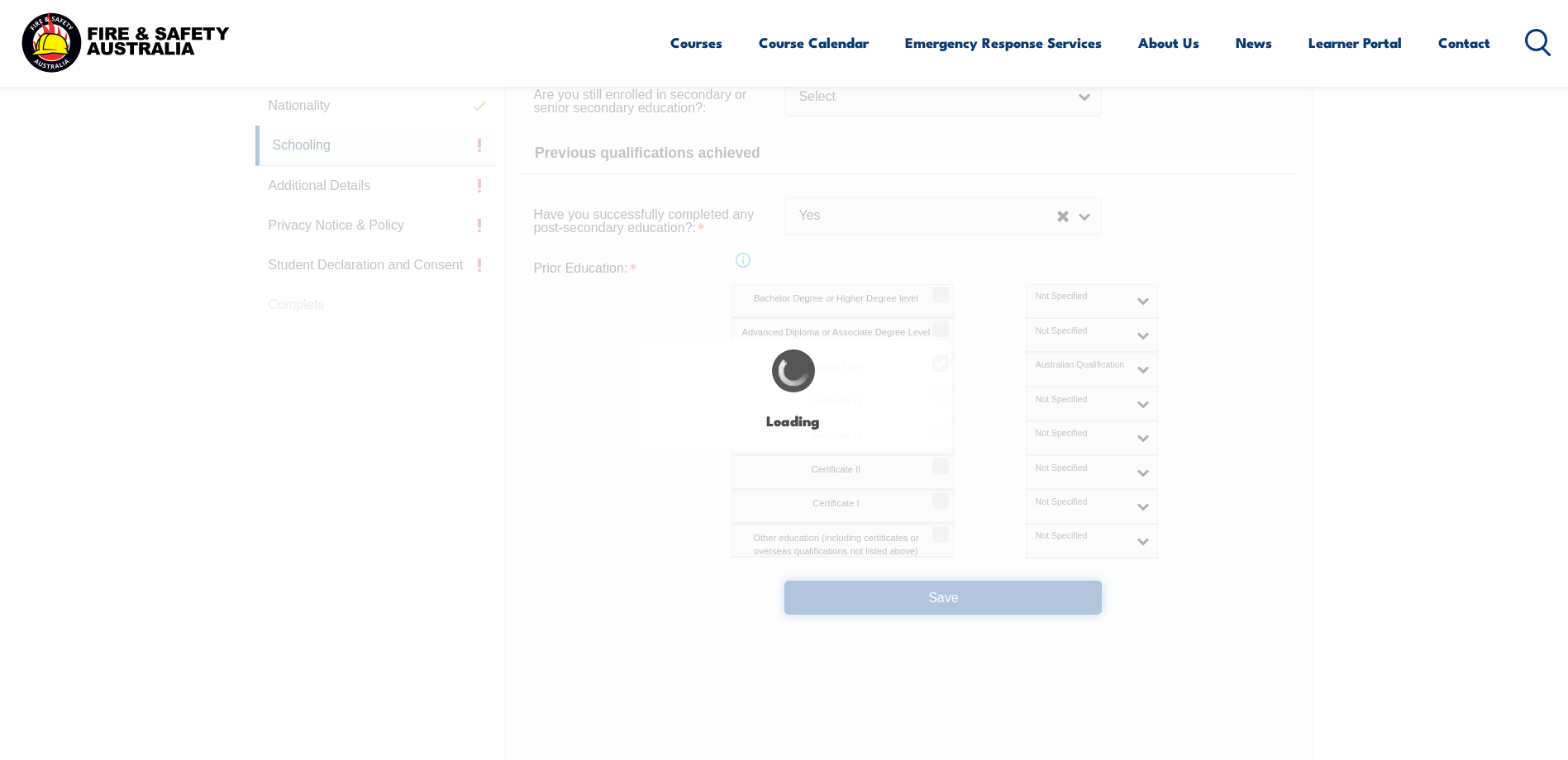 select 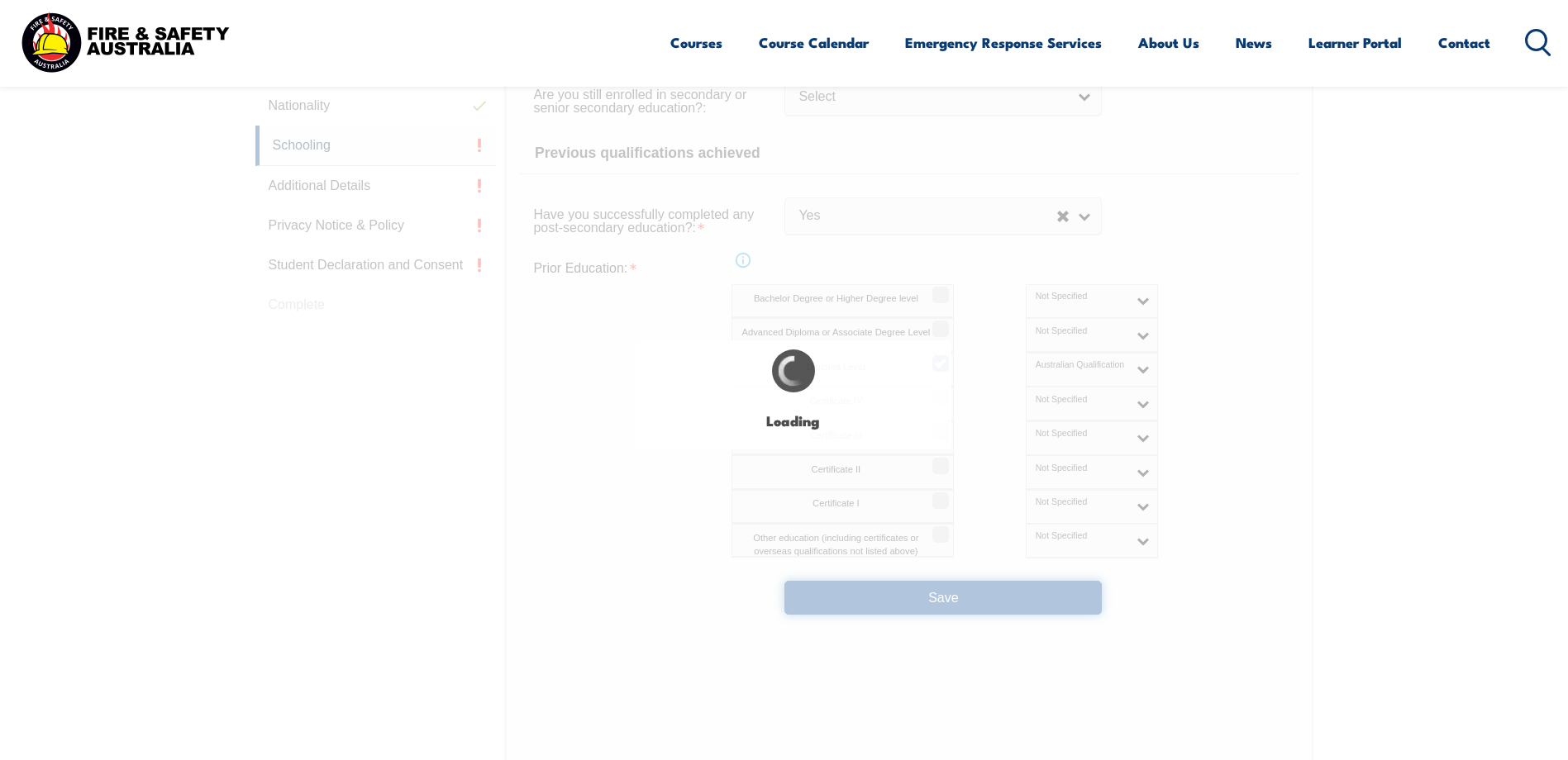 select on "true" 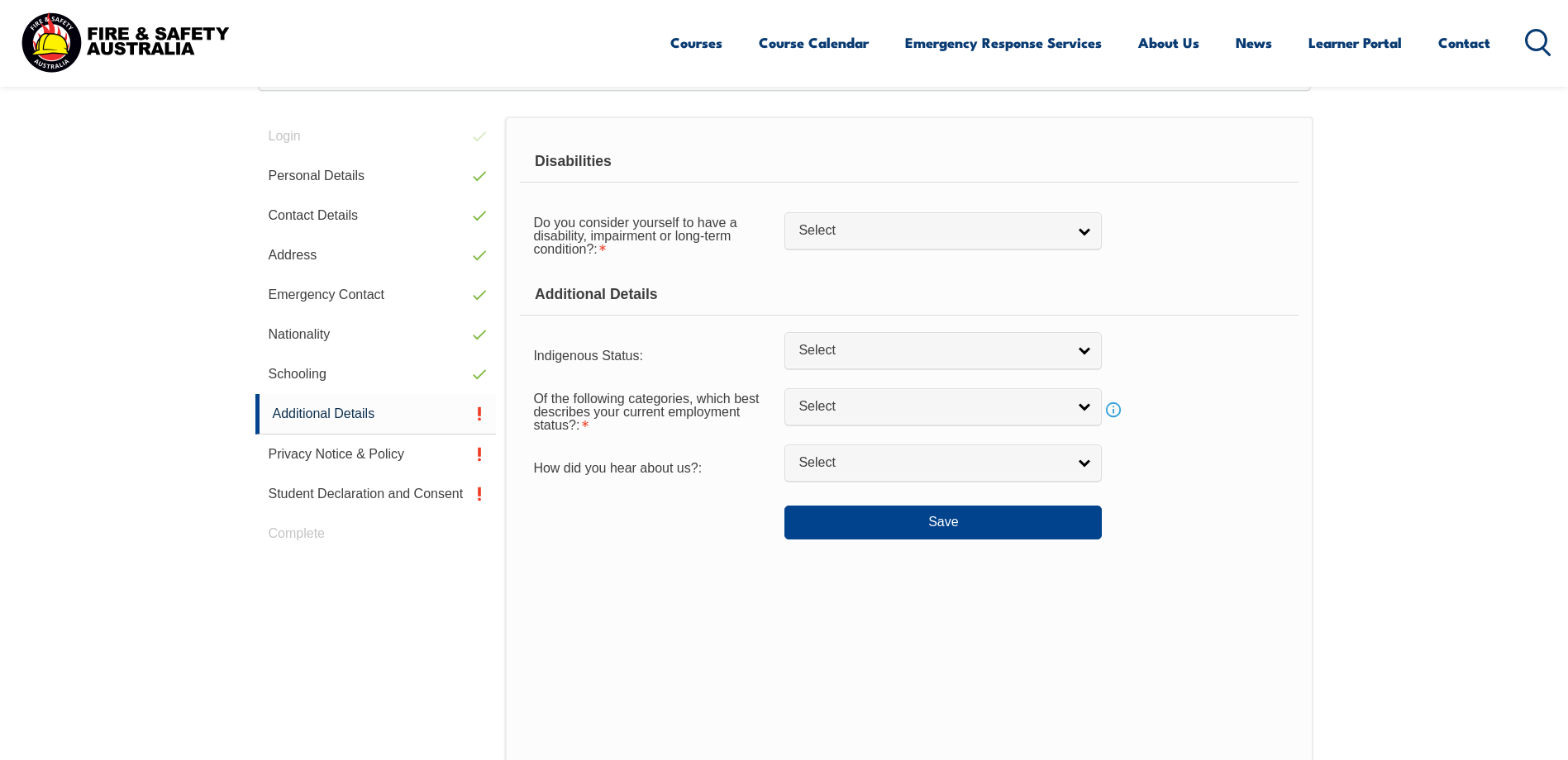scroll, scrollTop: 450, scrollLeft: 0, axis: vertical 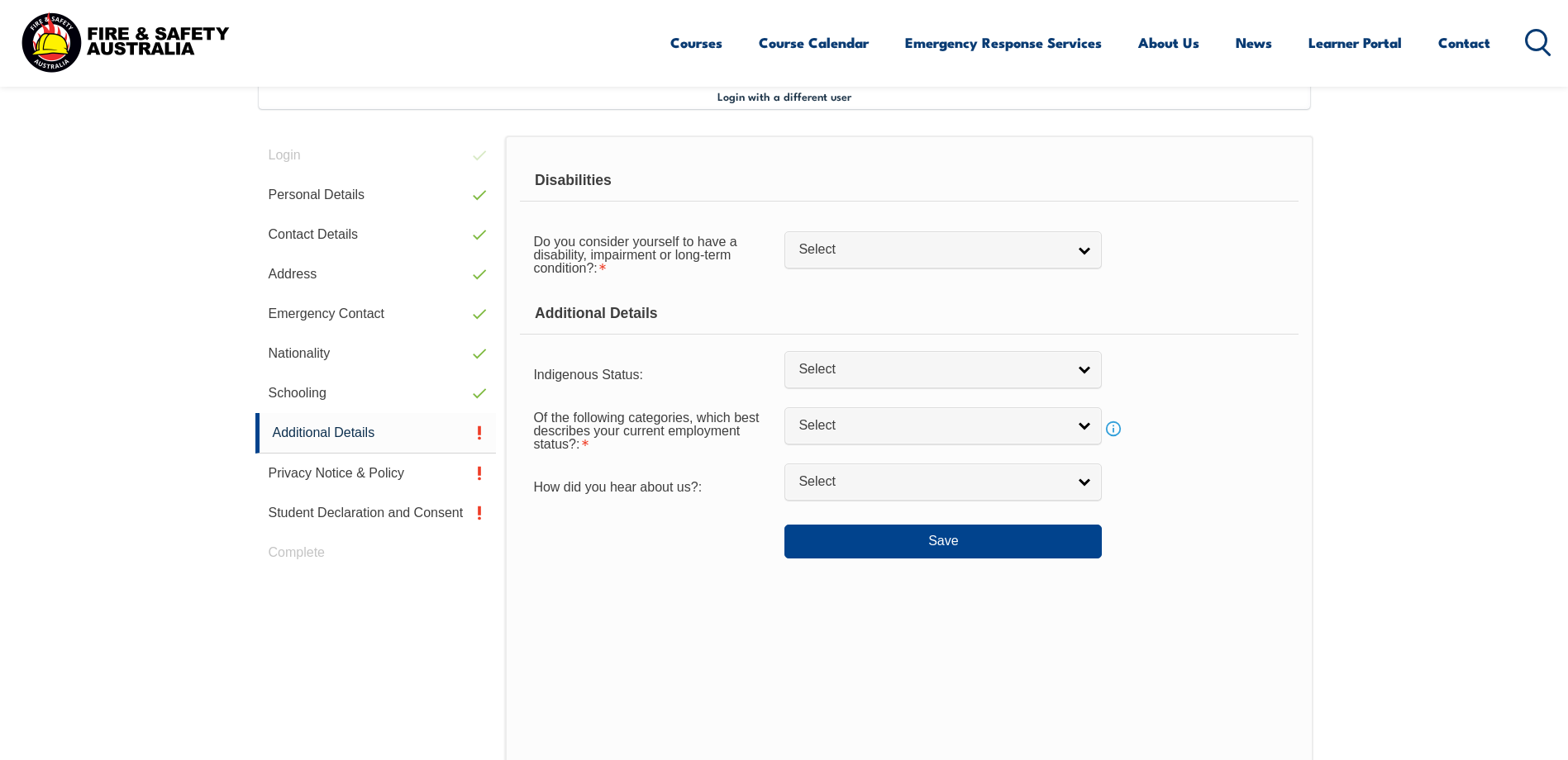 click on "Do you consider yourself to have a disability, impairment or long-term condition?: No Yes
Select" at bounding box center (908, 254) 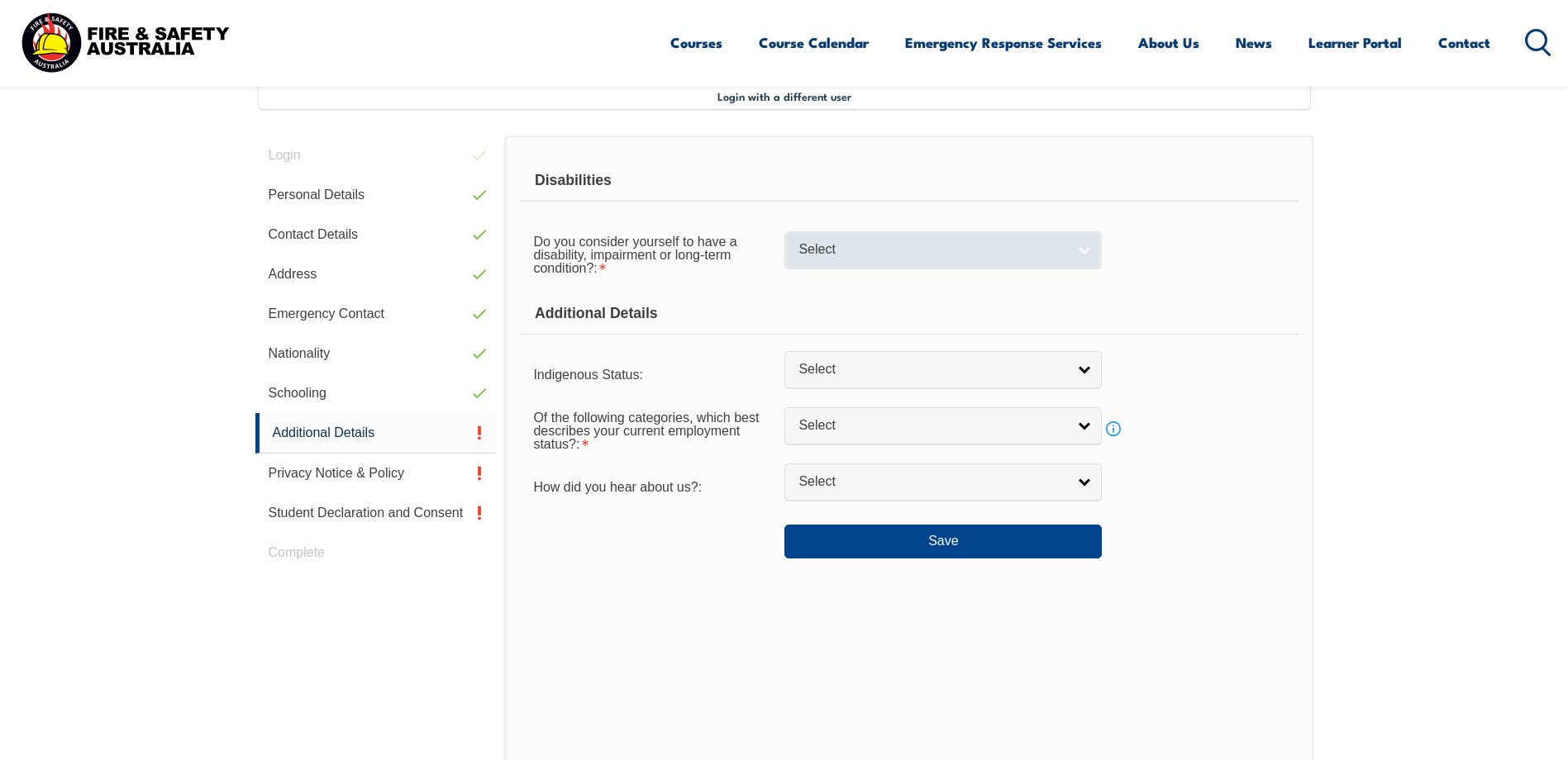 click on "Select" at bounding box center [932, 249] 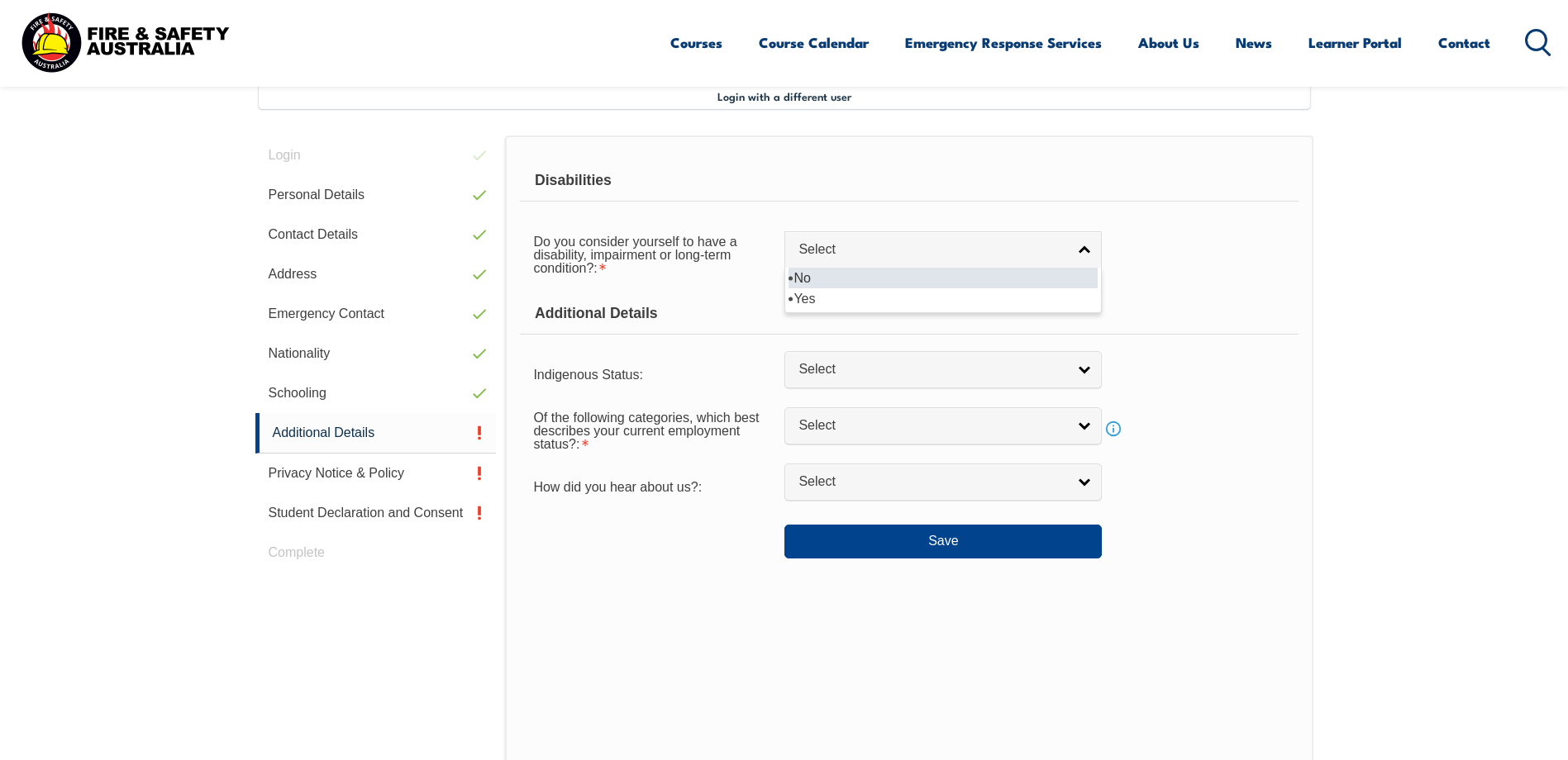 click on "No" at bounding box center [943, 278] 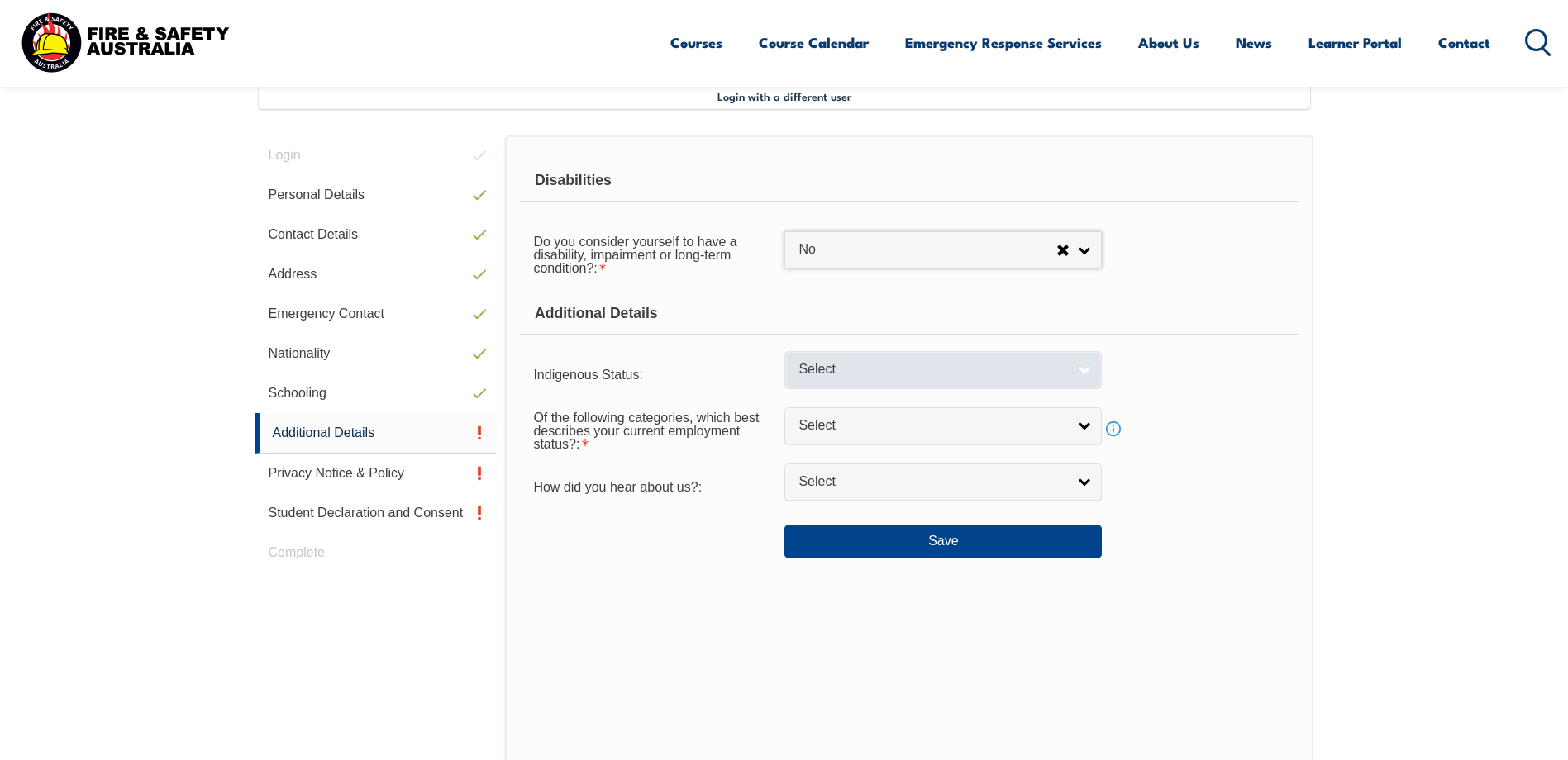 click on "Select" at bounding box center [932, 369] 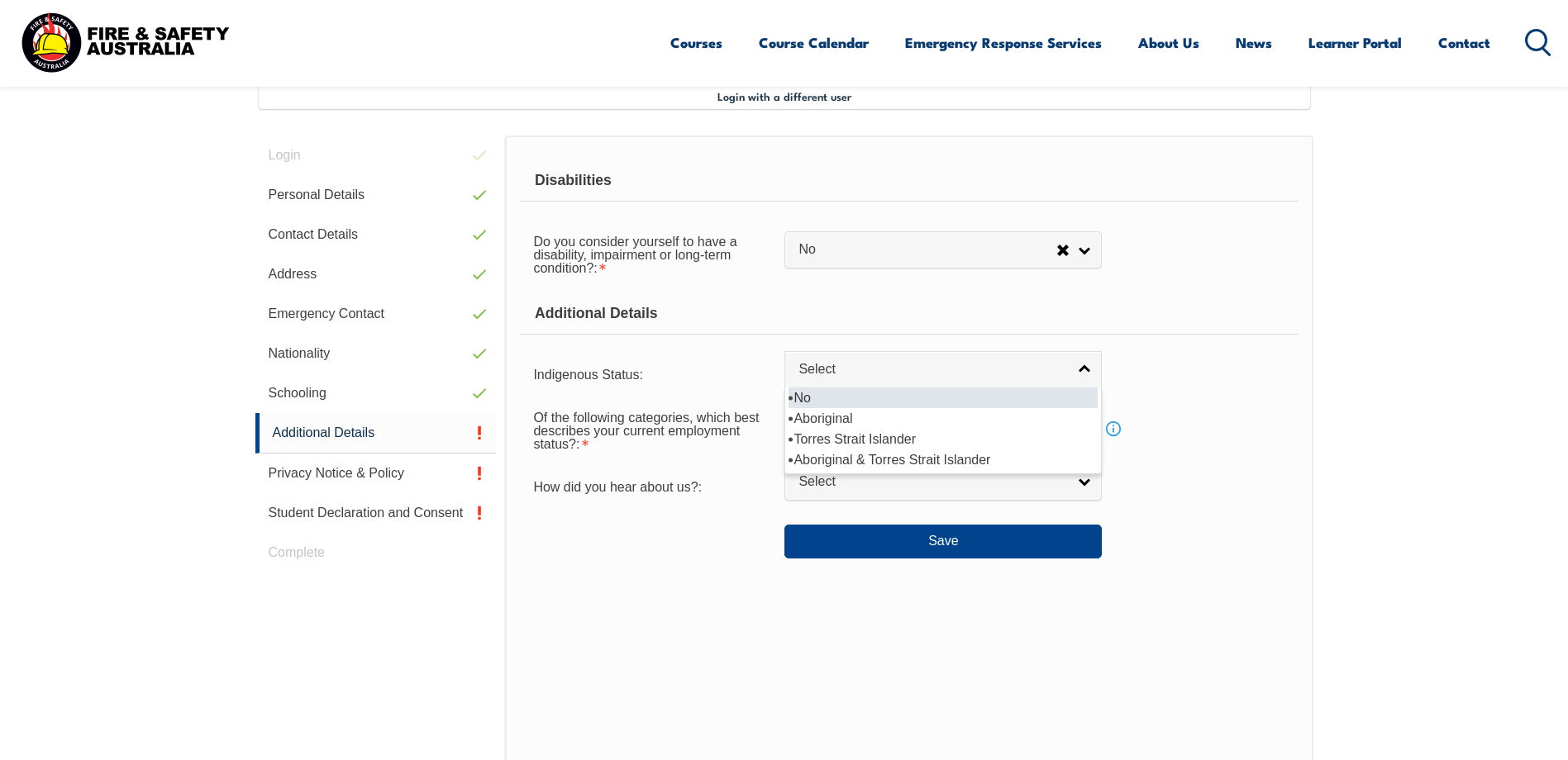 click on "No" at bounding box center [943, 397] 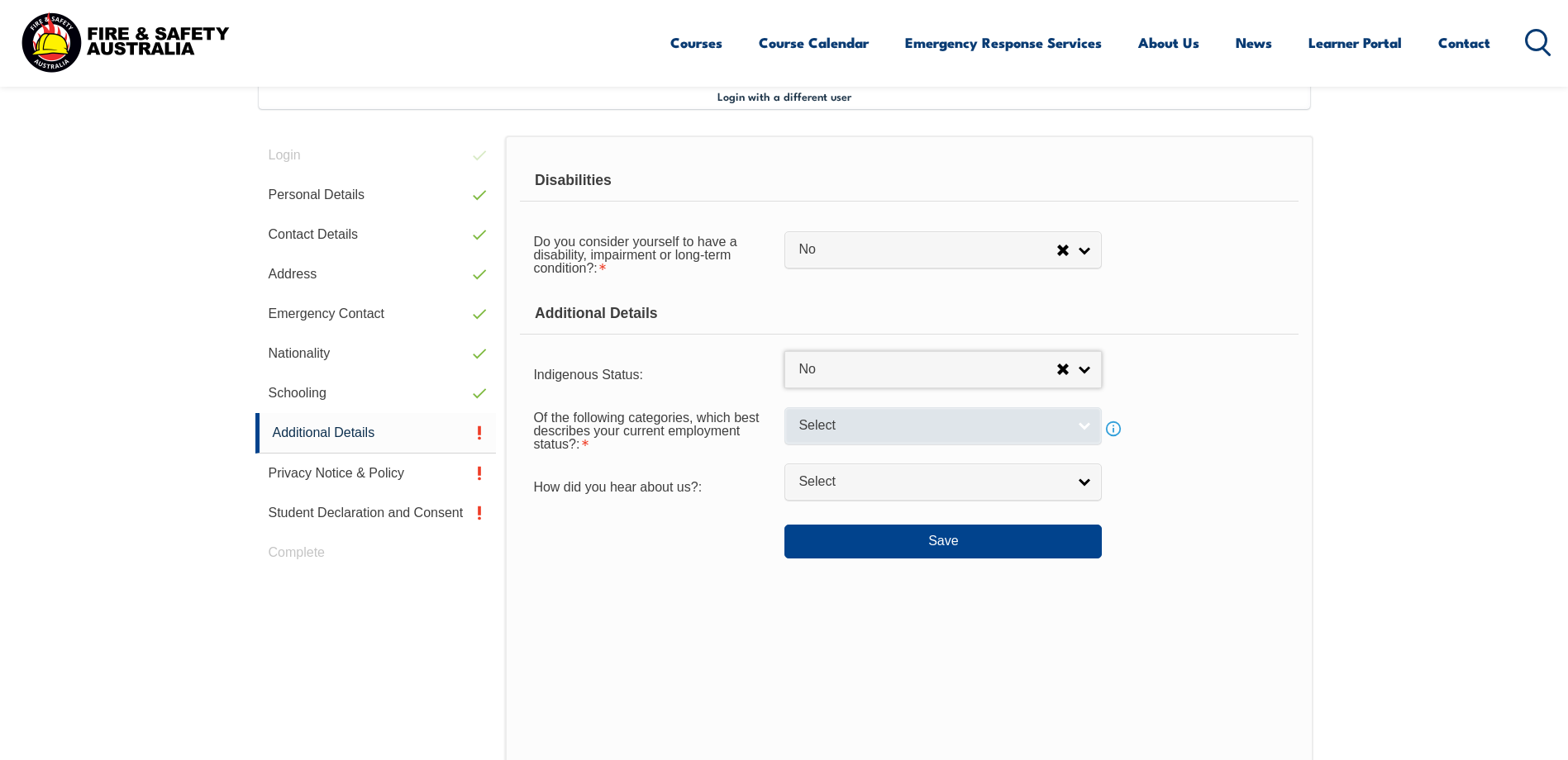 click on "Select" at bounding box center (932, 425) 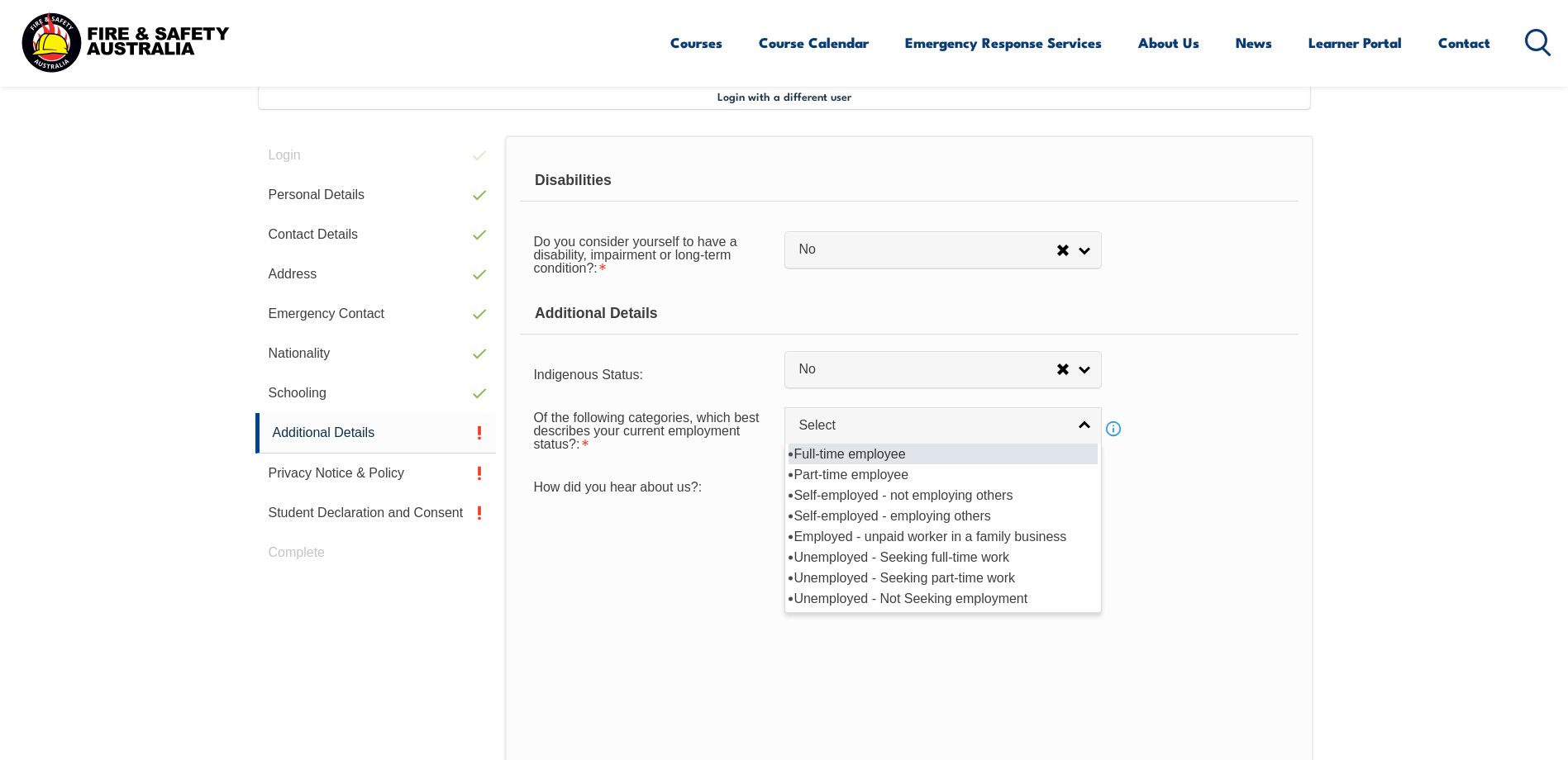 click on "Full-time employee" at bounding box center (943, 454) 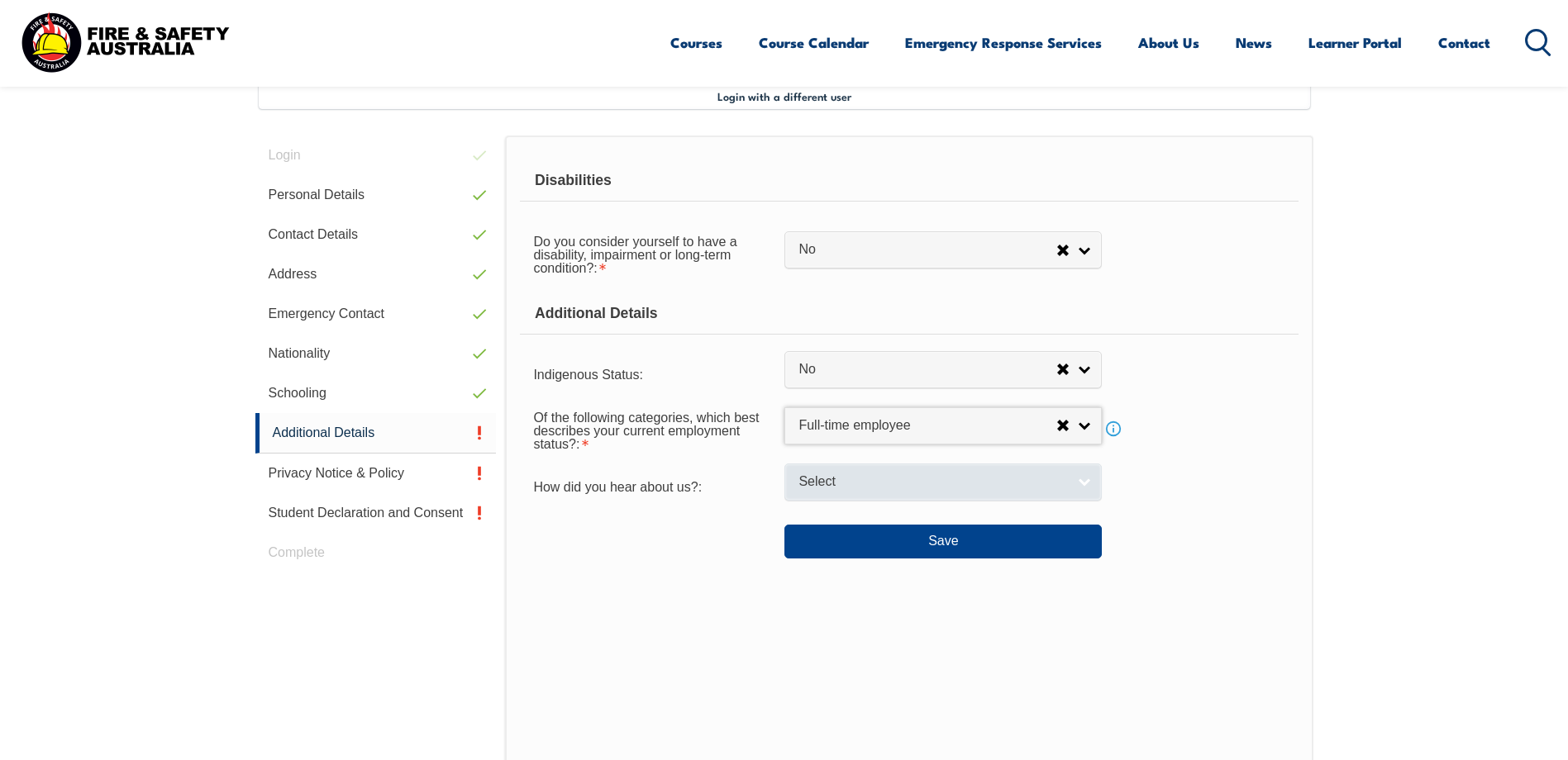 click on "Select" at bounding box center [932, 482] 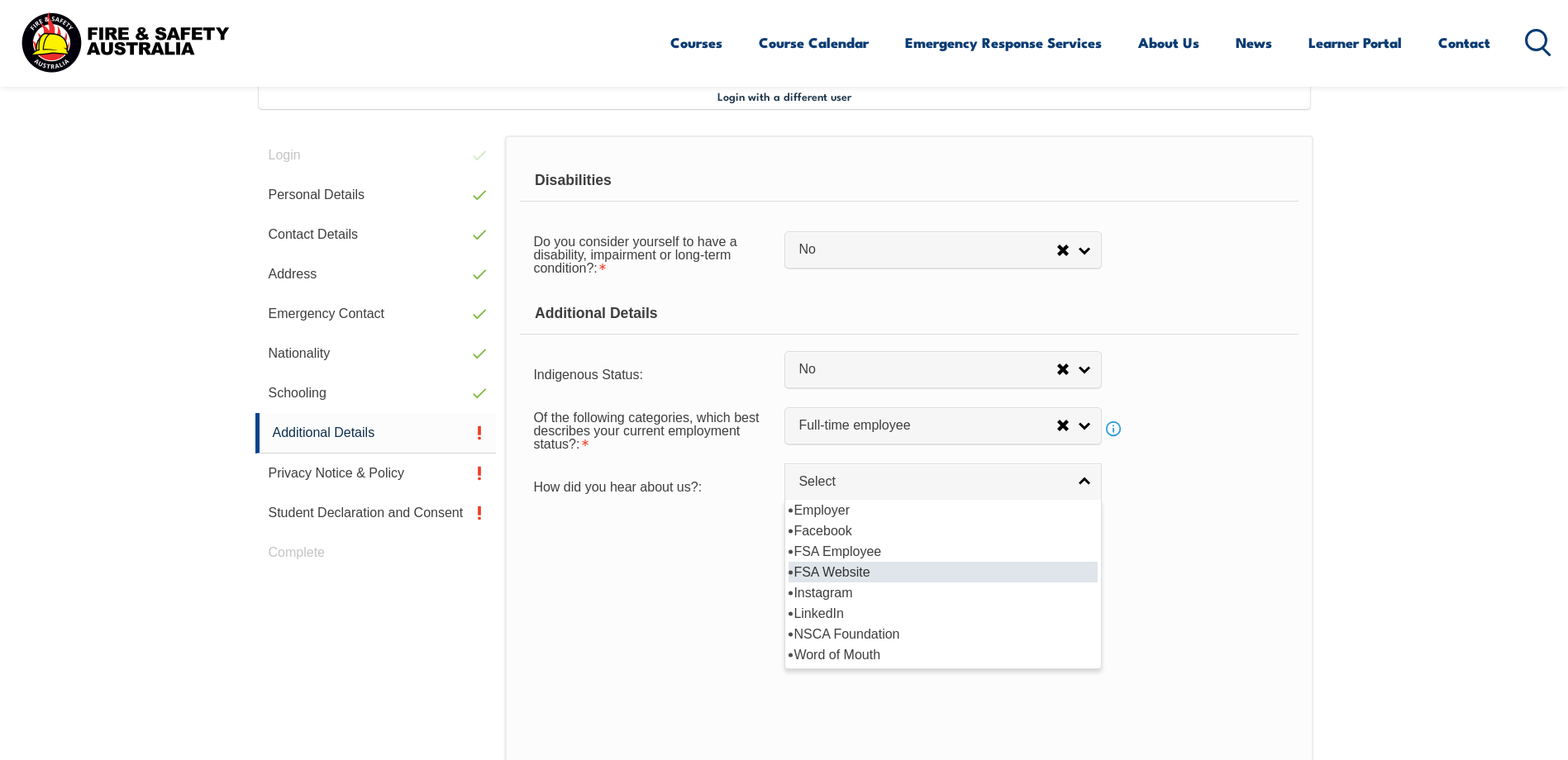 click on "FSA Website" at bounding box center (943, 572) 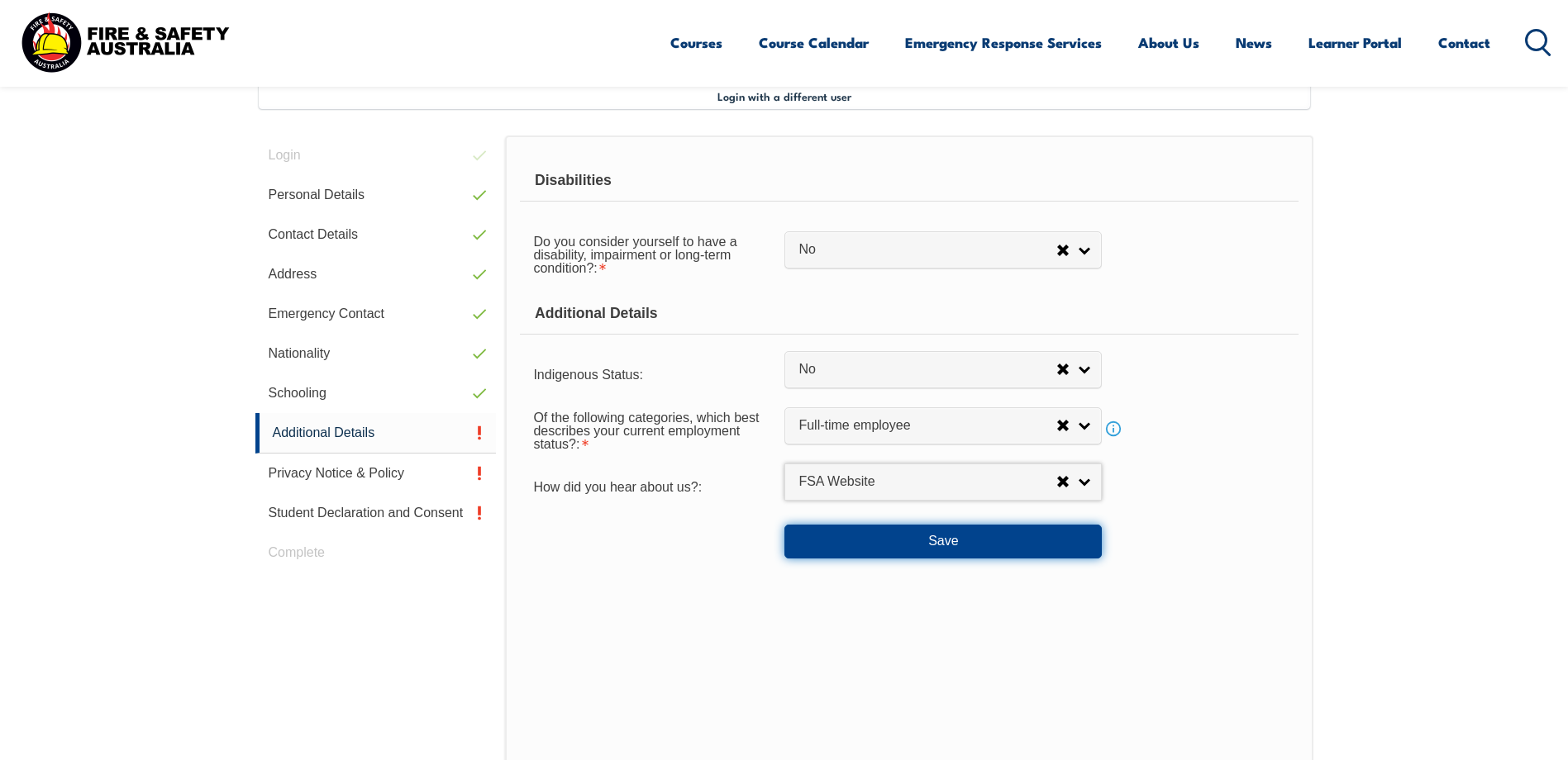 click on "Save" at bounding box center [943, 541] 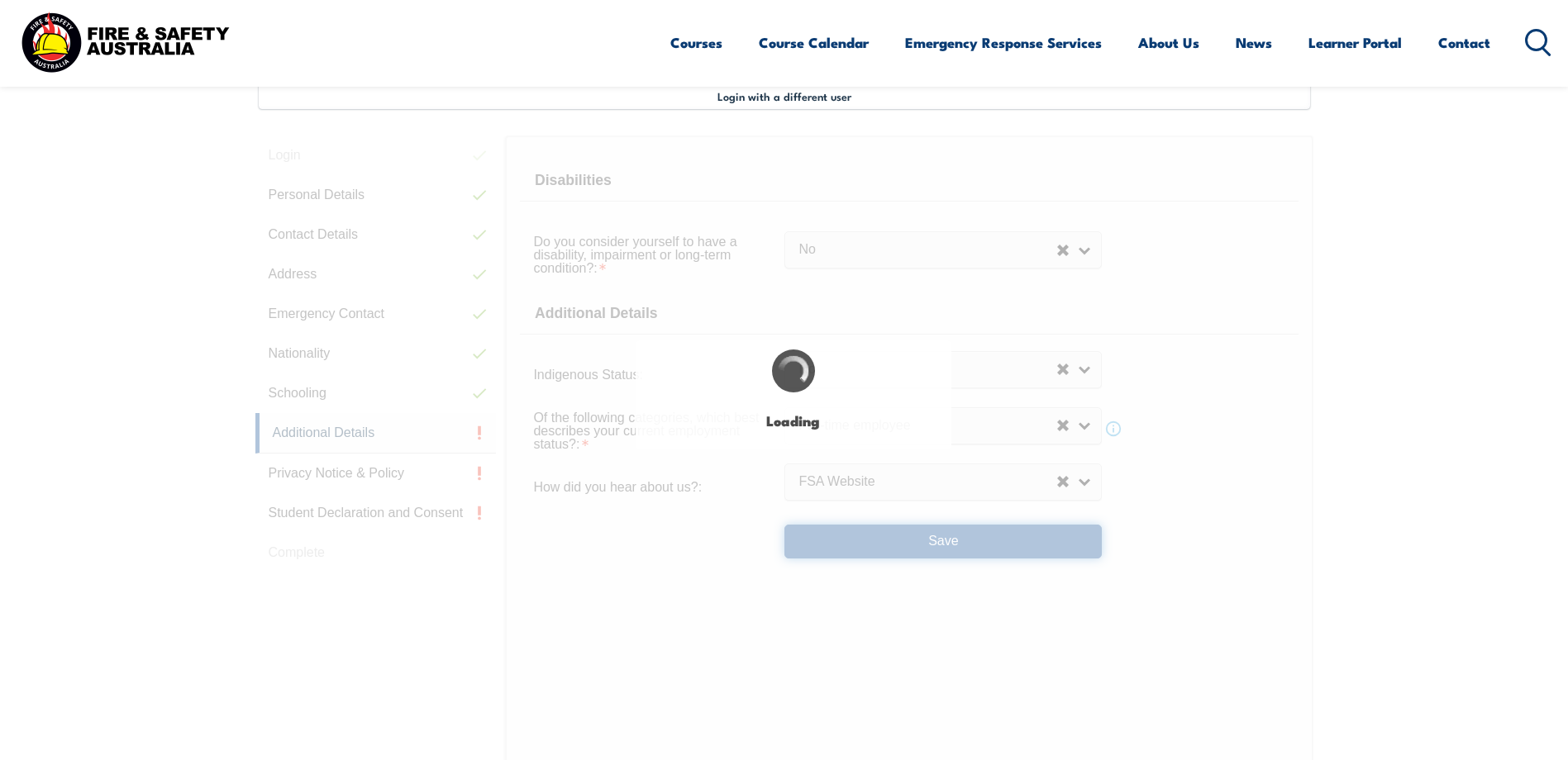 select on "false" 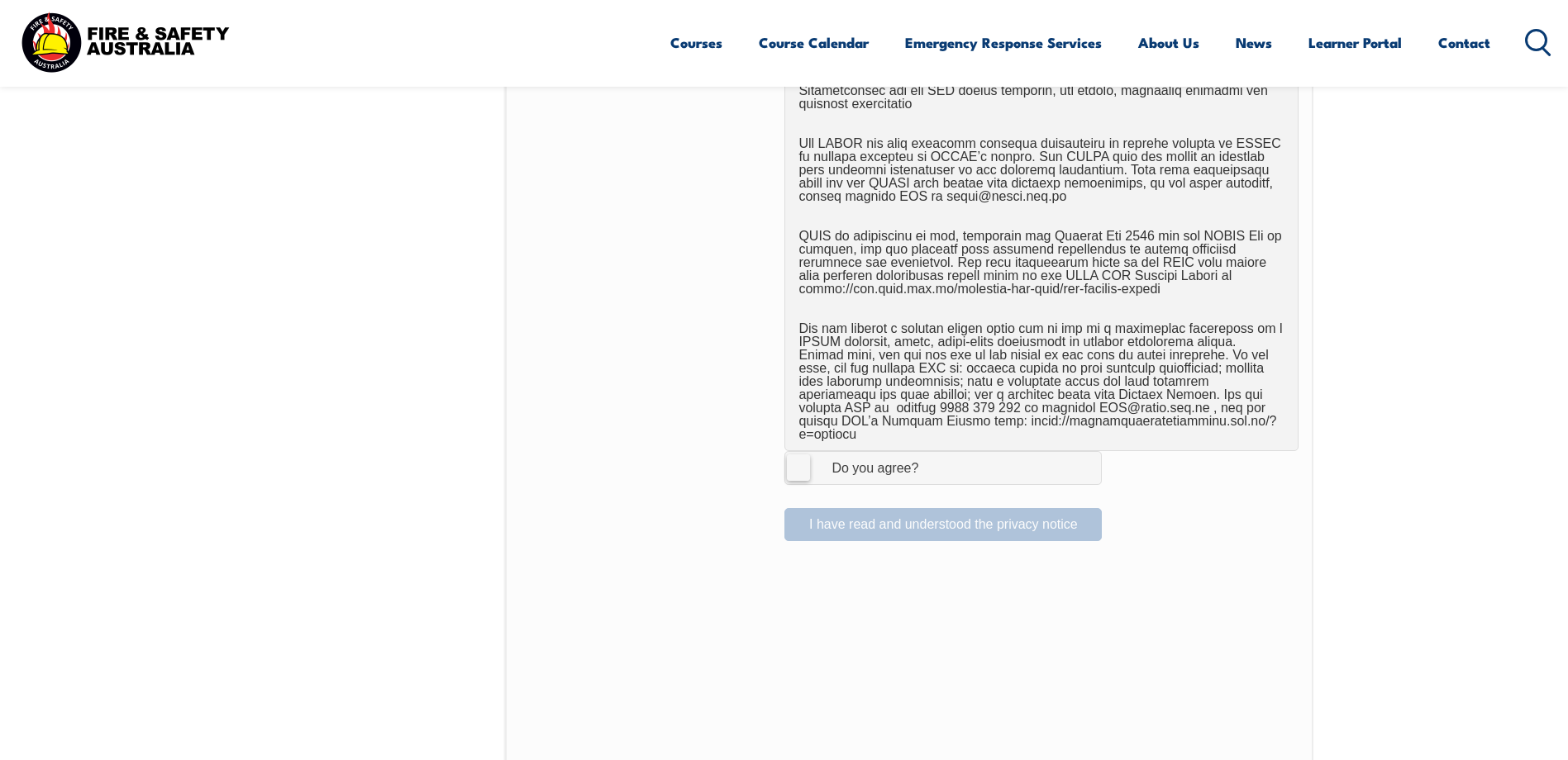 scroll, scrollTop: 1028, scrollLeft: 0, axis: vertical 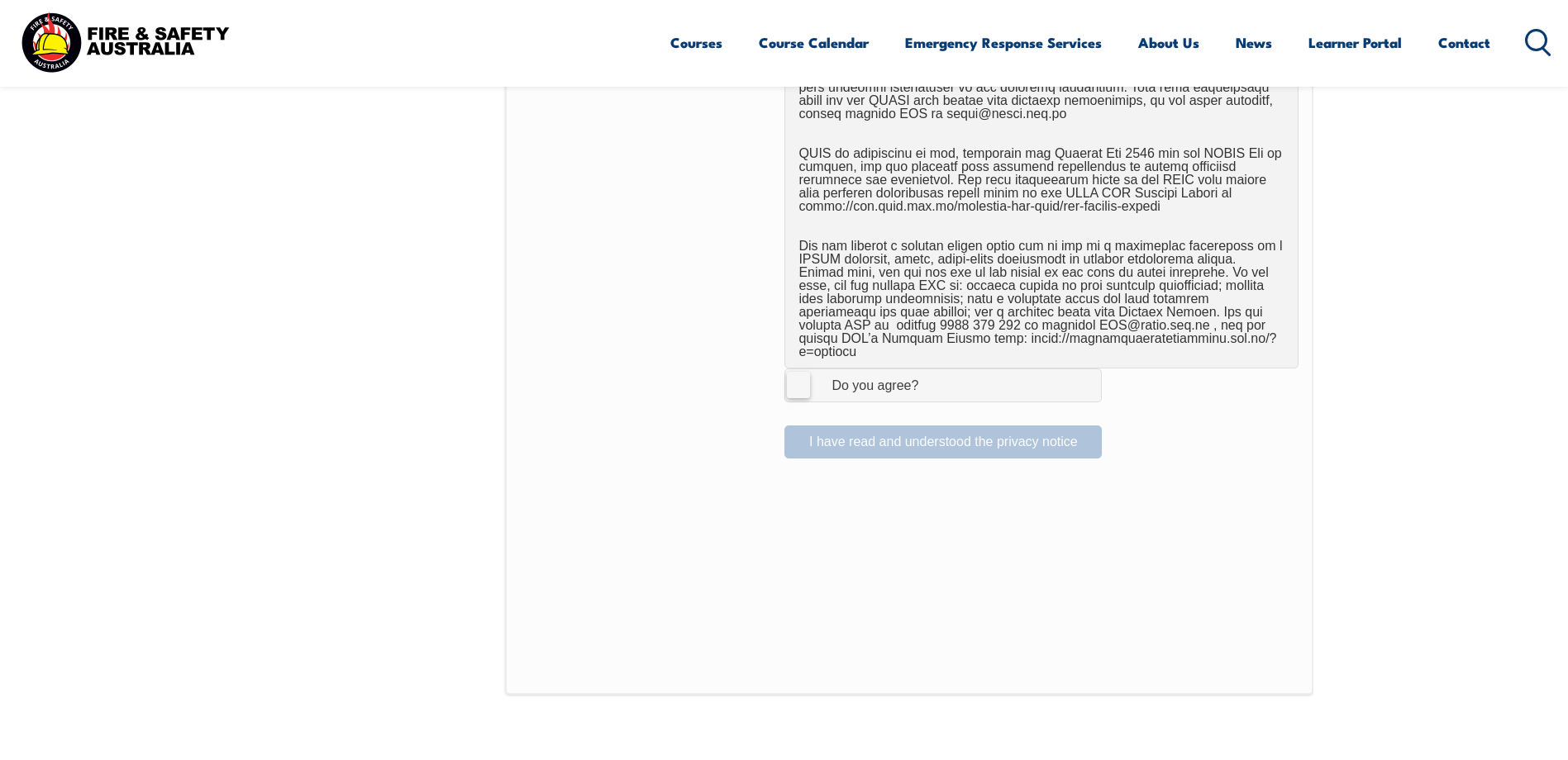 click on "I Agree Do you agree?" at bounding box center (943, 385) 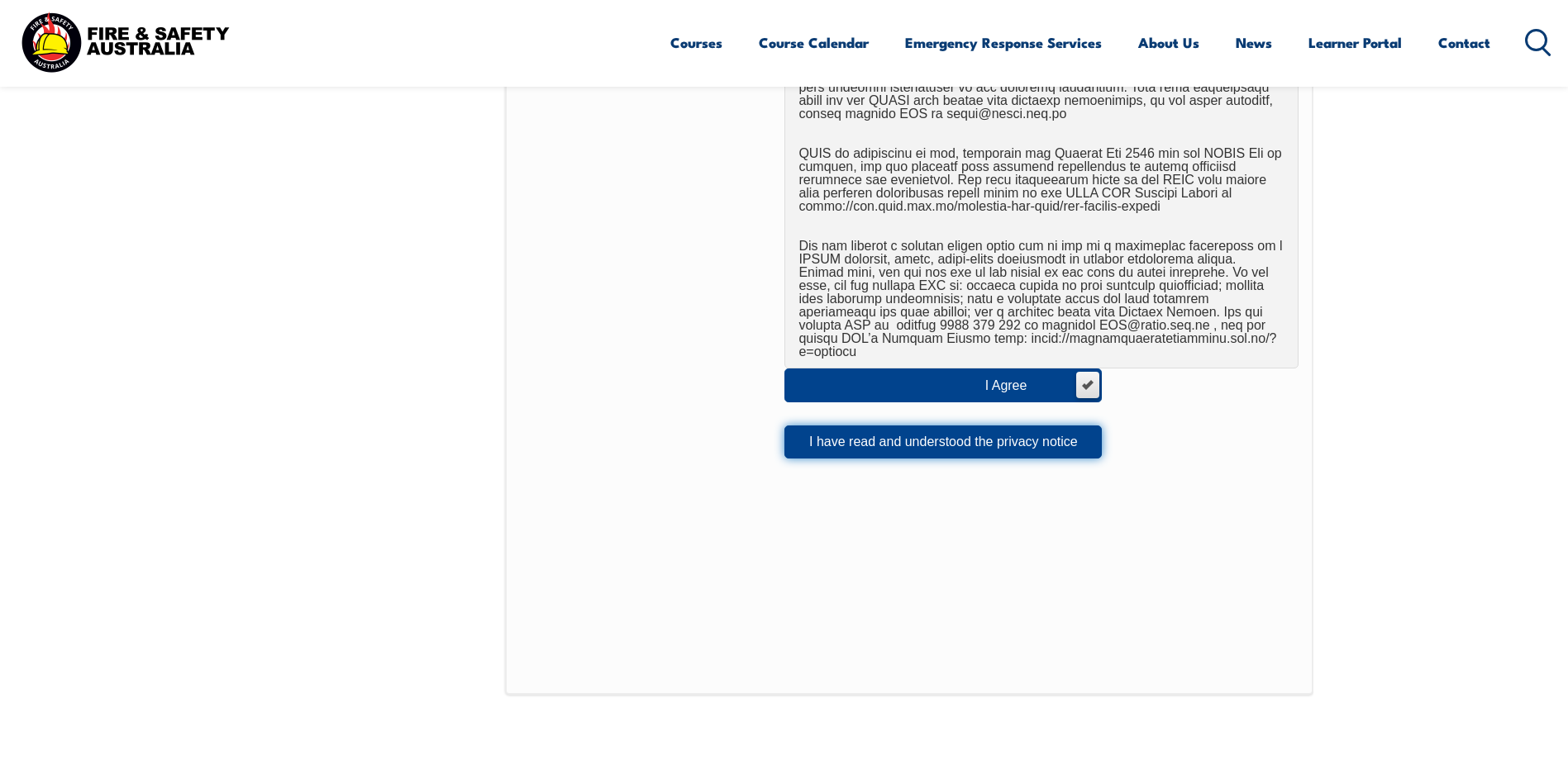 click on "I have read and understood the privacy notice" at bounding box center [943, 442] 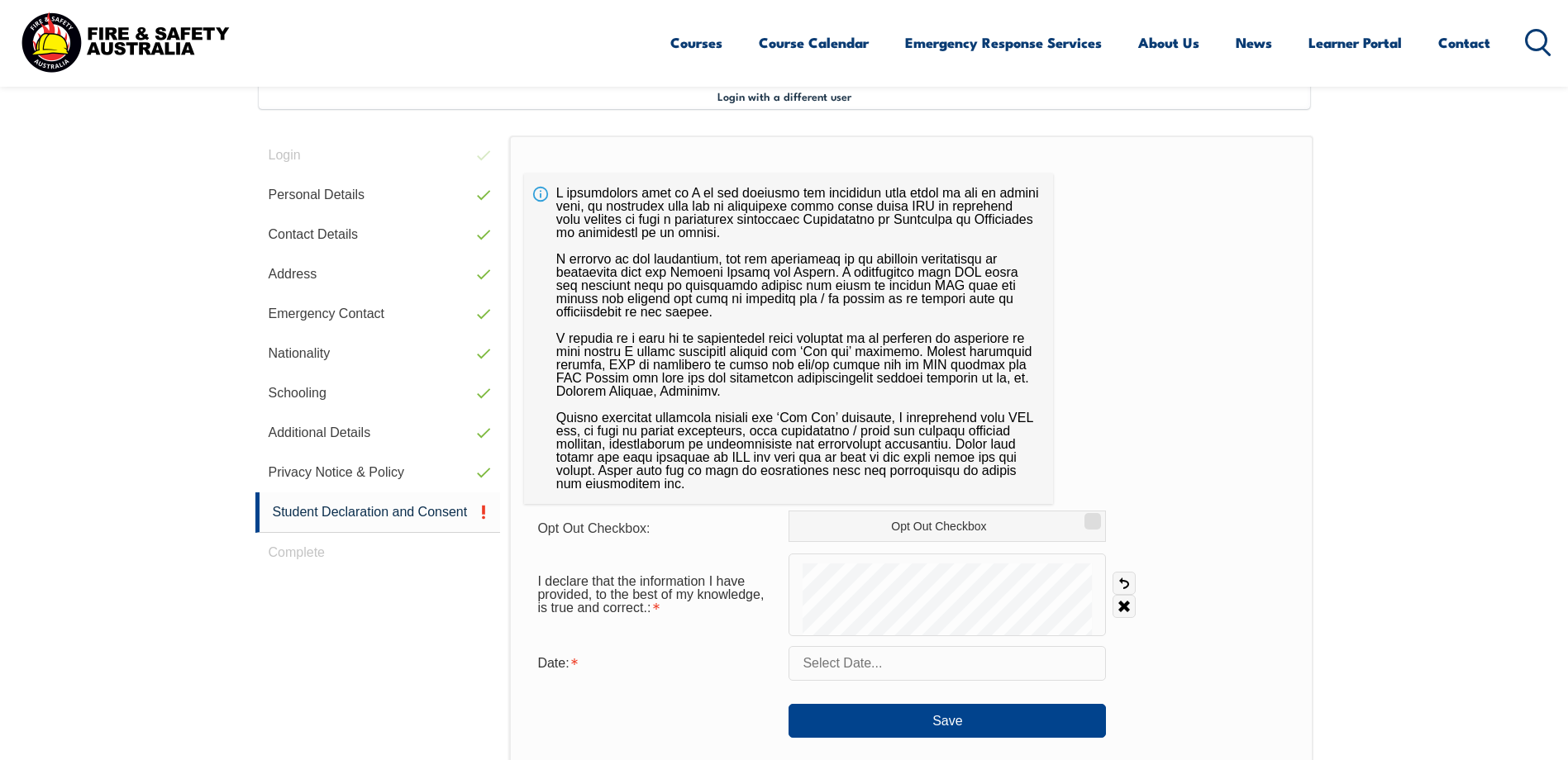scroll, scrollTop: 533, scrollLeft: 0, axis: vertical 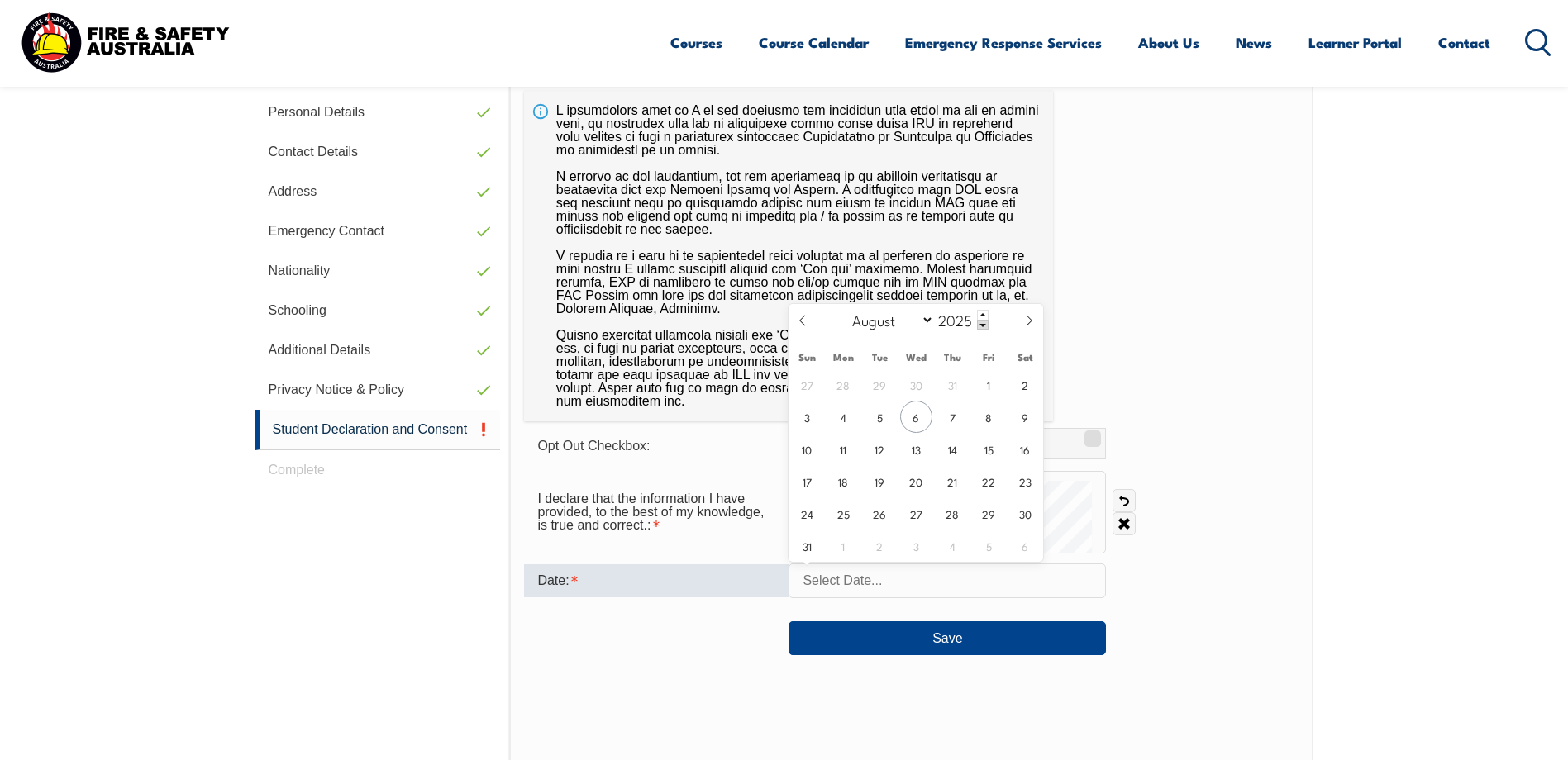 click at bounding box center [947, 581] 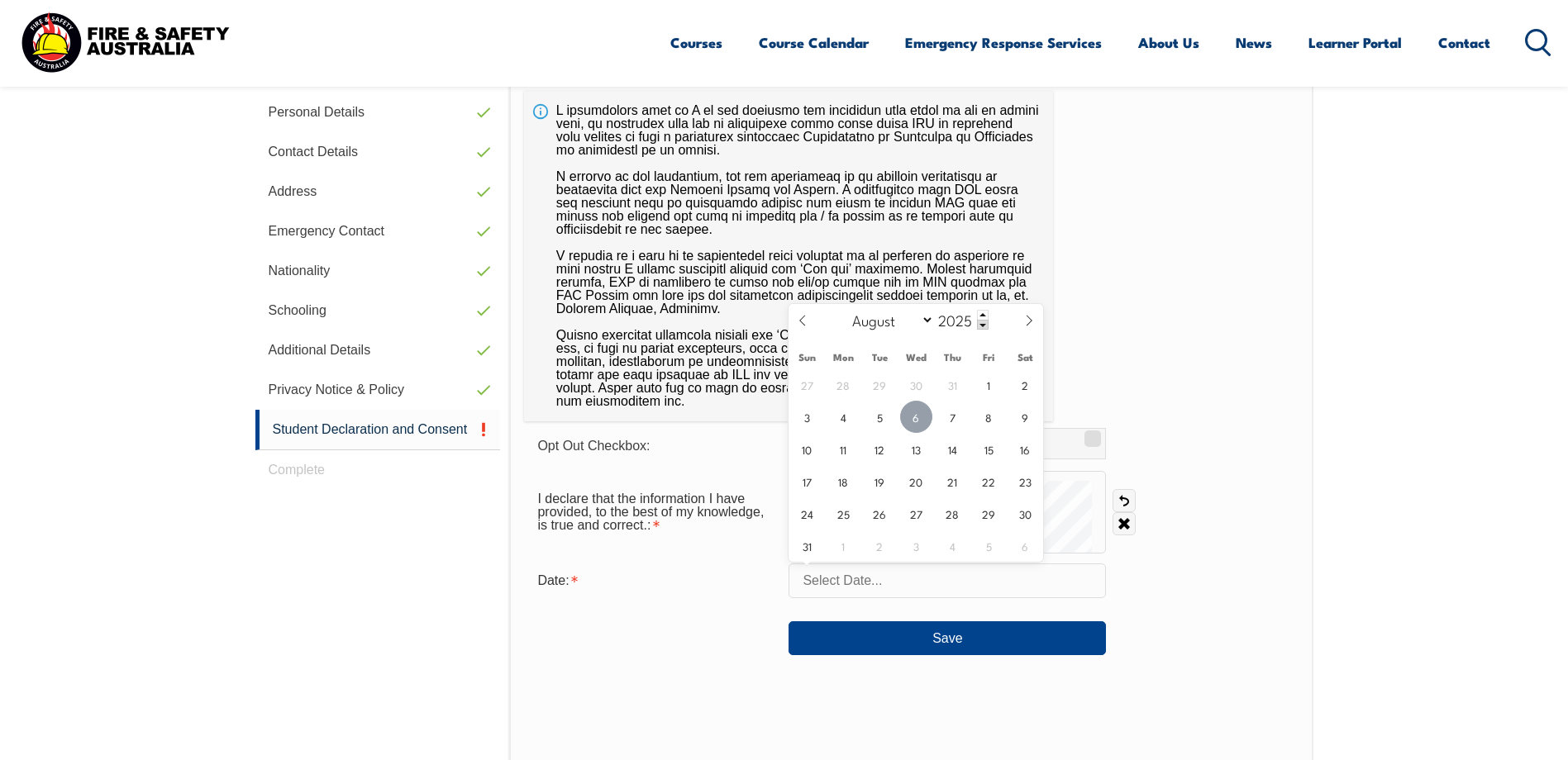 click on "6" at bounding box center [916, 416] 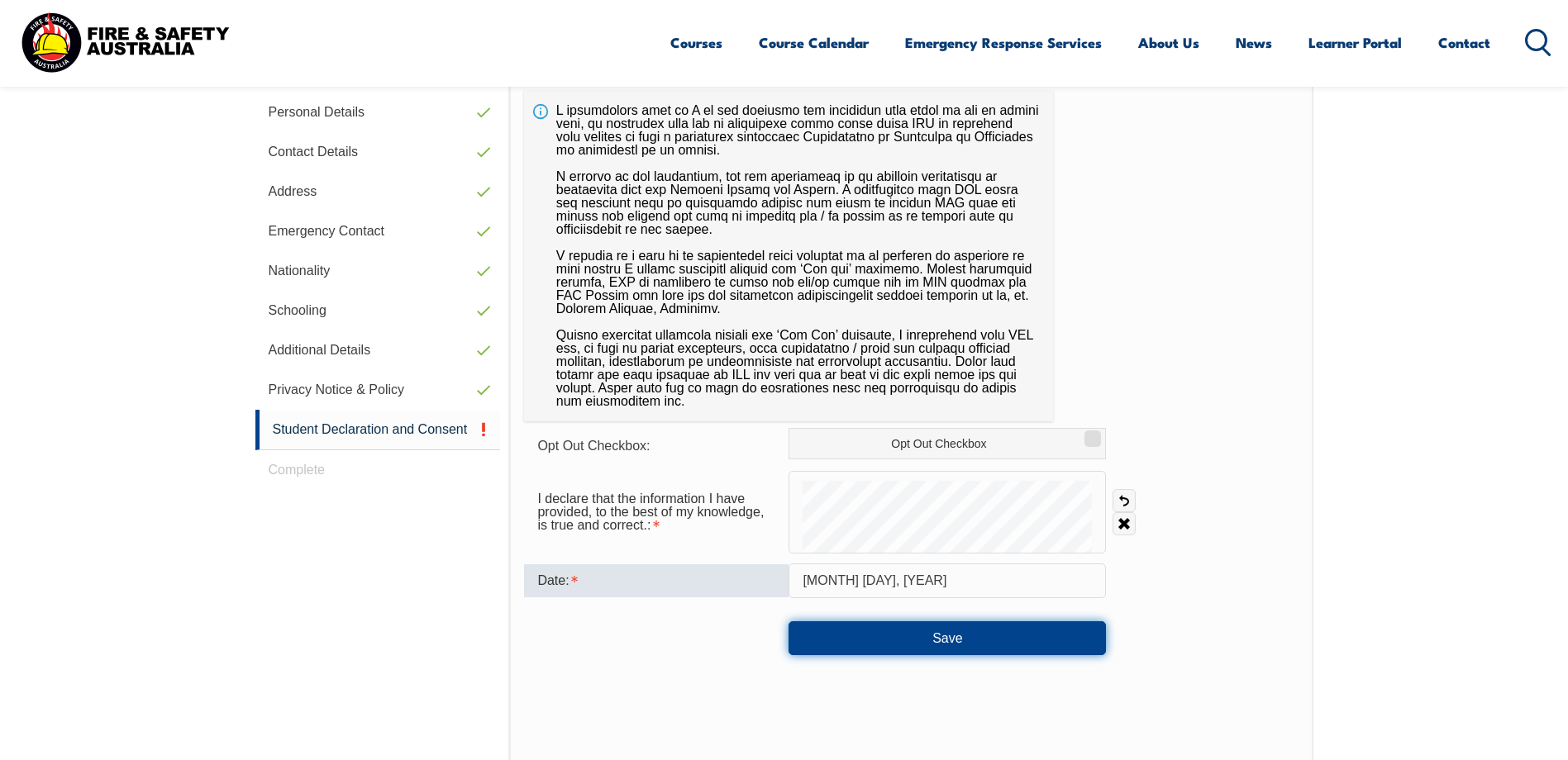 click on "Save" at bounding box center (947, 638) 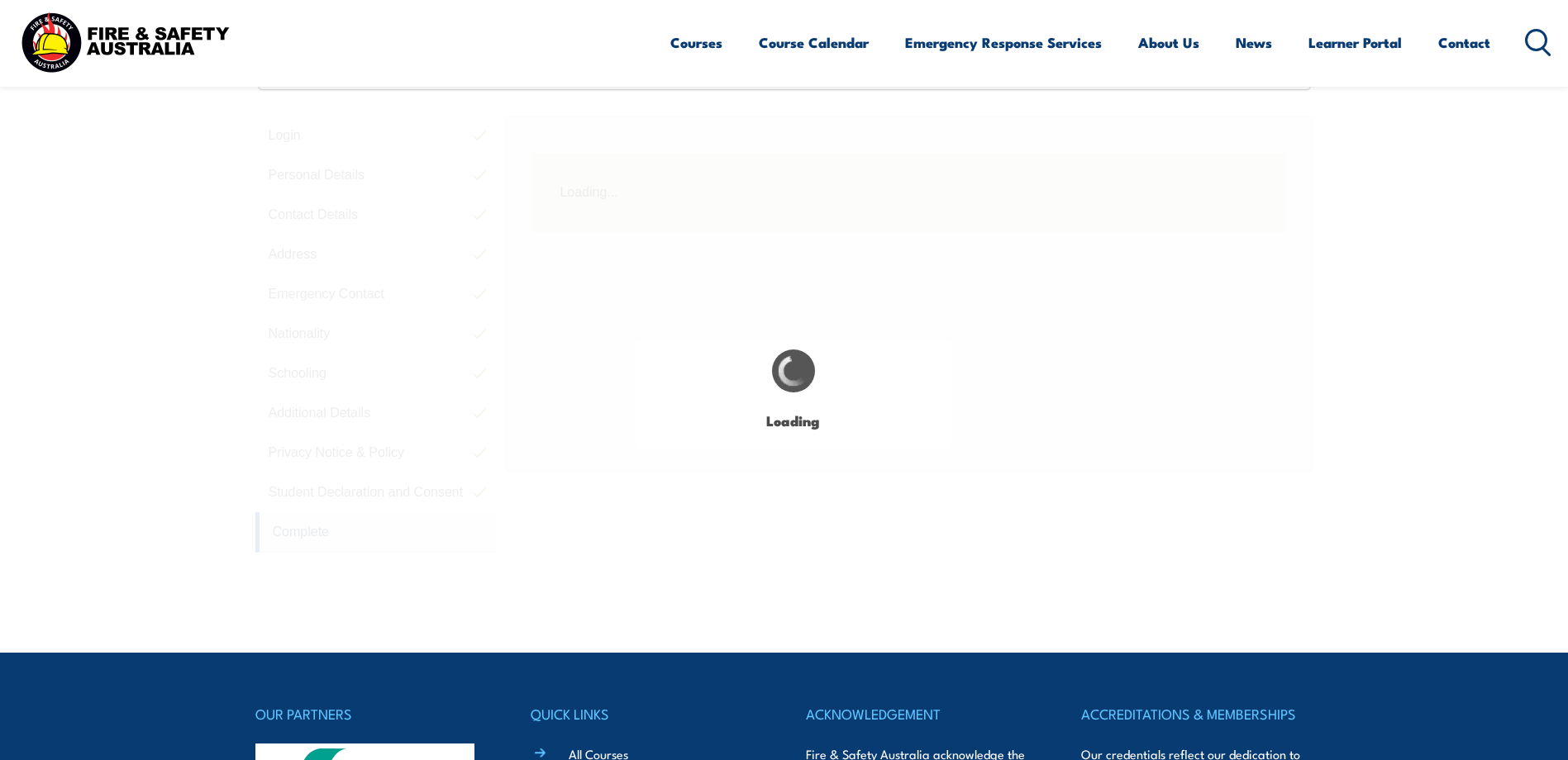 scroll, scrollTop: 450, scrollLeft: 0, axis: vertical 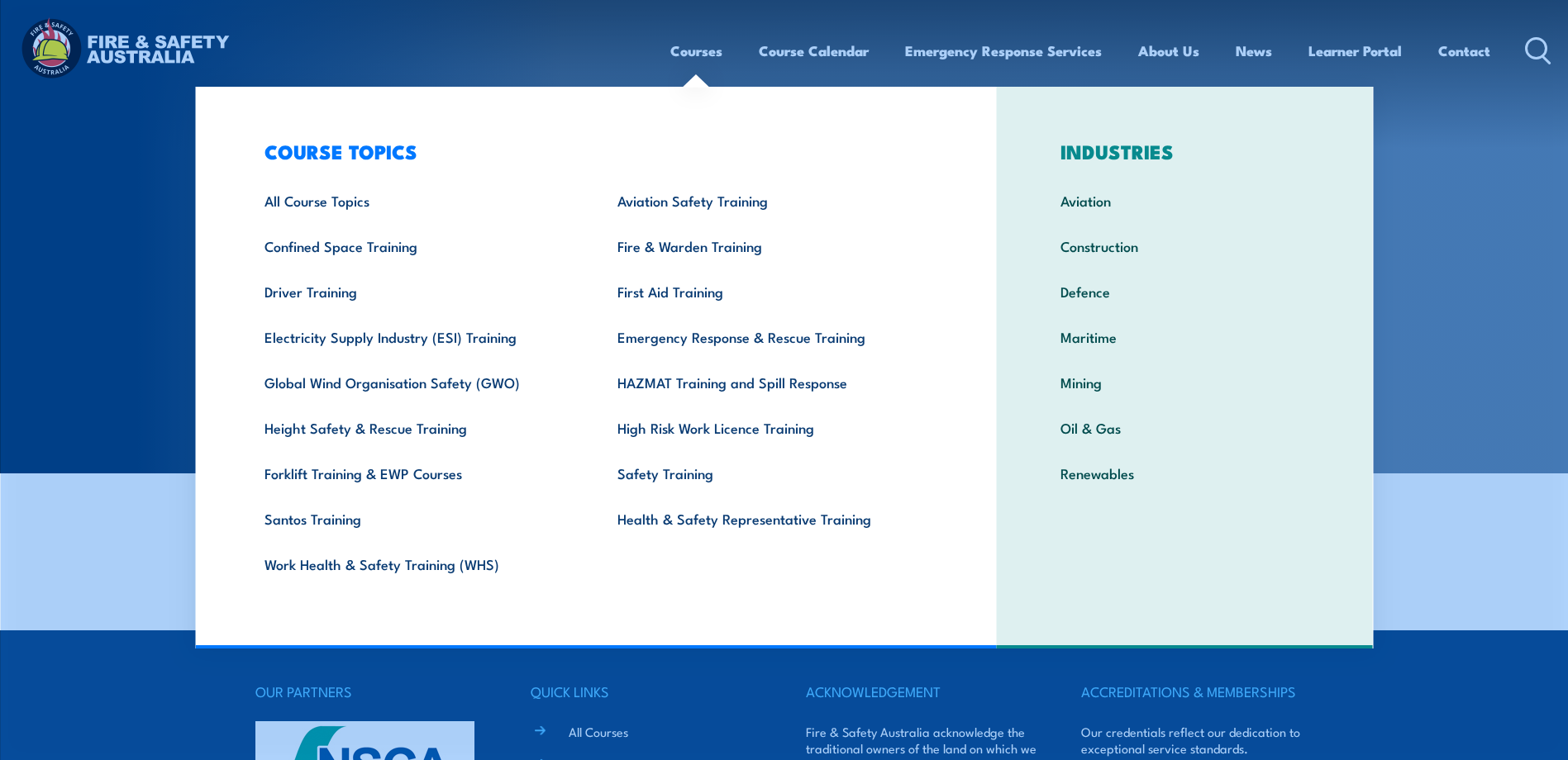 click on "Courses" at bounding box center (696, 50) 